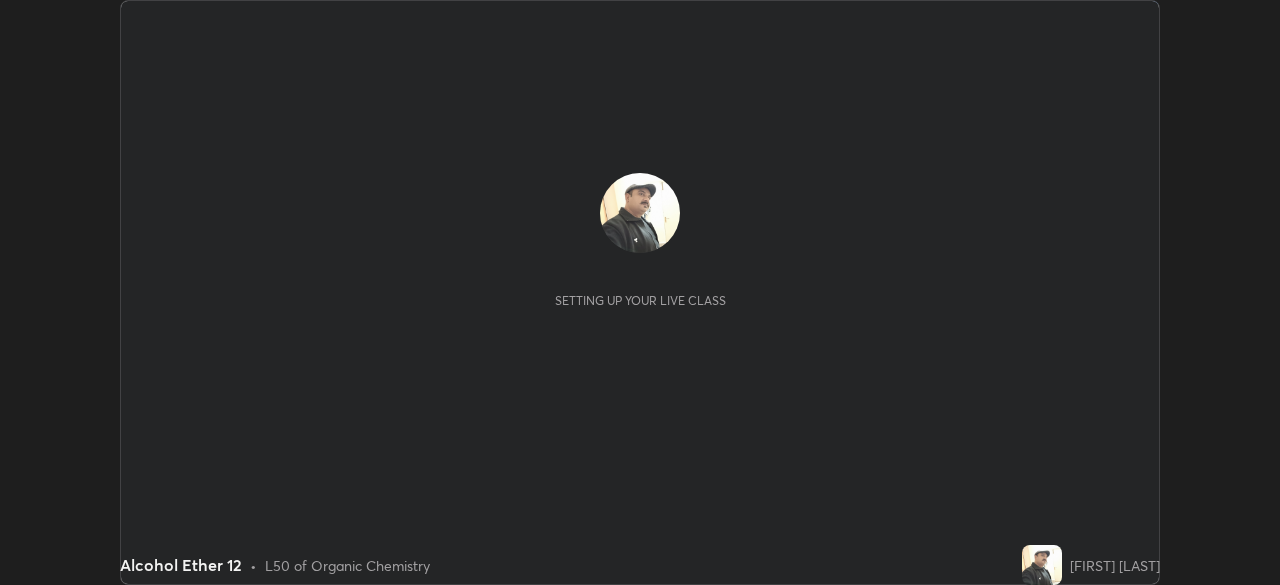 scroll, scrollTop: 0, scrollLeft: 0, axis: both 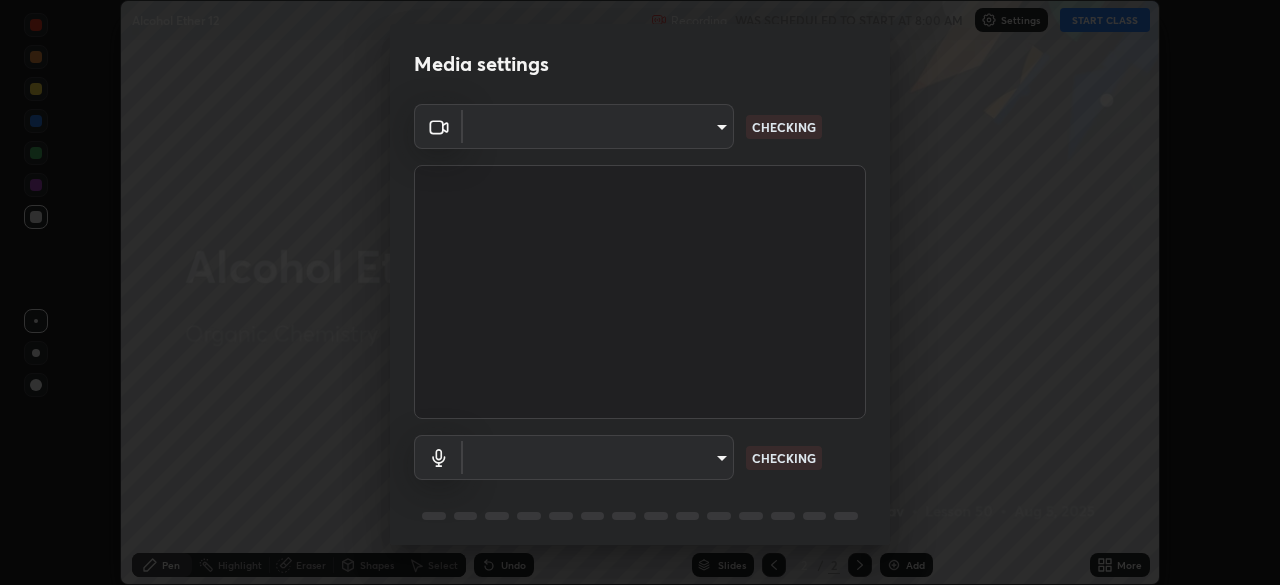 click on "Erase all Alcohol Ether 12 Recording WAS SCHEDULED TO START AT  8:00 AM Settings START CLASS Setting up your live class Alcohol Ether 12 • L50 of Organic Chemistry [FIRST] [LAST] Pen Highlight Eraser Shapes Select Undo Slides 2 / 2 Add More No doubts shared Encourage your learners to ask a doubt for better clarity Report an issue Reason for reporting Buffering Chat not working Audio - Video sync issue Educator video quality low ​ Attach an image Report Media settings ​ CHECKING ​ CHECKING 1 / 5 Next" at bounding box center [640, 292] 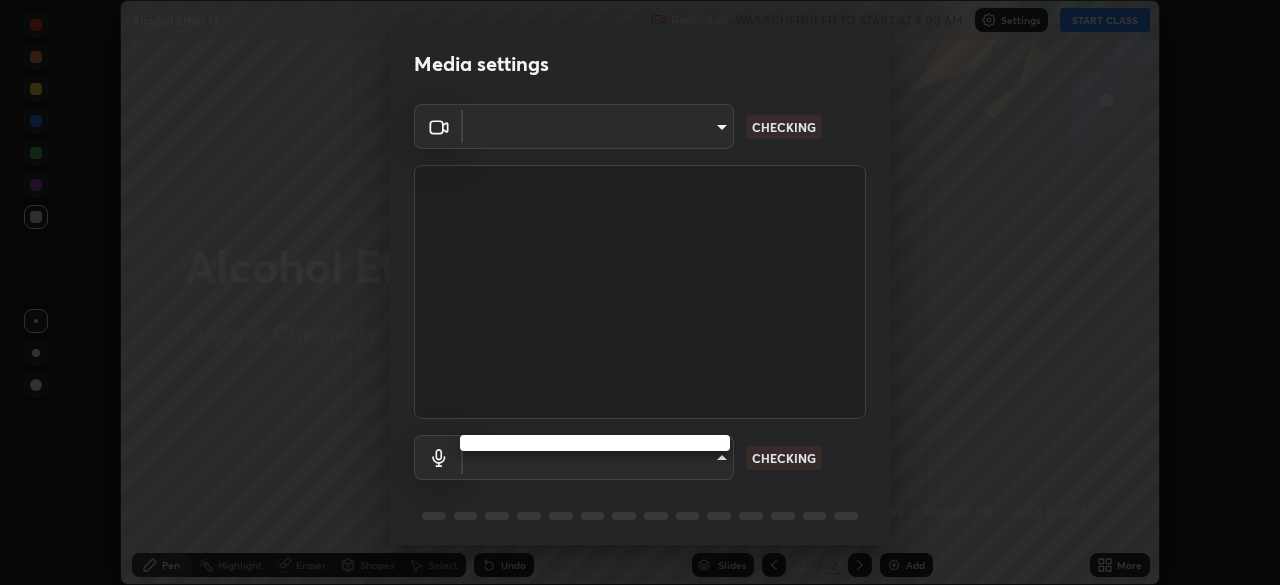 type on "b836b1746bc57e858dac7ff1eb7f6fa2ca3122fce8273d052bbc38d86990041a" 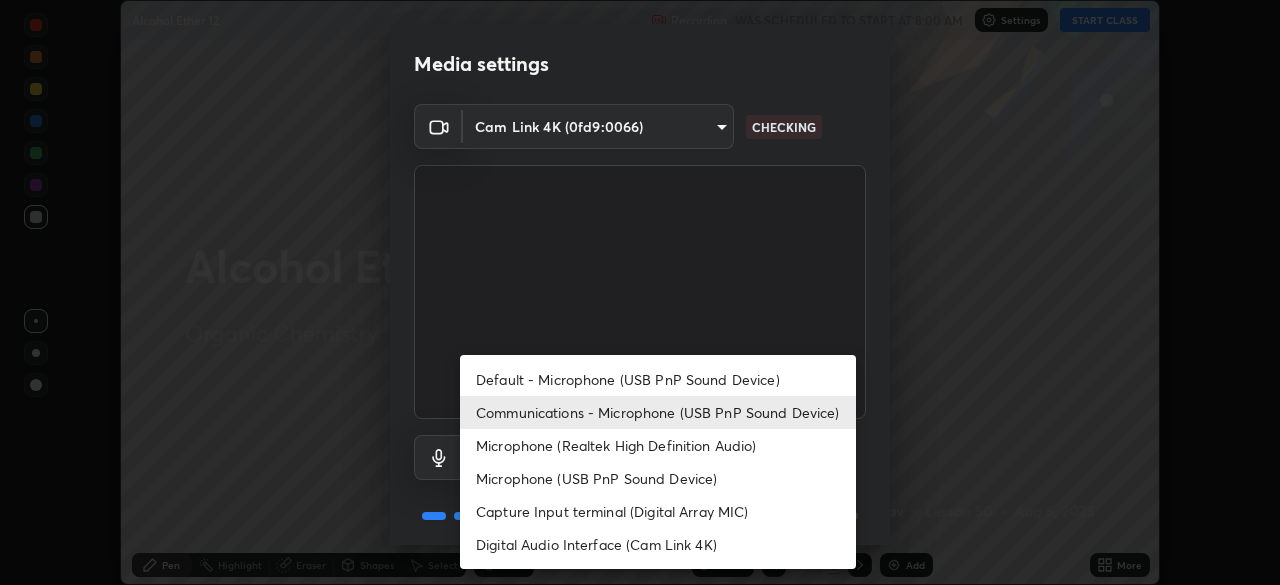 click on "Microphone (Realtek High Definition Audio)" at bounding box center [658, 445] 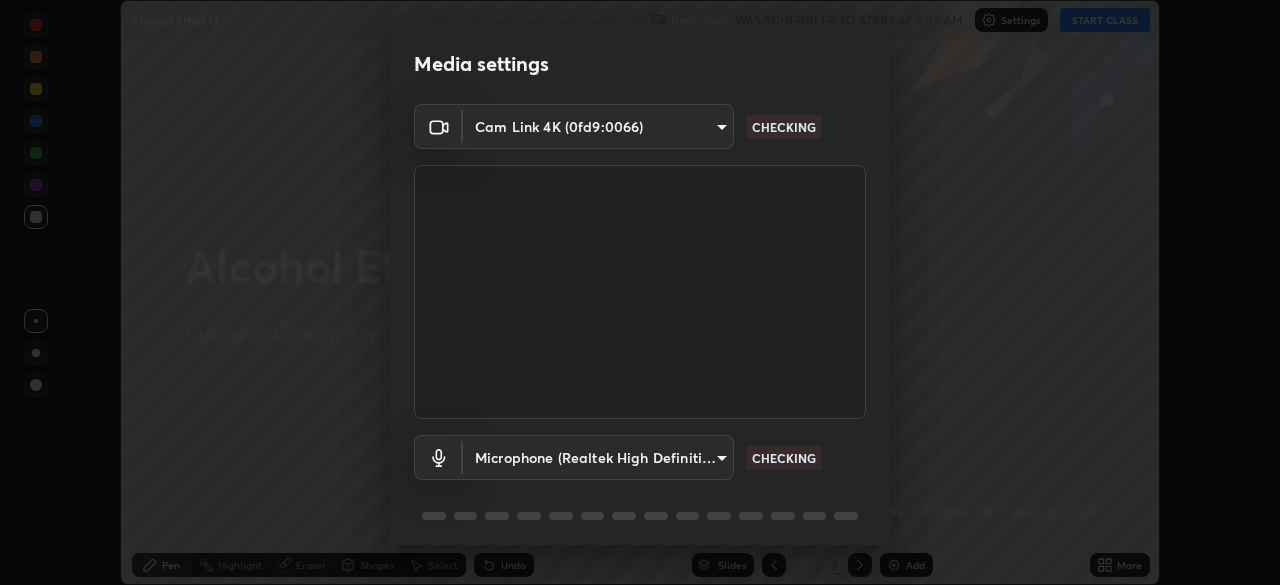 click on "Erase all Alcohol Ether 12 Recording WAS SCHEDULED TO START AT  8:00 AM Settings START CLASS Setting up your live class Alcohol Ether 12 • L50 of Organic Chemistry [FIRST] [LAST] Pen Highlight Eraser Shapes Select Undo Slides 2 / 2 Add More No doubts shared Encourage your learners to ask a doubt for better clarity Report an issue Reason for reporting Buffering Chat not working Audio - Video sync issue Educator video quality low ​ Attach an image Report Media settings Cam Link 4K (0fd9:0066) b836b1746bc57e858dac7ff1eb7f6fa2ca3122fce8273d052bbc38d86990041a CHECKING Microphone (Realtek High Definition Audio) 4273d84e70fb5c3da1ad7a87736a7c1c3dc0036dee25445793fb8f51dd498235 CHECKING 1 / 5 Next" at bounding box center (640, 292) 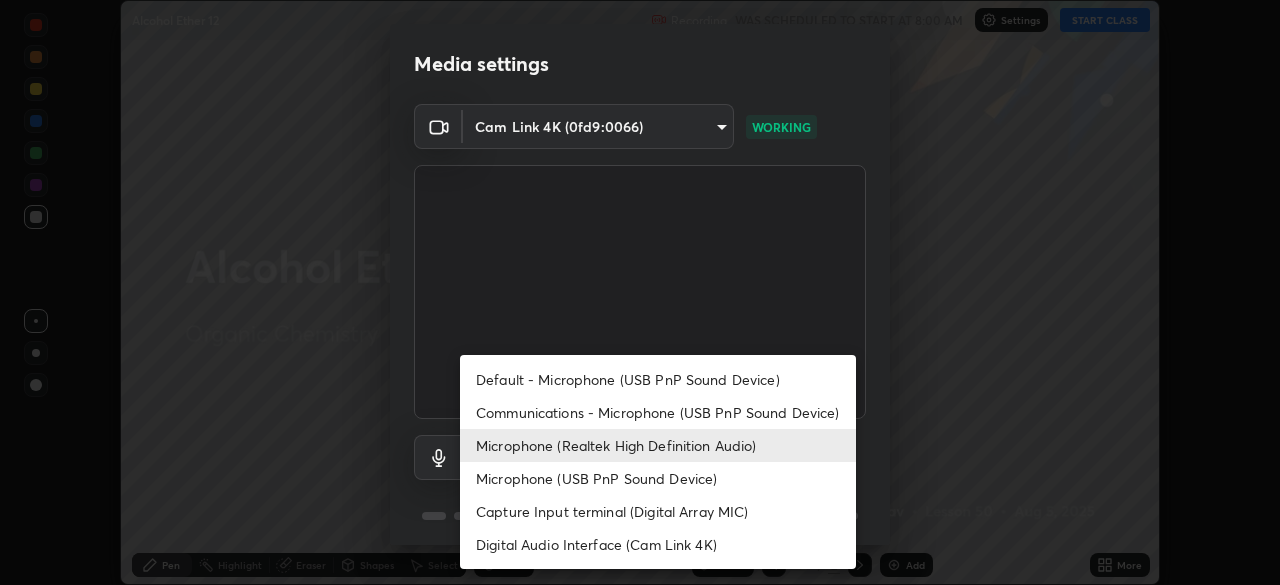 click on "Communications - Microphone (USB PnP Sound Device)" at bounding box center (658, 412) 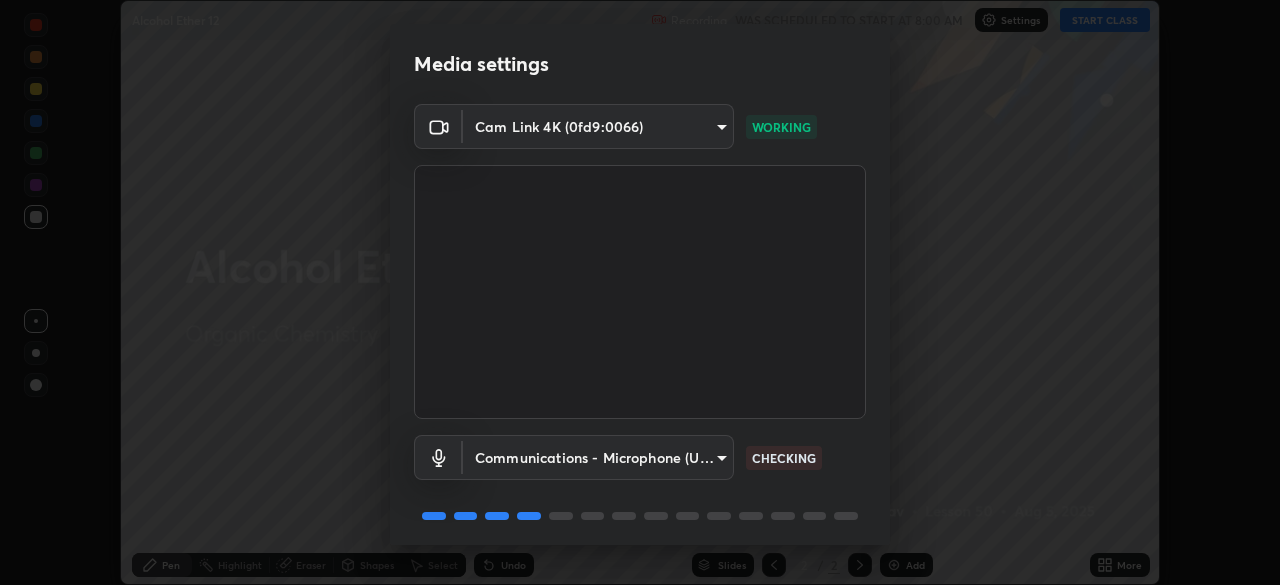 scroll, scrollTop: 71, scrollLeft: 0, axis: vertical 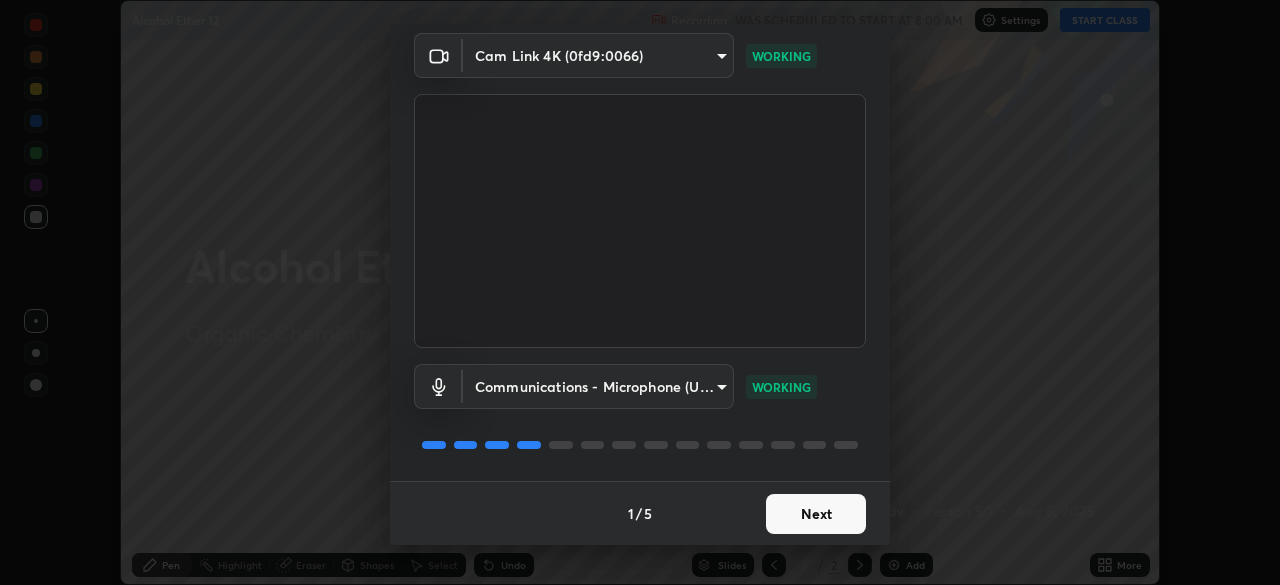 click on "Next" at bounding box center [816, 514] 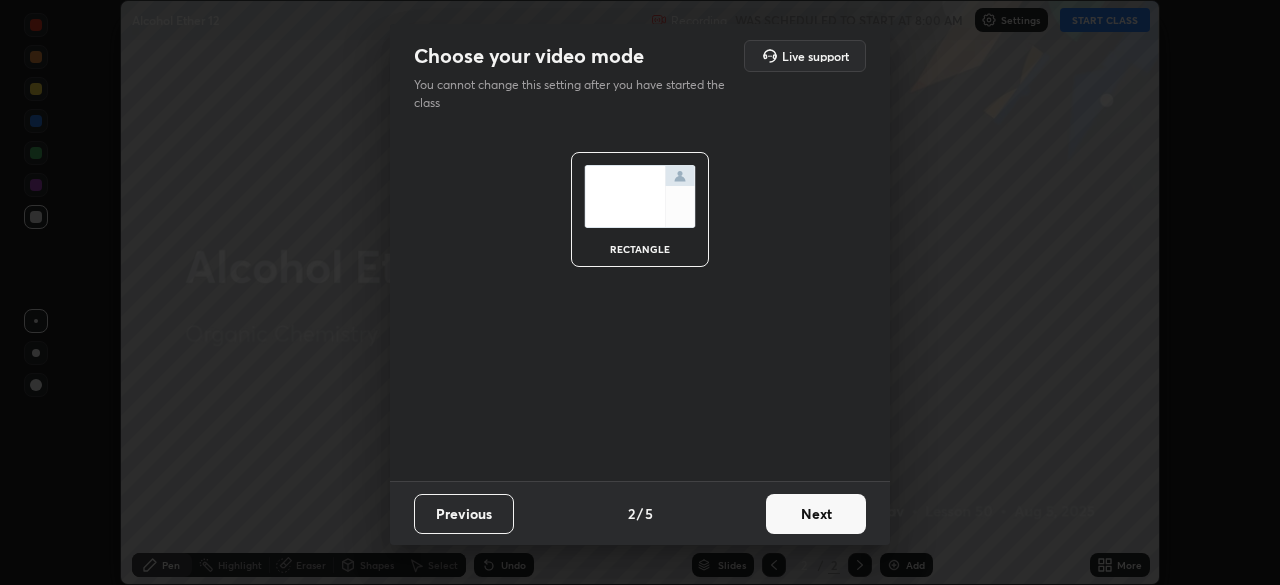 click on "Next" at bounding box center (816, 514) 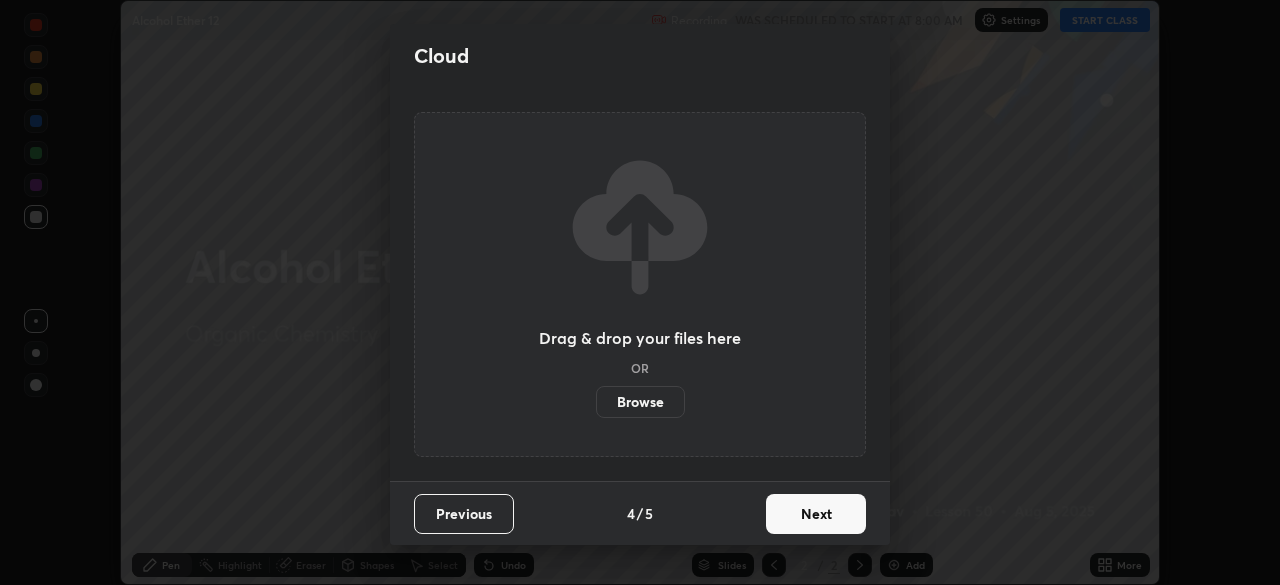 click on "Next" at bounding box center (816, 514) 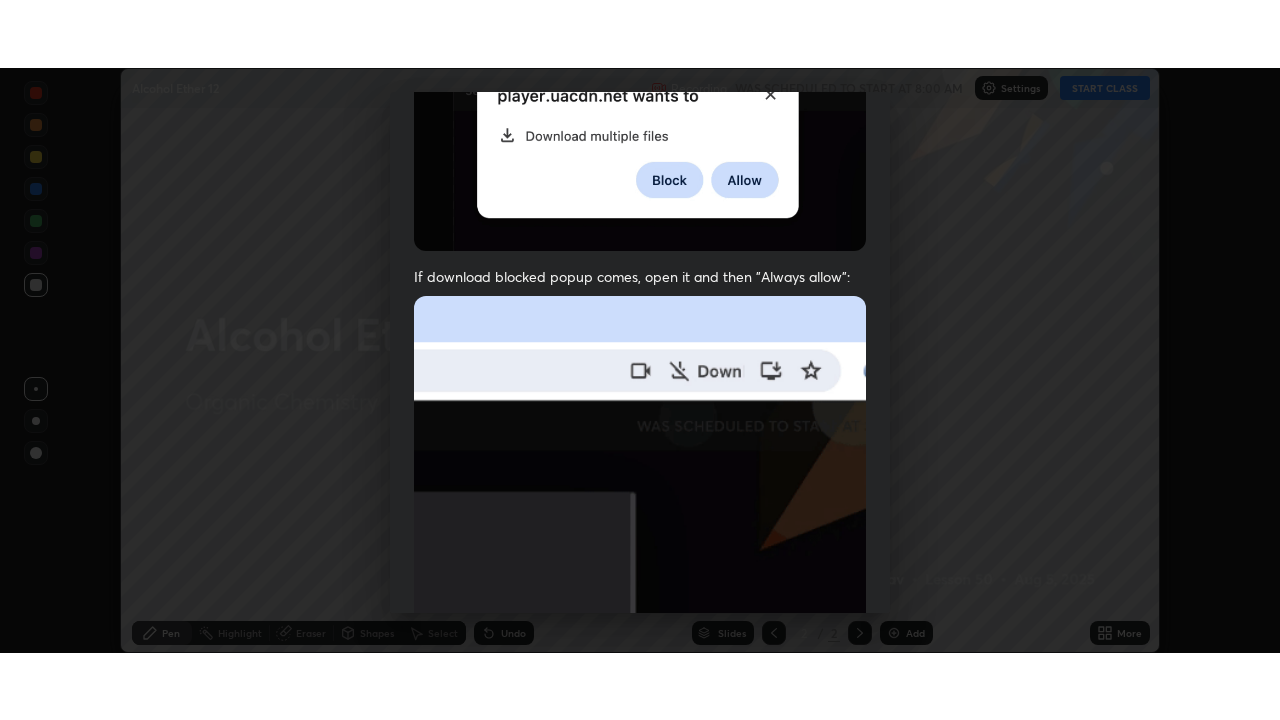 scroll, scrollTop: 479, scrollLeft: 0, axis: vertical 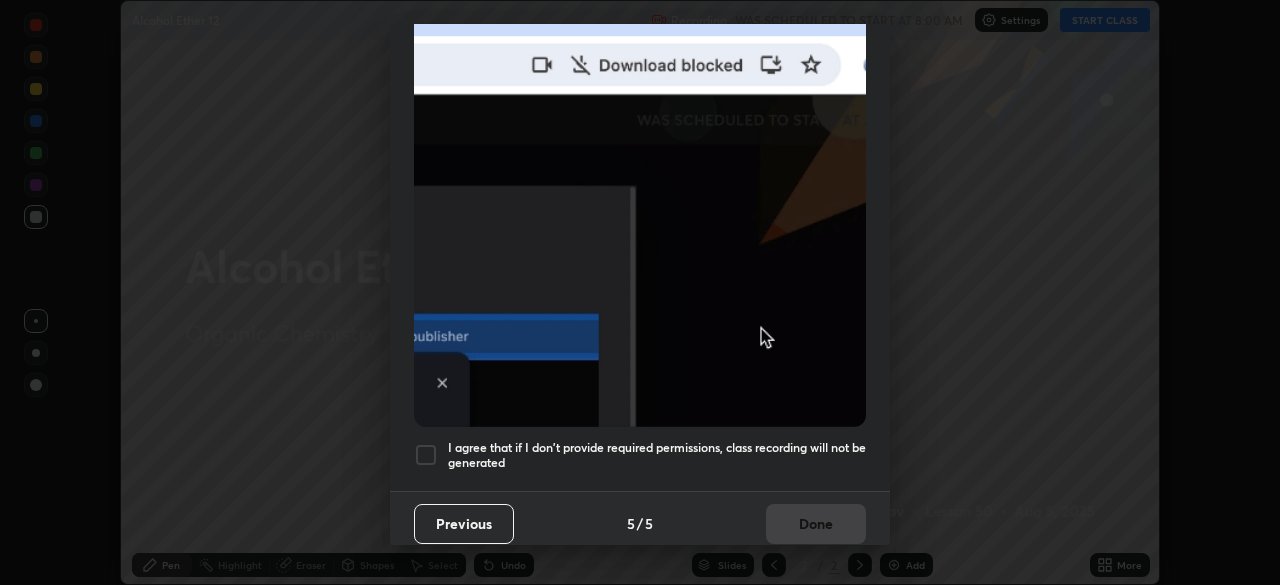 click on "I agree that if I don't provide required permissions, class recording will not be generated" at bounding box center [657, 455] 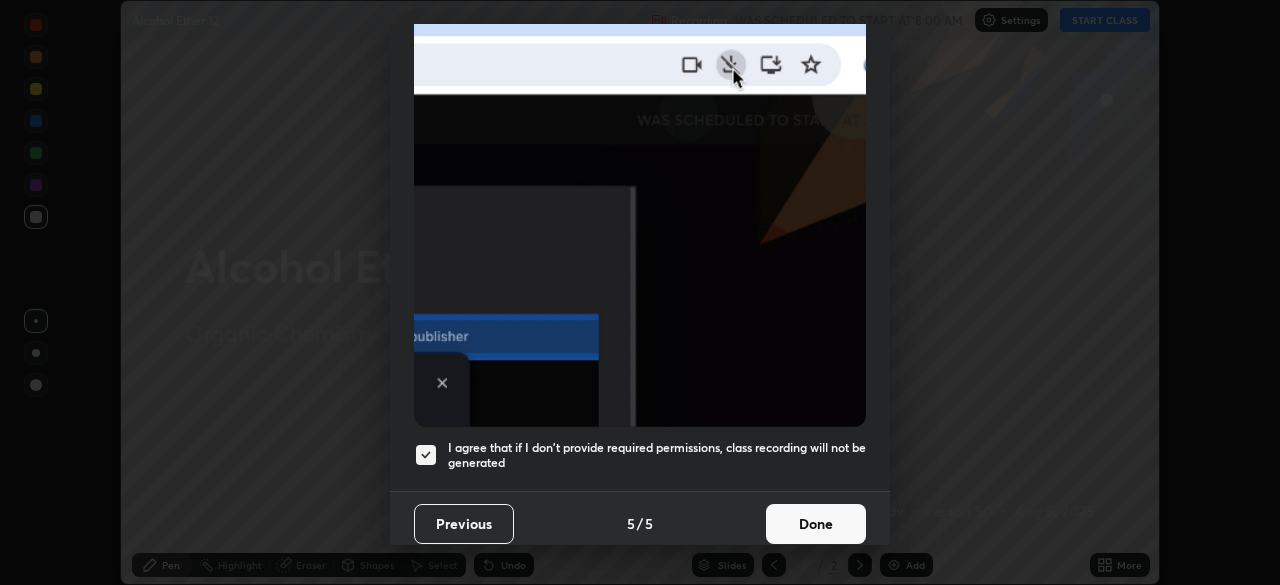 click on "Done" at bounding box center (816, 524) 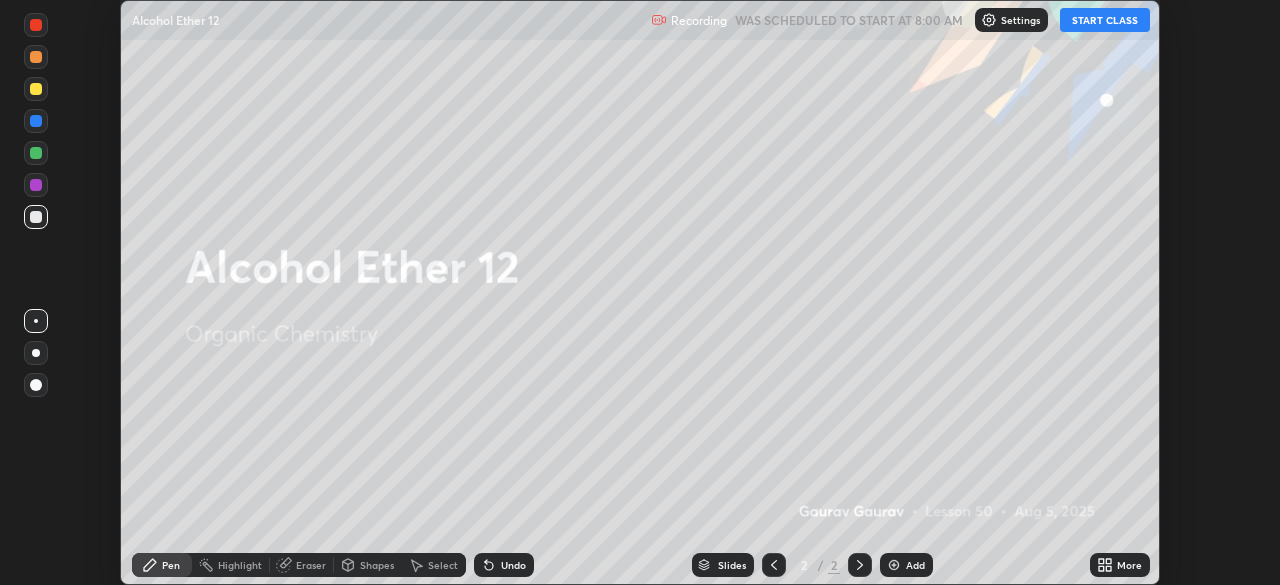 click on "START CLASS" at bounding box center [1105, 20] 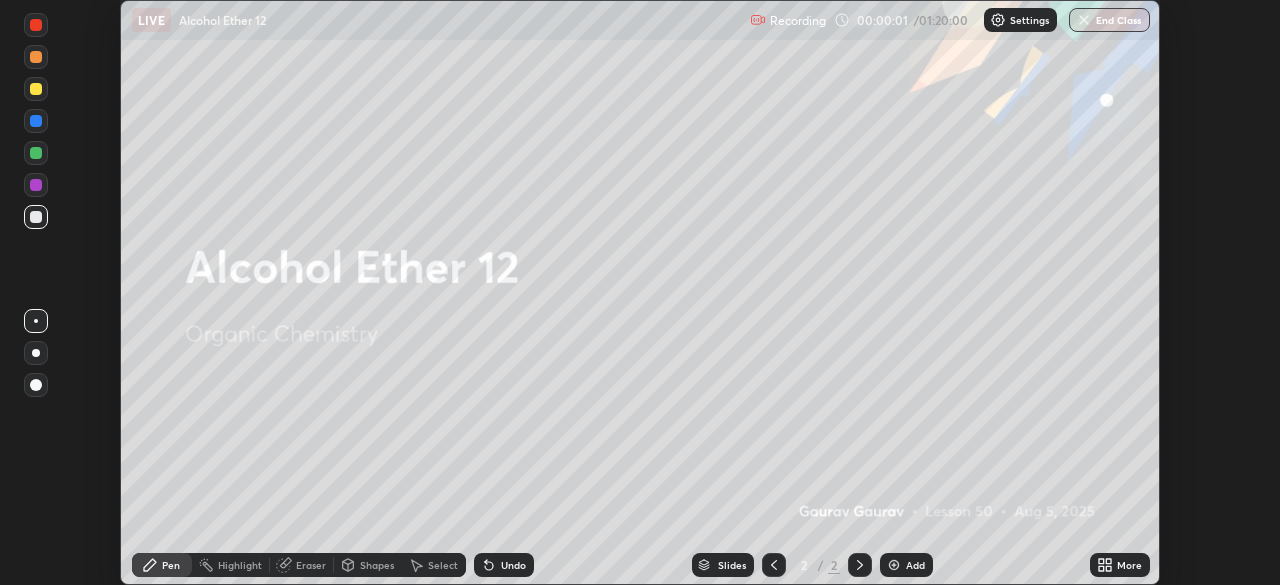 click on "Add" at bounding box center (906, 565) 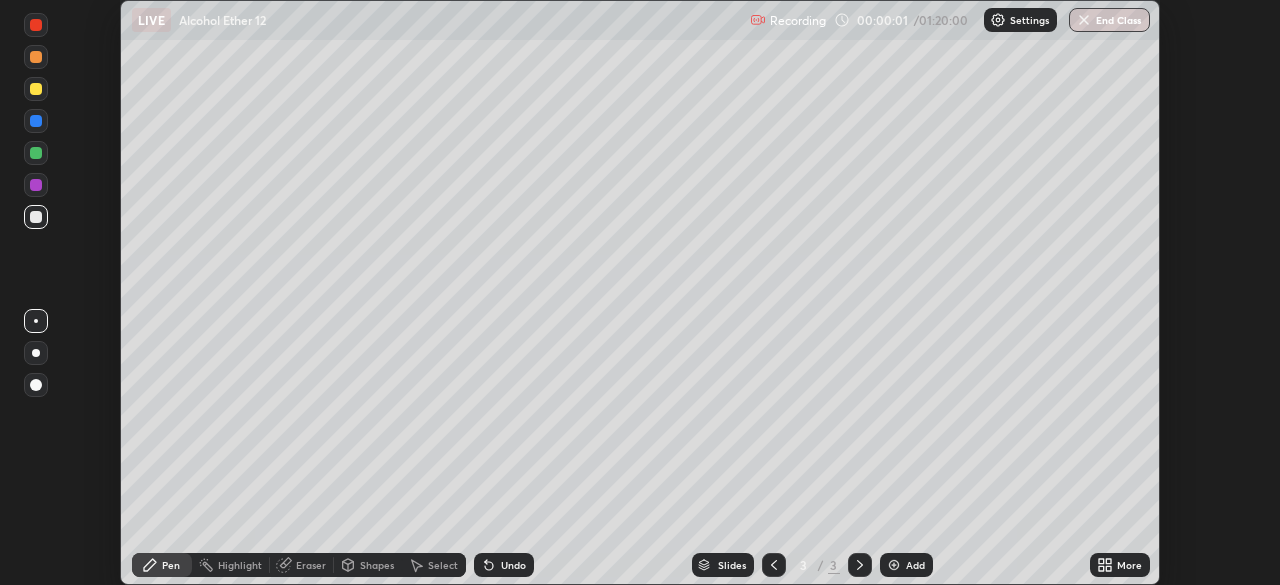 click 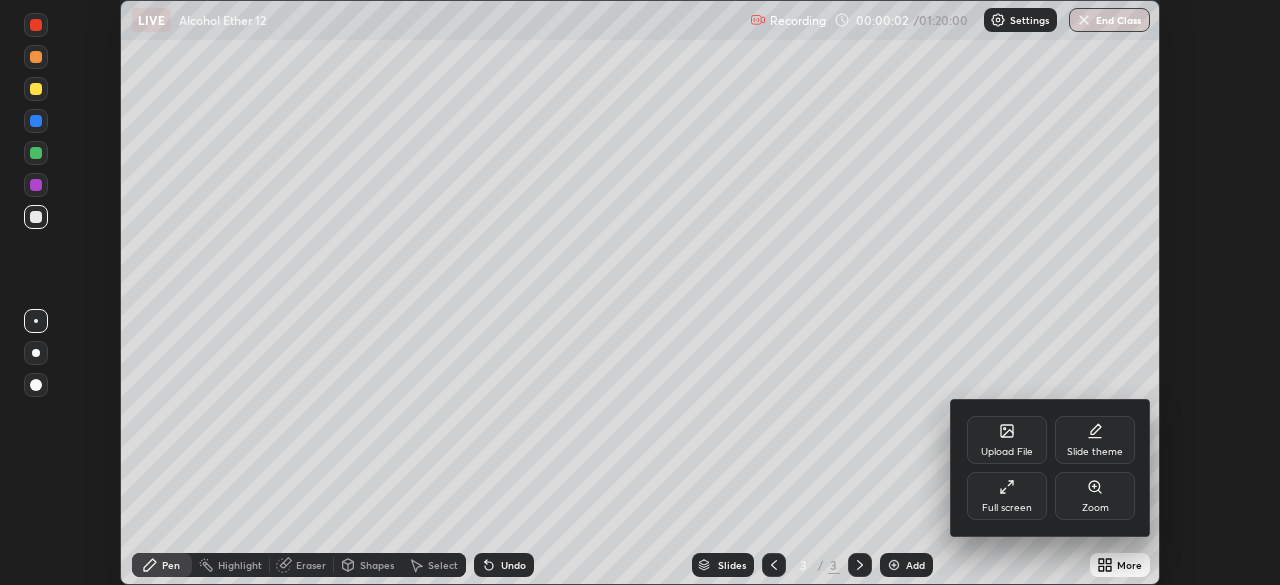 click 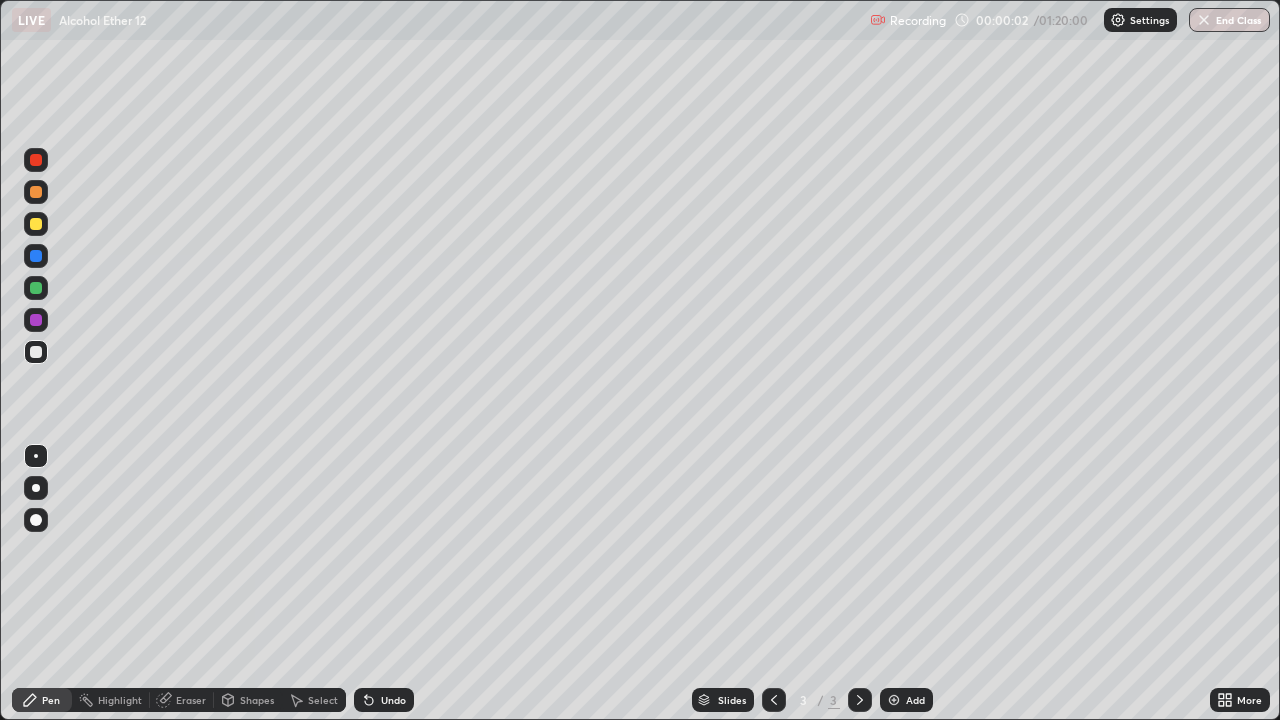 scroll, scrollTop: 99280, scrollLeft: 98720, axis: both 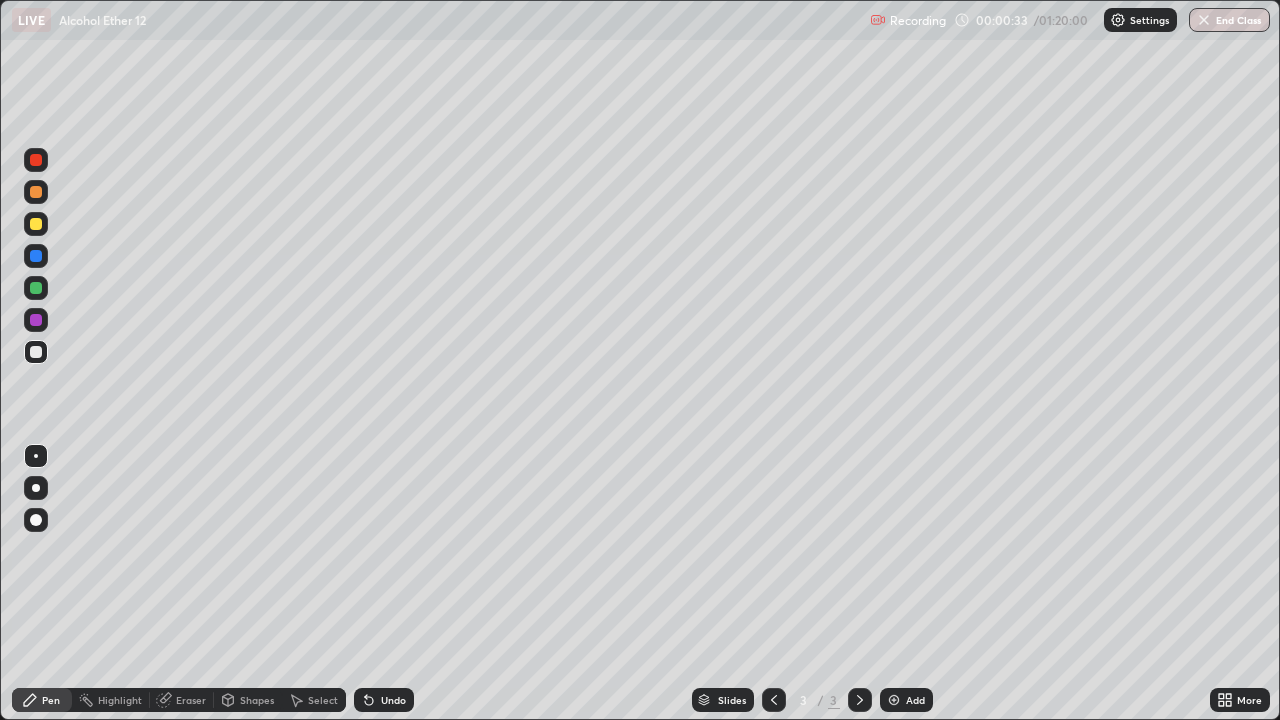 click at bounding box center (36, 224) 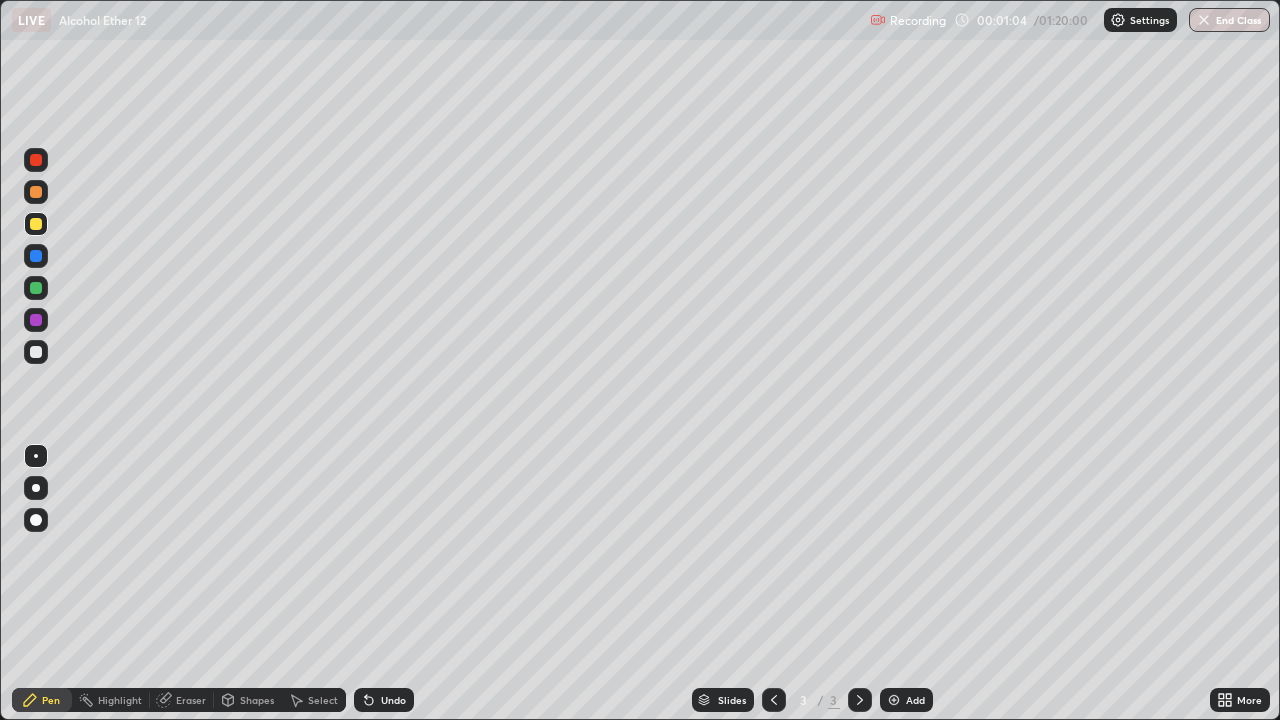 click at bounding box center [36, 352] 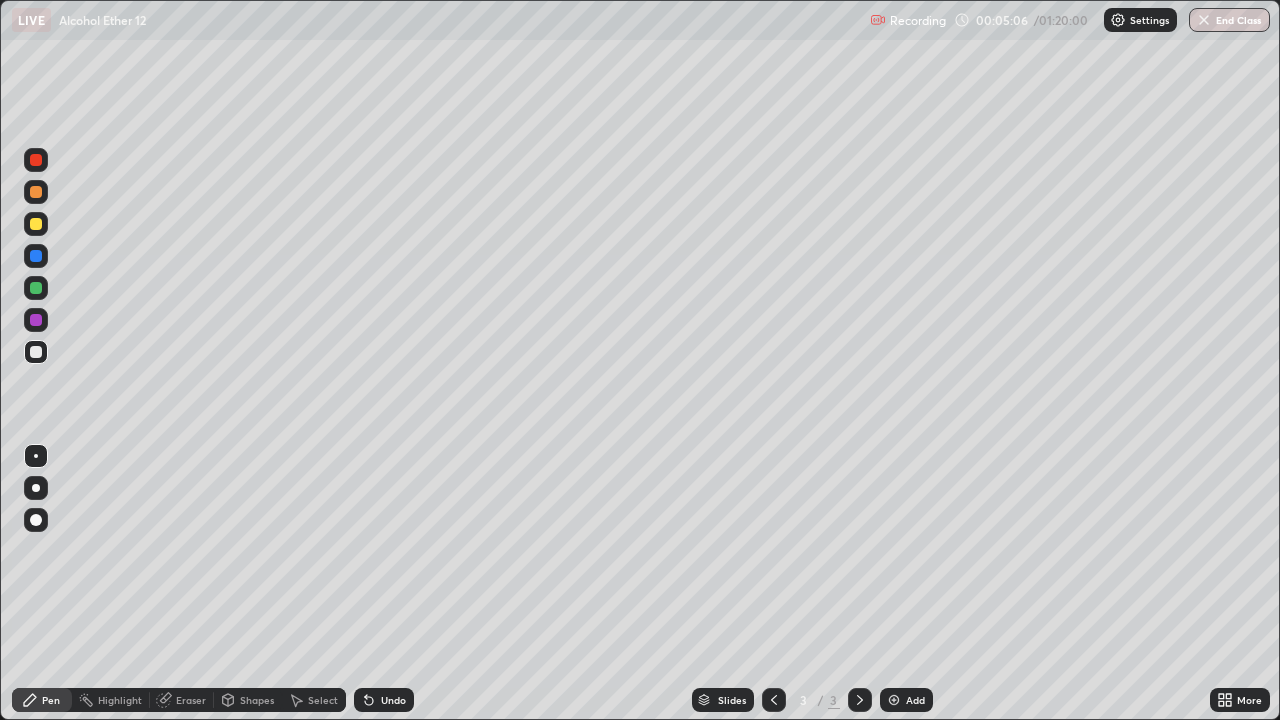 click on "Undo" at bounding box center (393, 700) 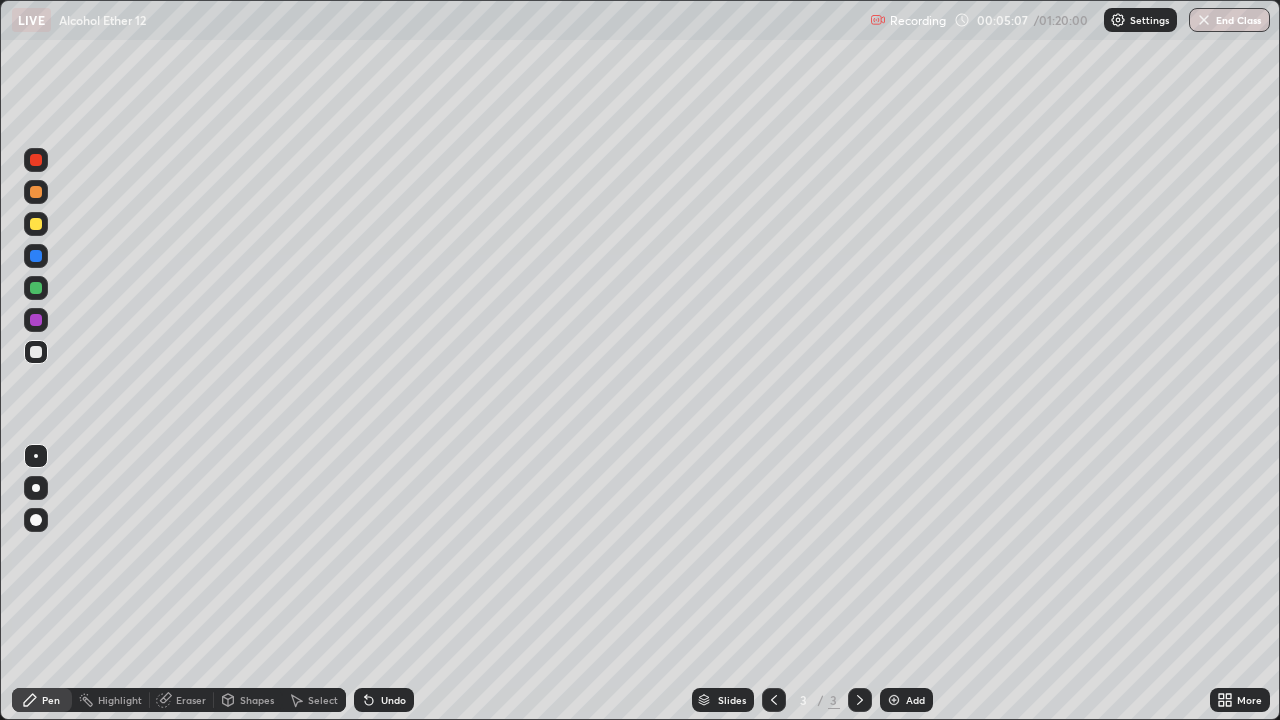 click on "Undo" at bounding box center [384, 700] 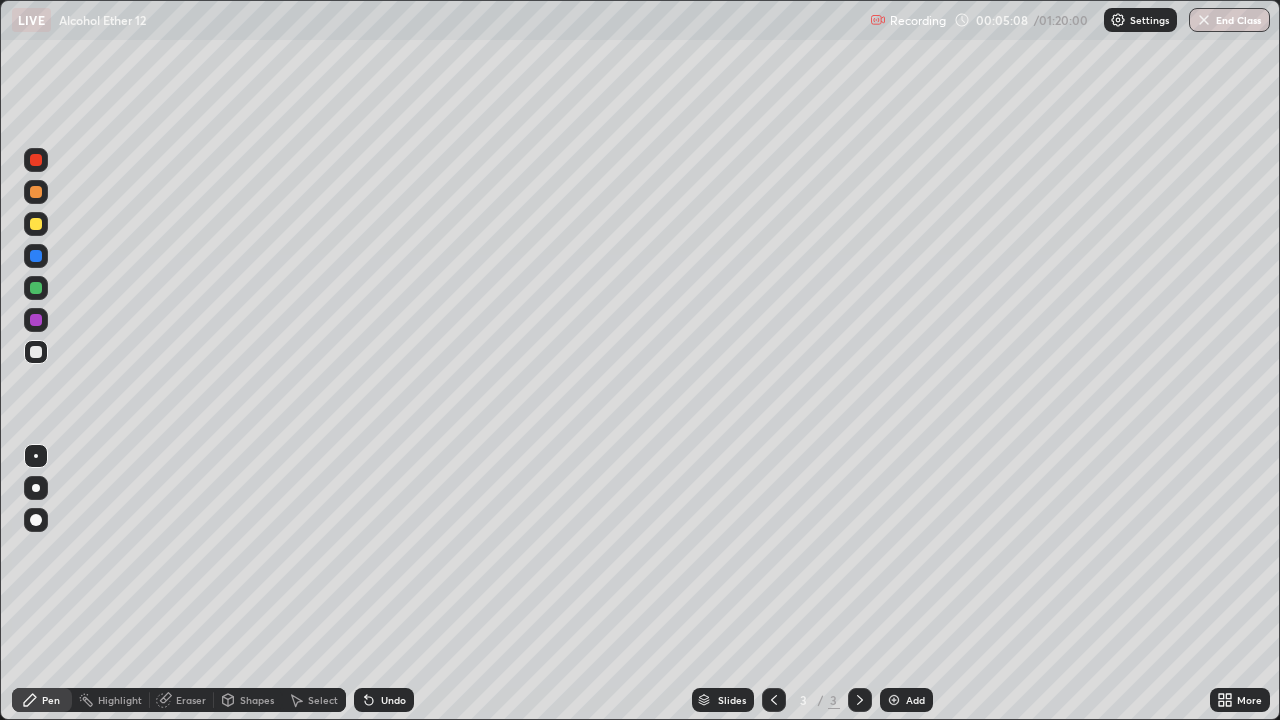 click on "Undo" at bounding box center [384, 700] 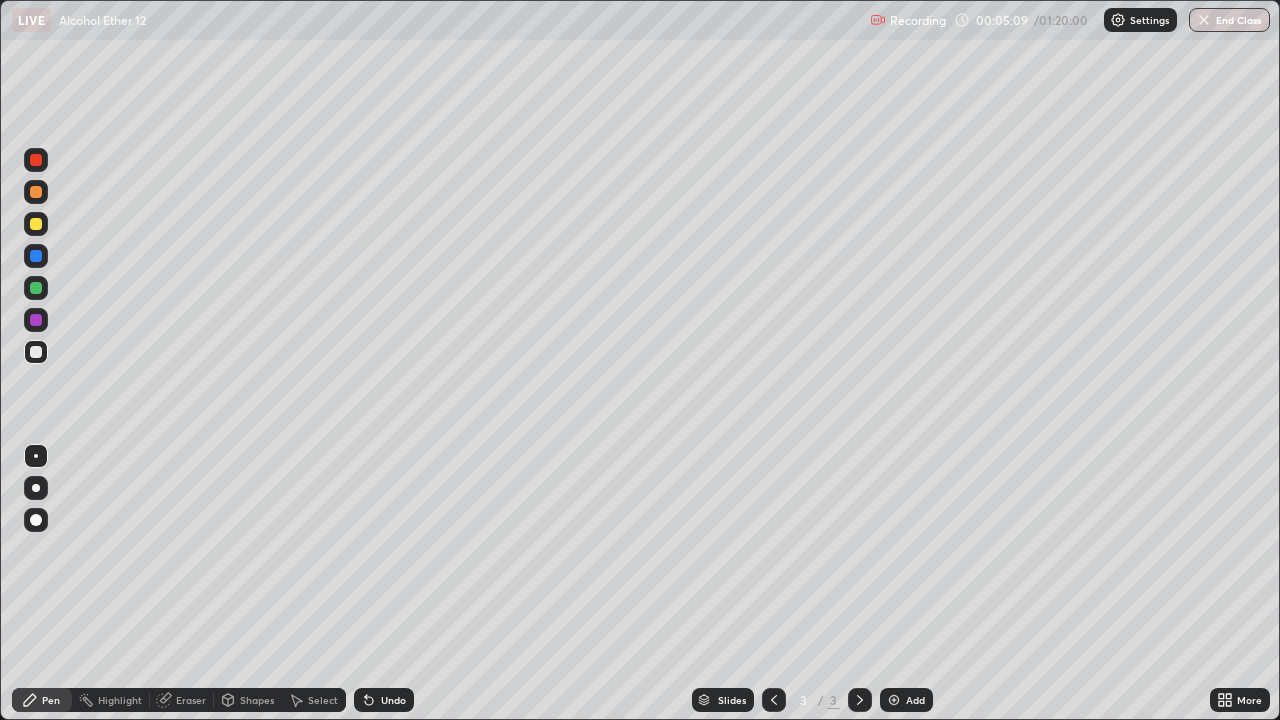 click on "Undo" at bounding box center (393, 700) 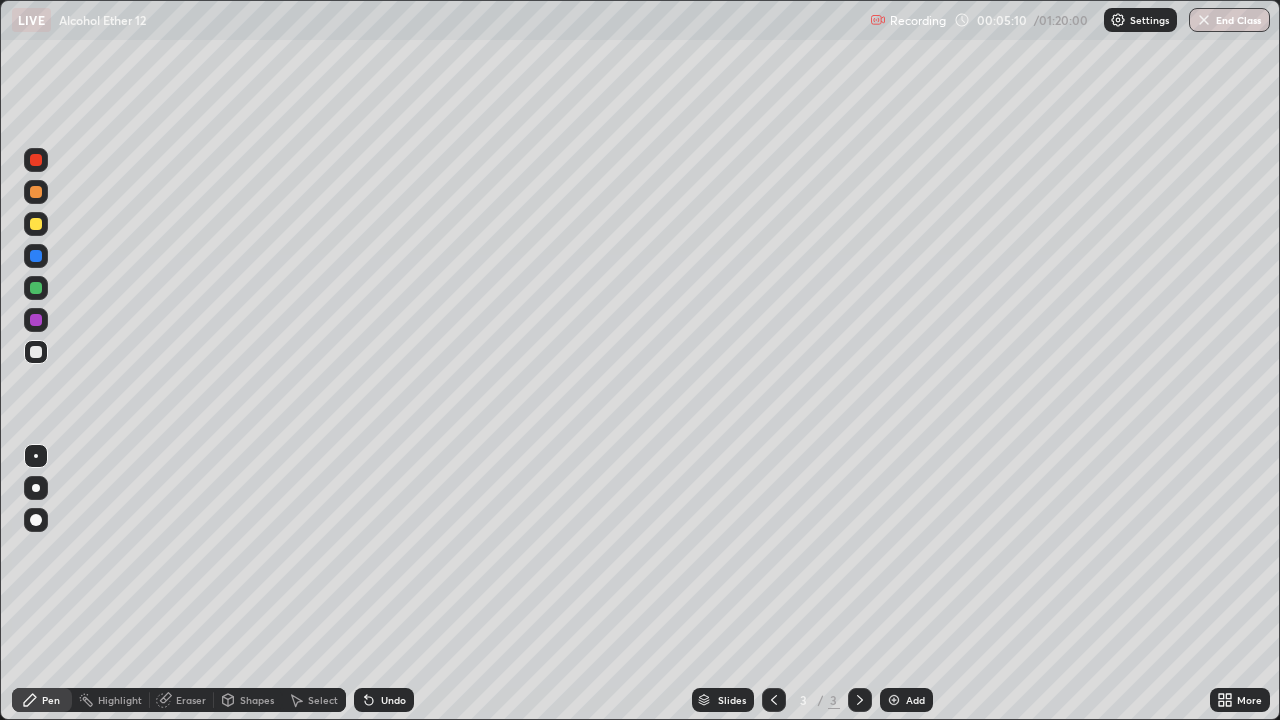 click on "Undo" at bounding box center [393, 700] 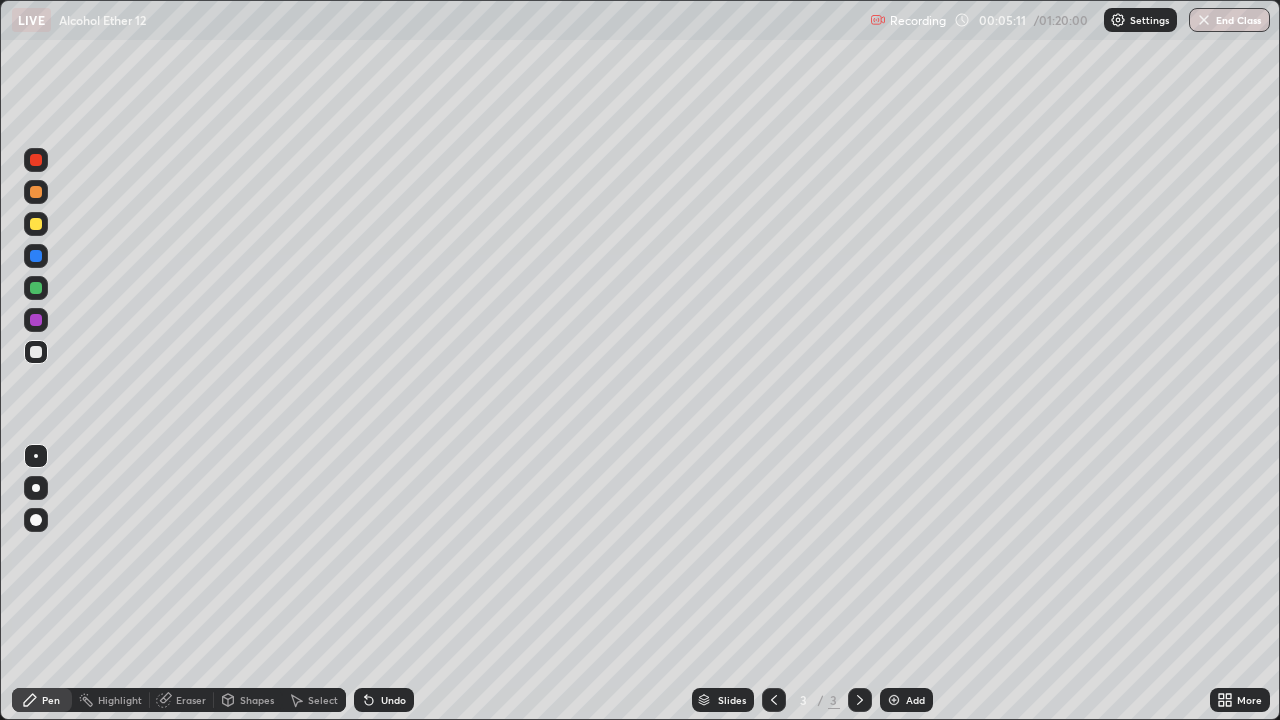 click on "Undo" at bounding box center (393, 700) 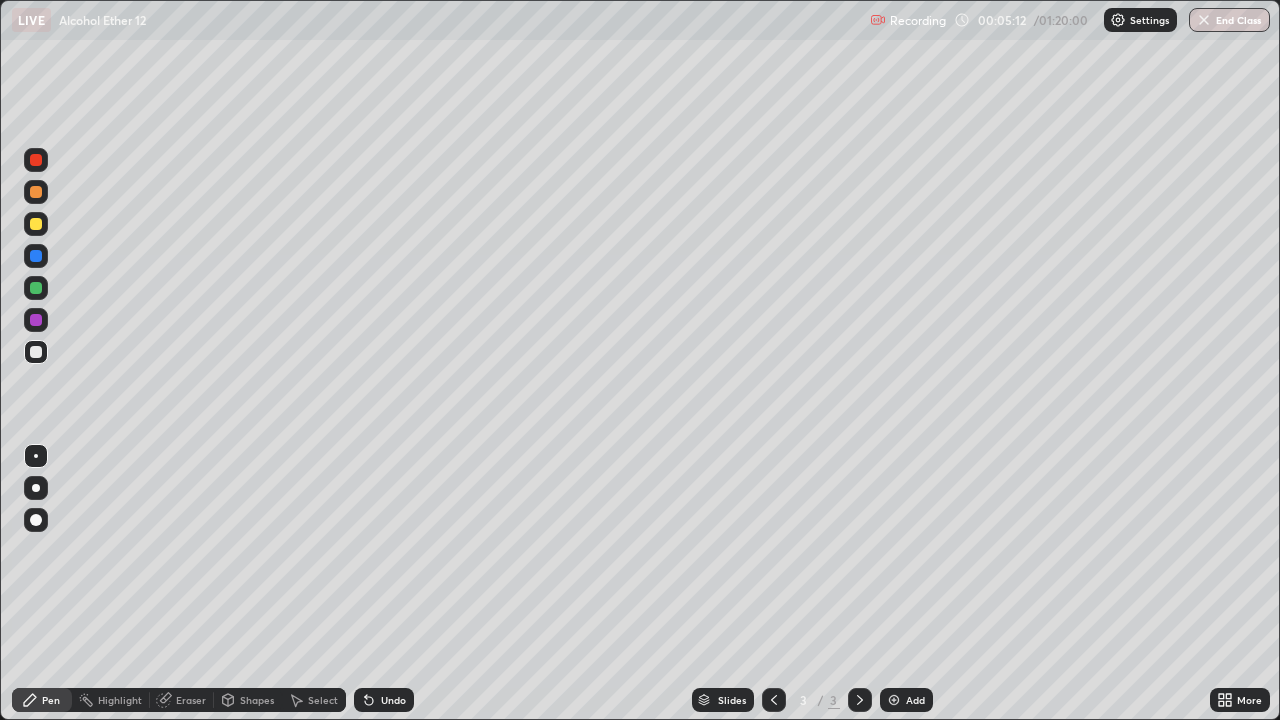 click on "Undo" at bounding box center (393, 700) 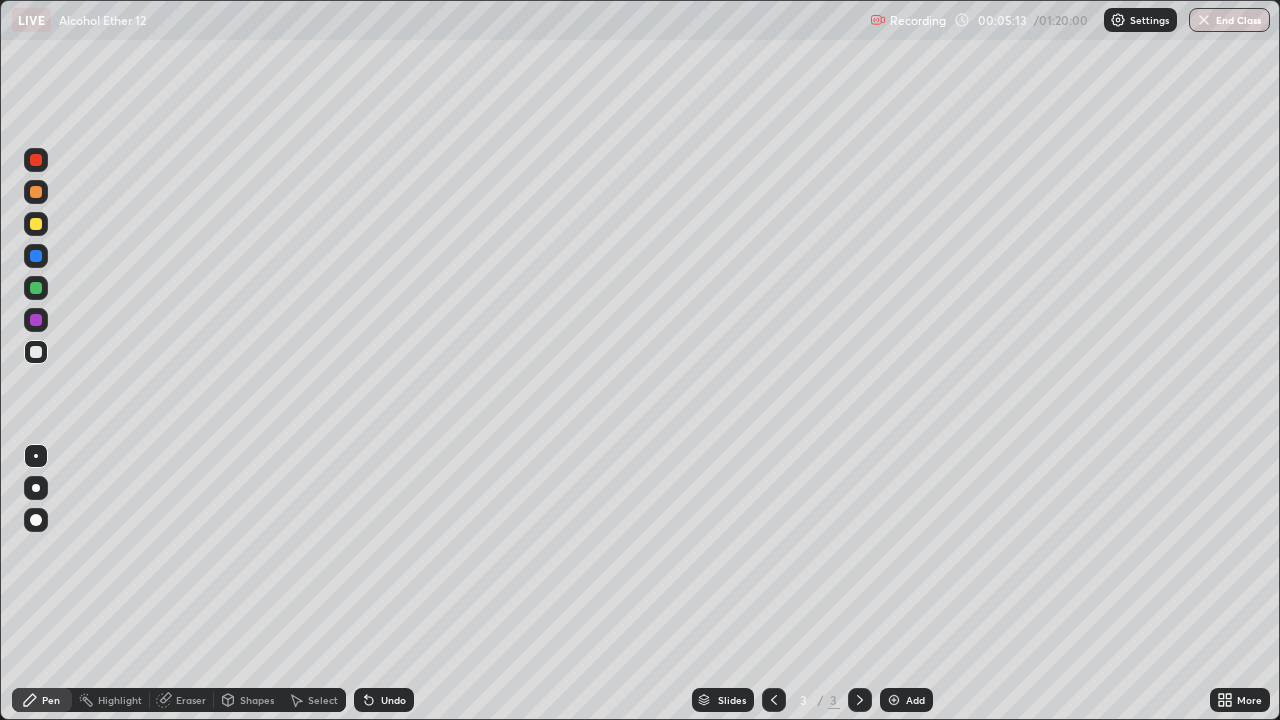 click on "Undo" at bounding box center (384, 700) 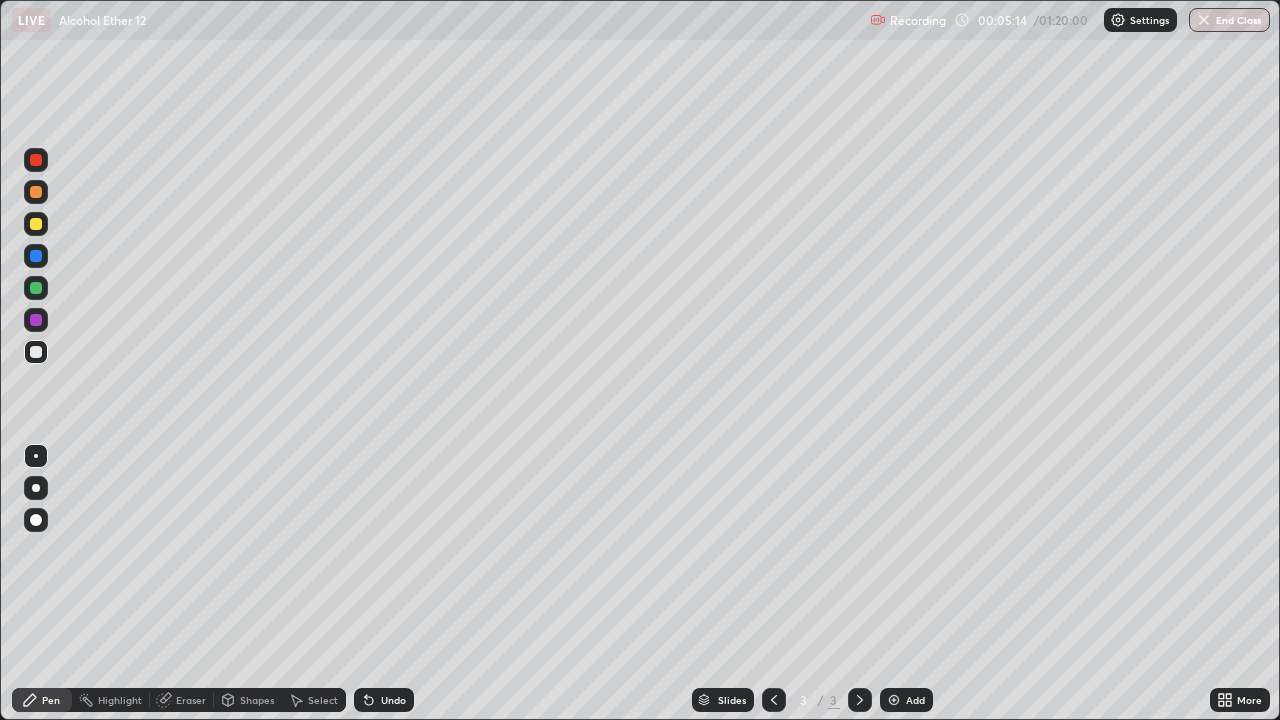 click on "Undo" at bounding box center [384, 700] 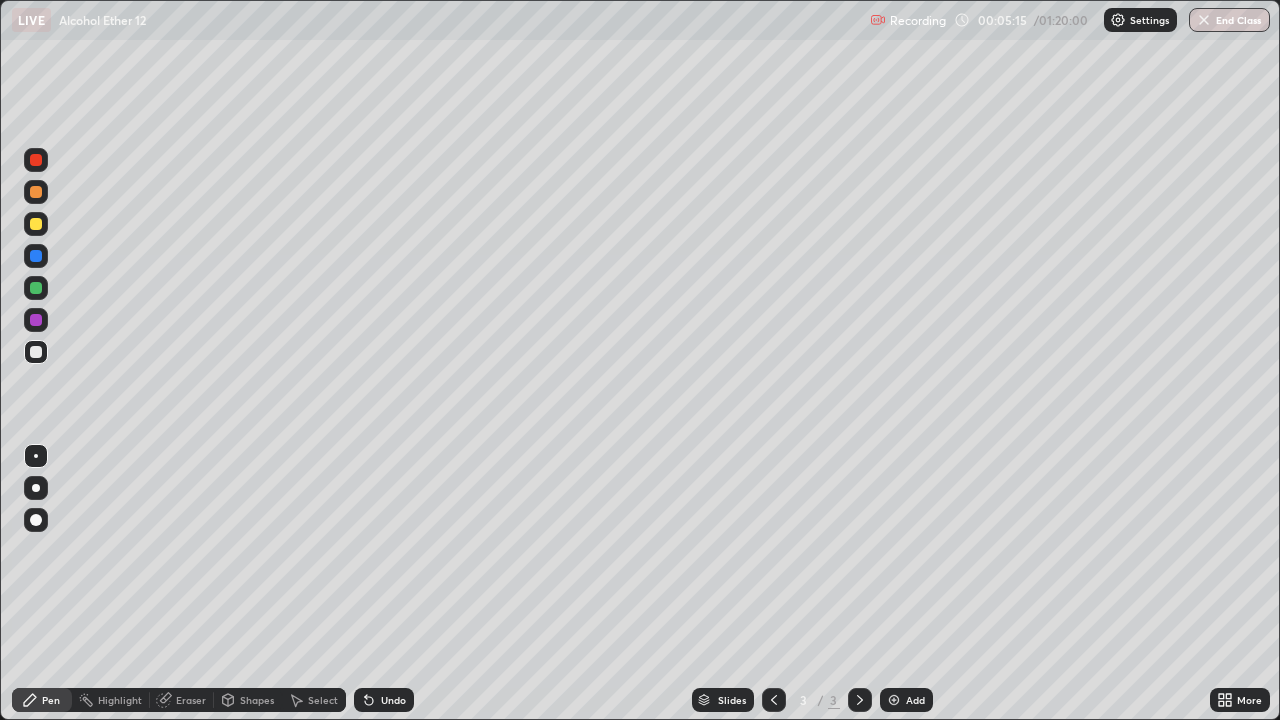 click on "Undo" at bounding box center (384, 700) 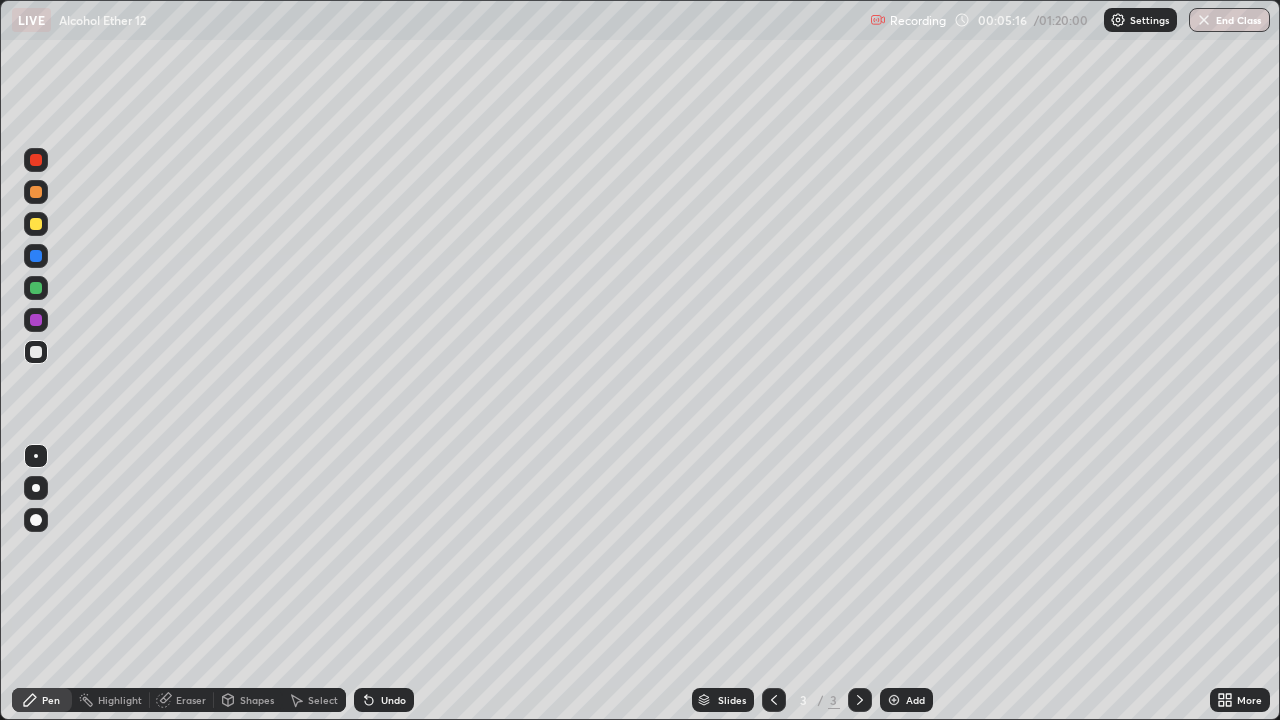 click 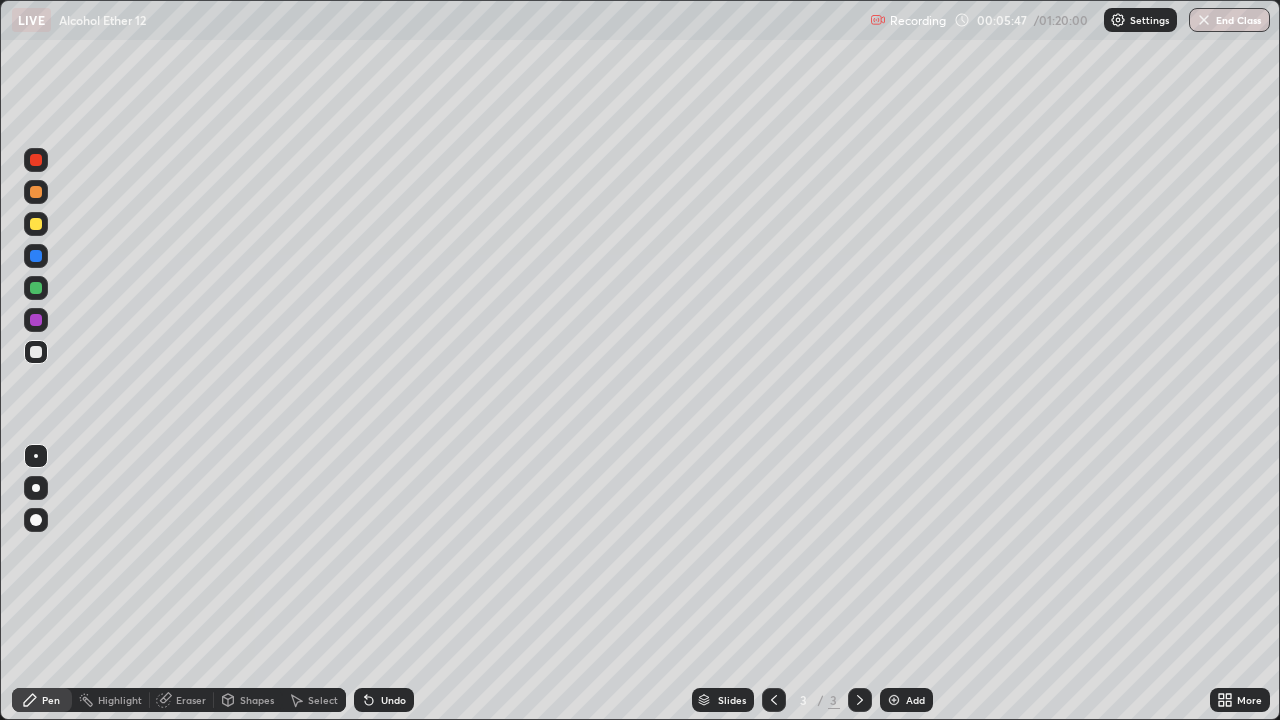click at bounding box center [36, 224] 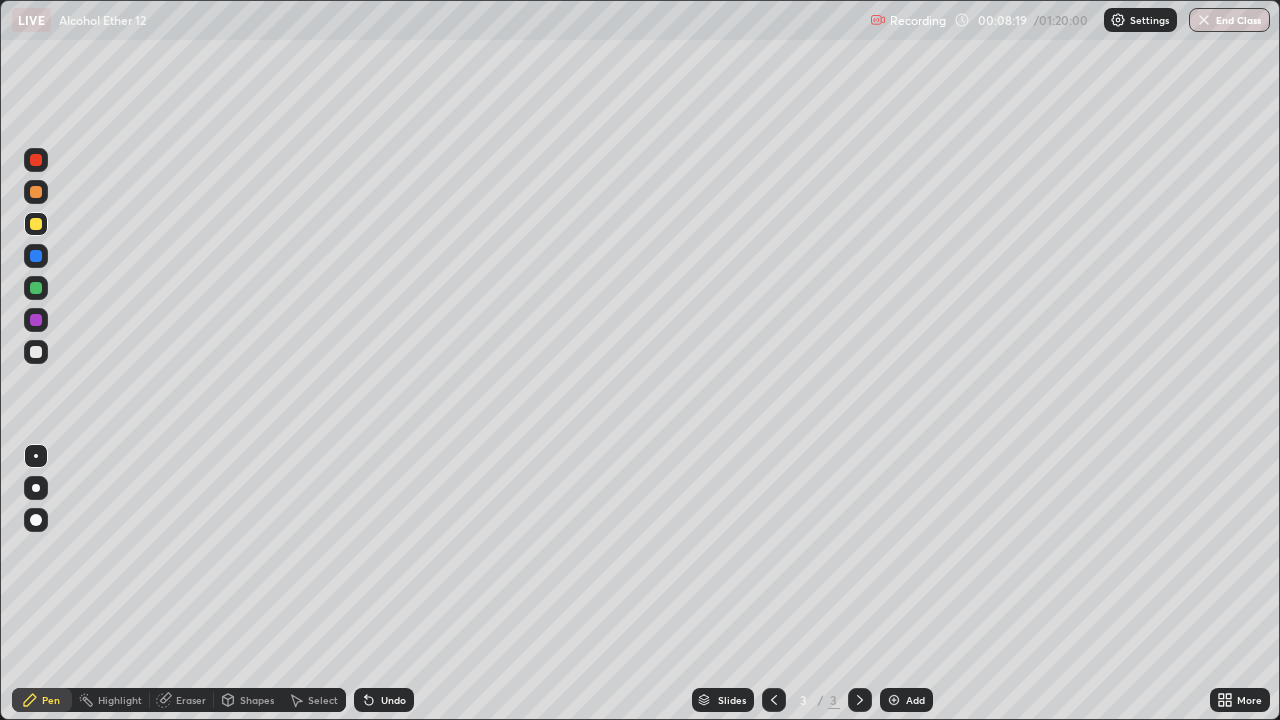 click on "Undo" at bounding box center [384, 700] 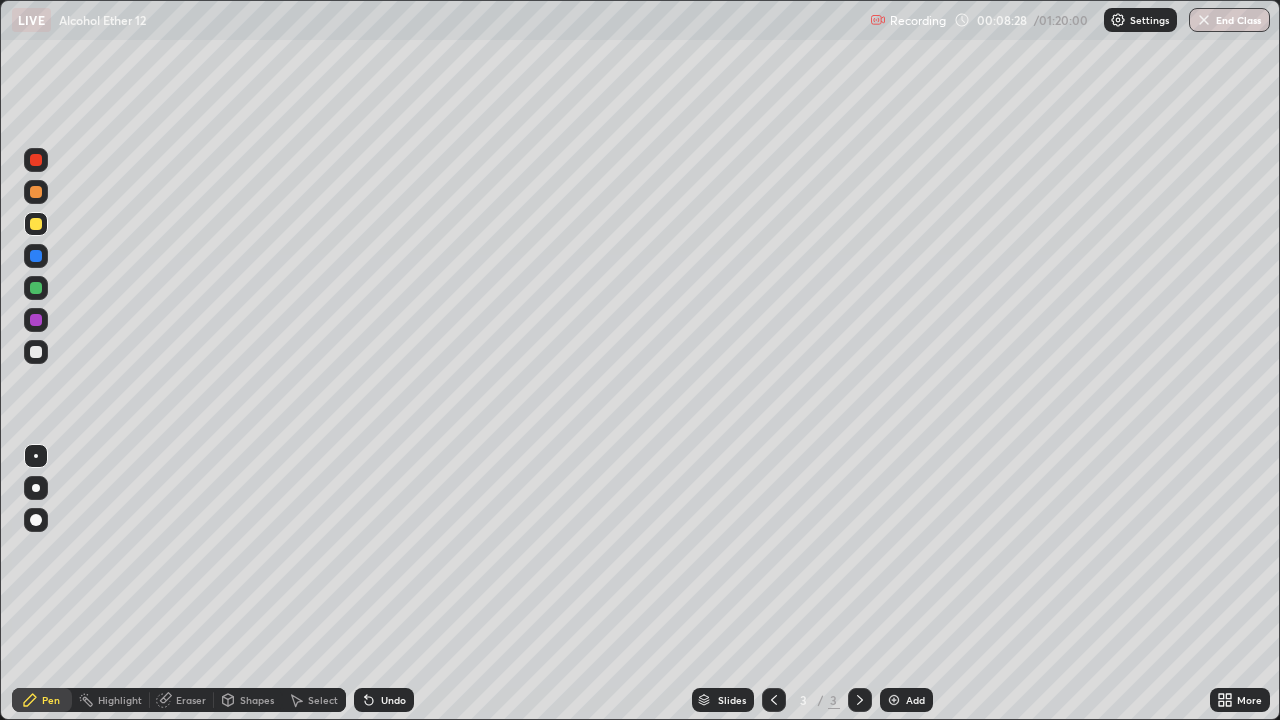 click on "Eraser" at bounding box center (182, 700) 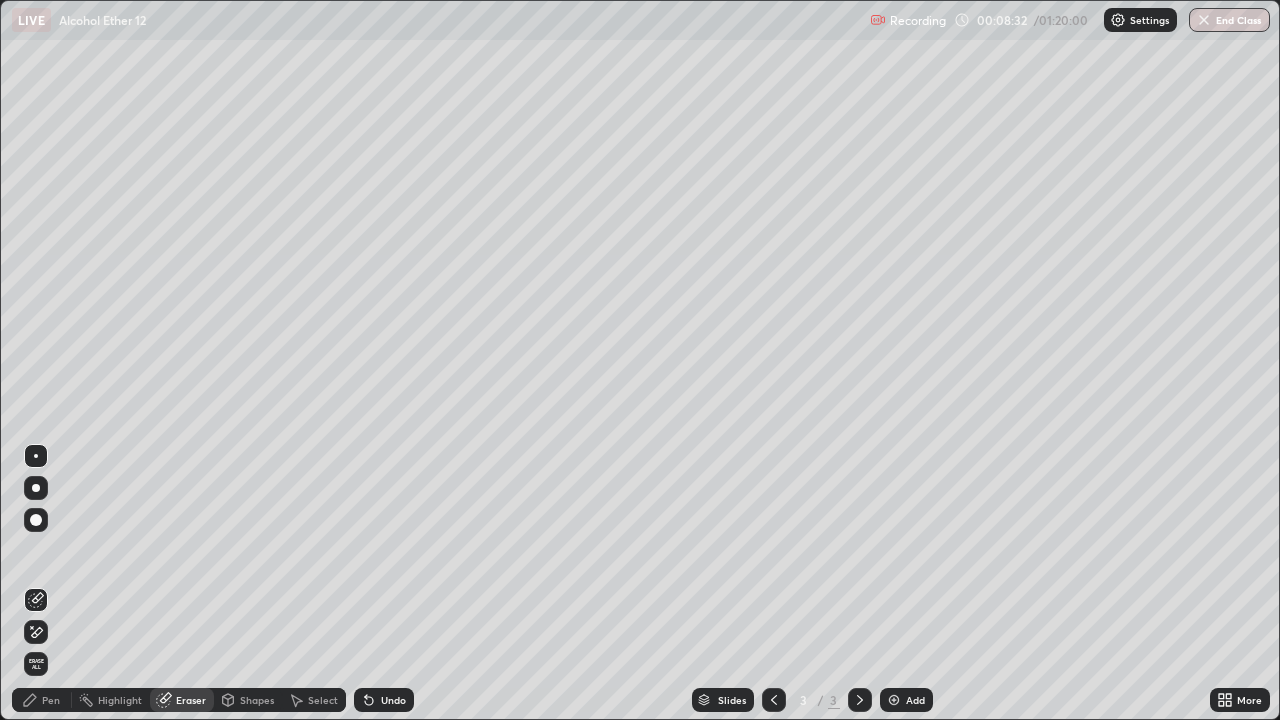 click on "Pen" at bounding box center [51, 700] 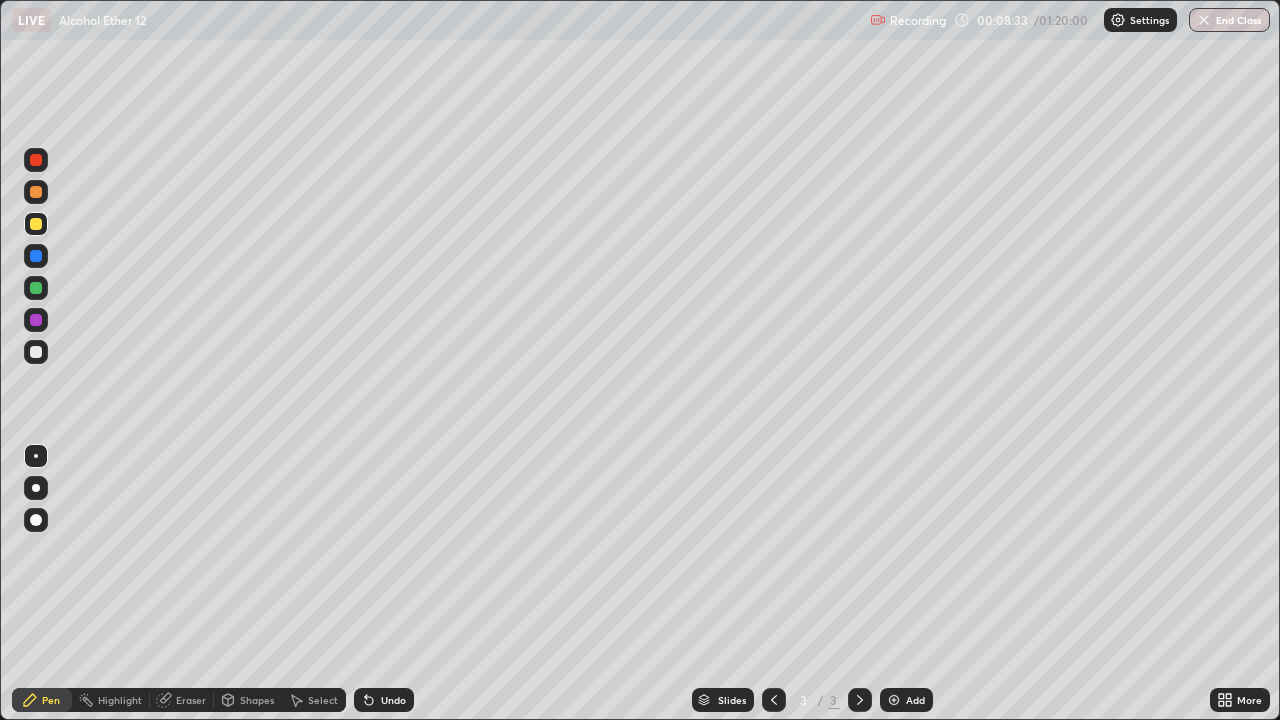 click at bounding box center (36, 352) 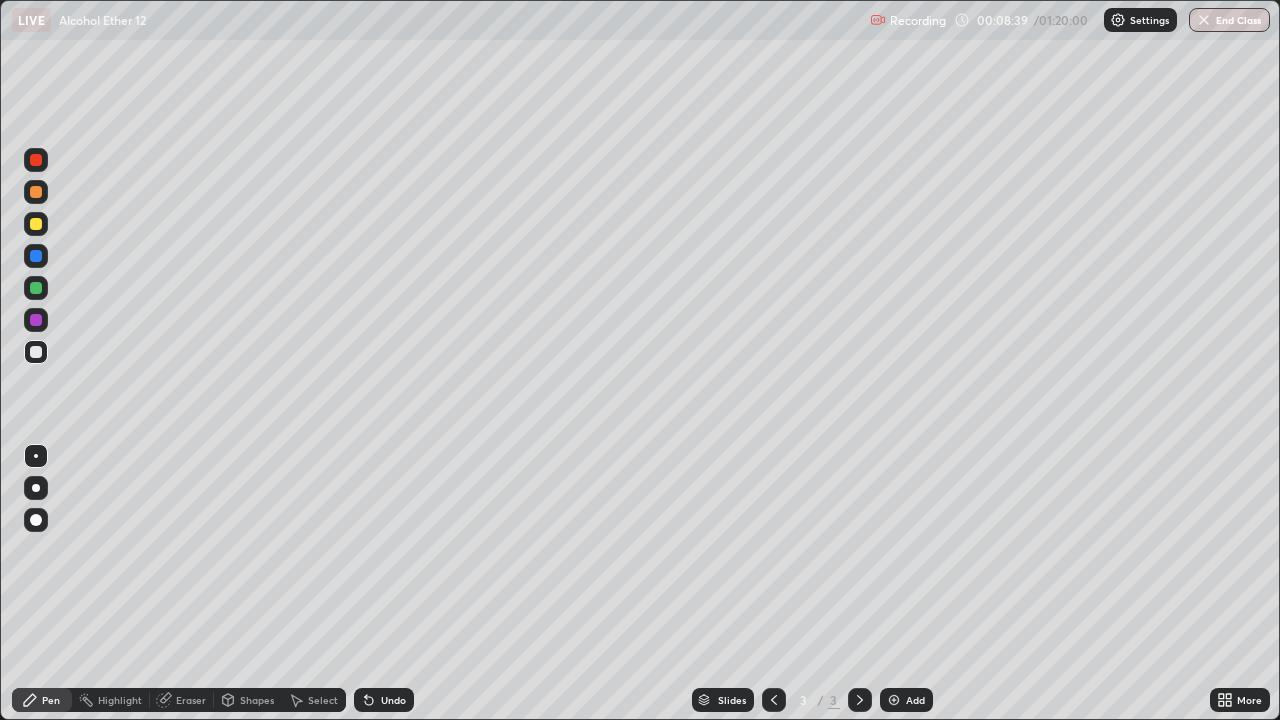 click on "Eraser" at bounding box center [191, 700] 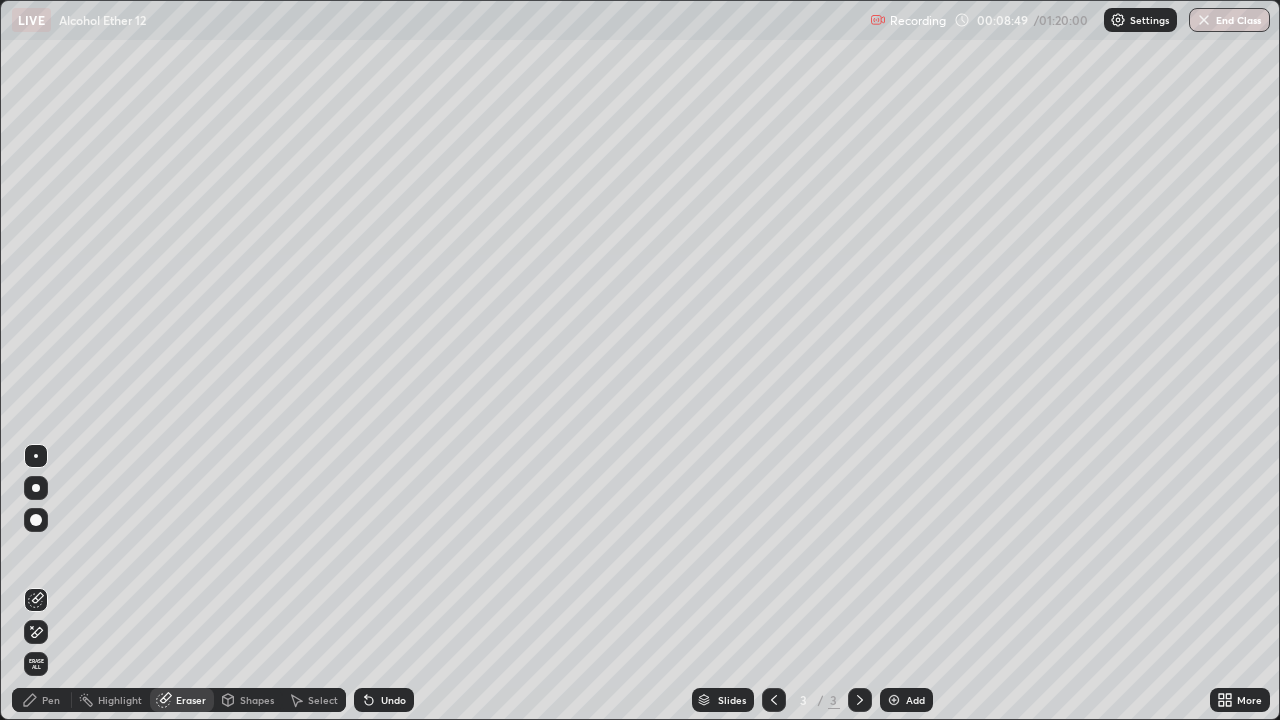click on "Pen" at bounding box center [42, 700] 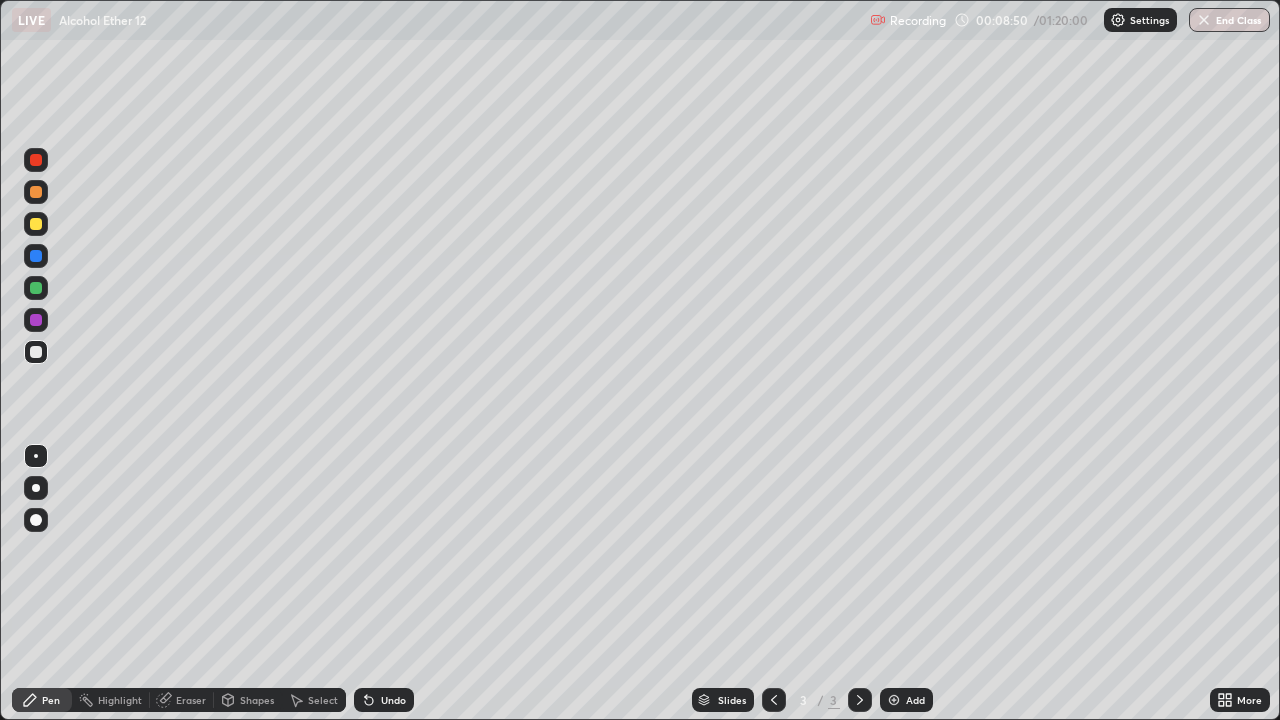 click at bounding box center [36, 352] 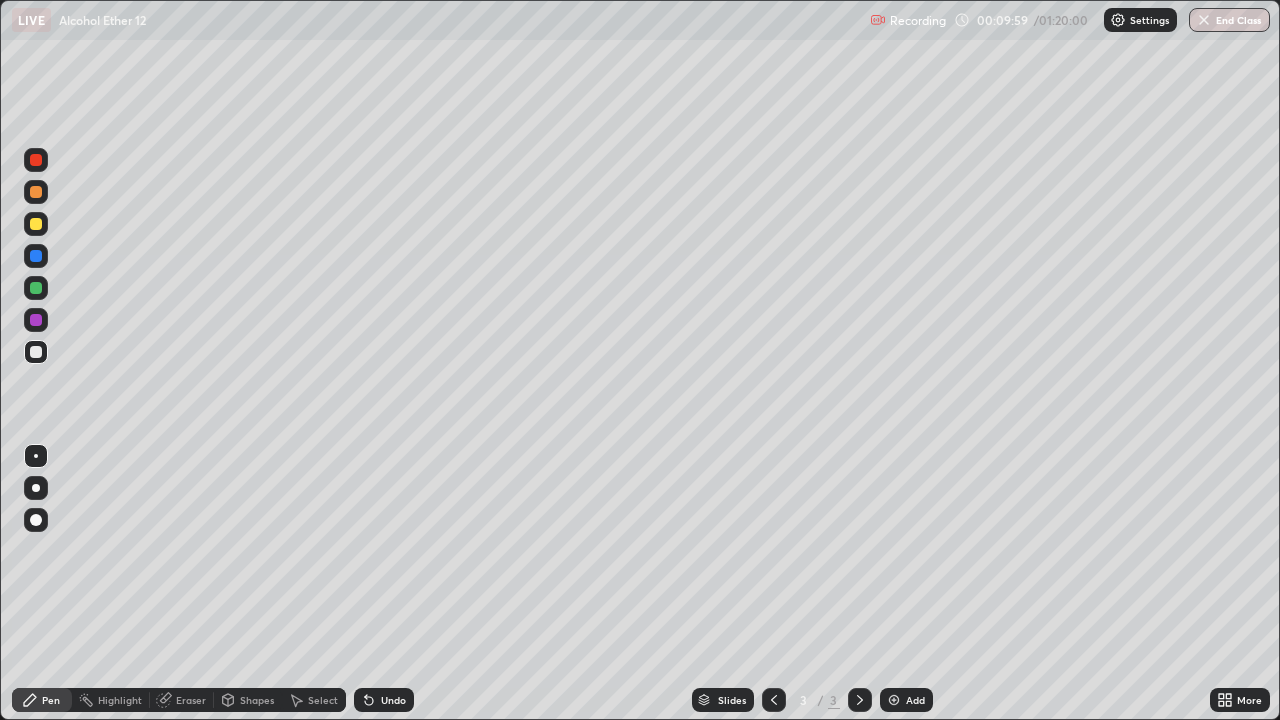 click on "Add" at bounding box center (906, 700) 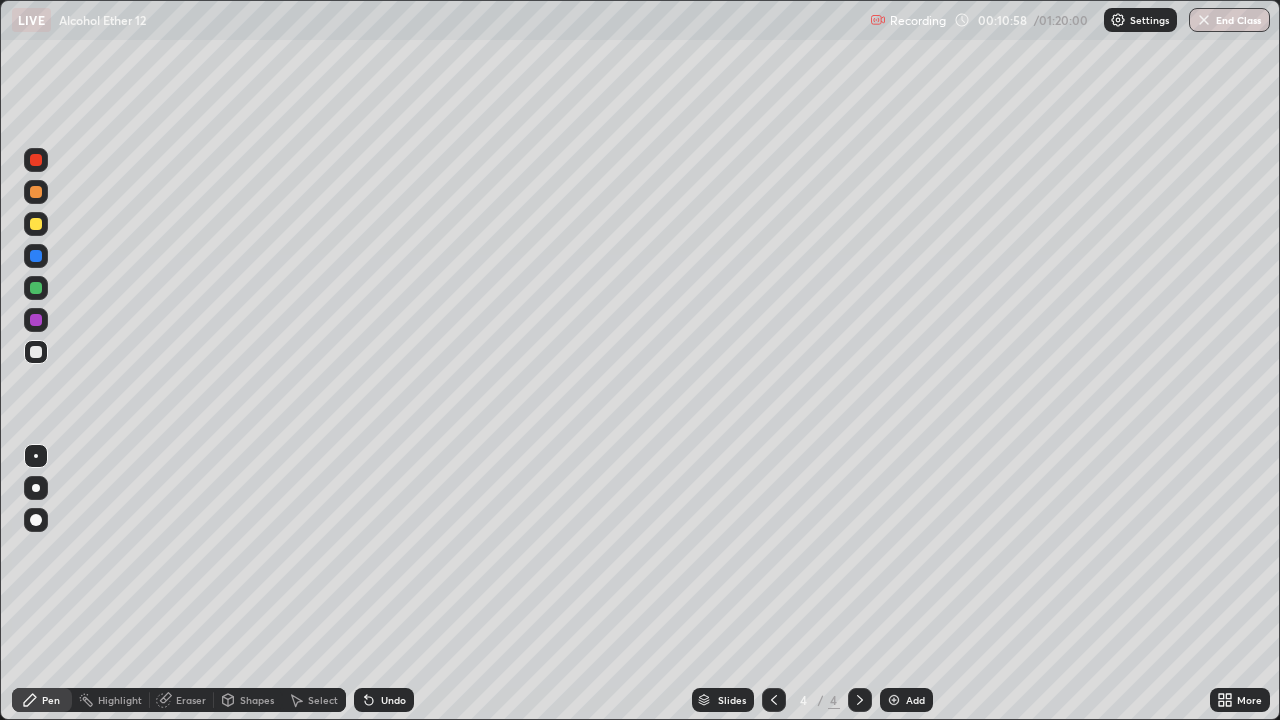 click on "Eraser" at bounding box center (191, 700) 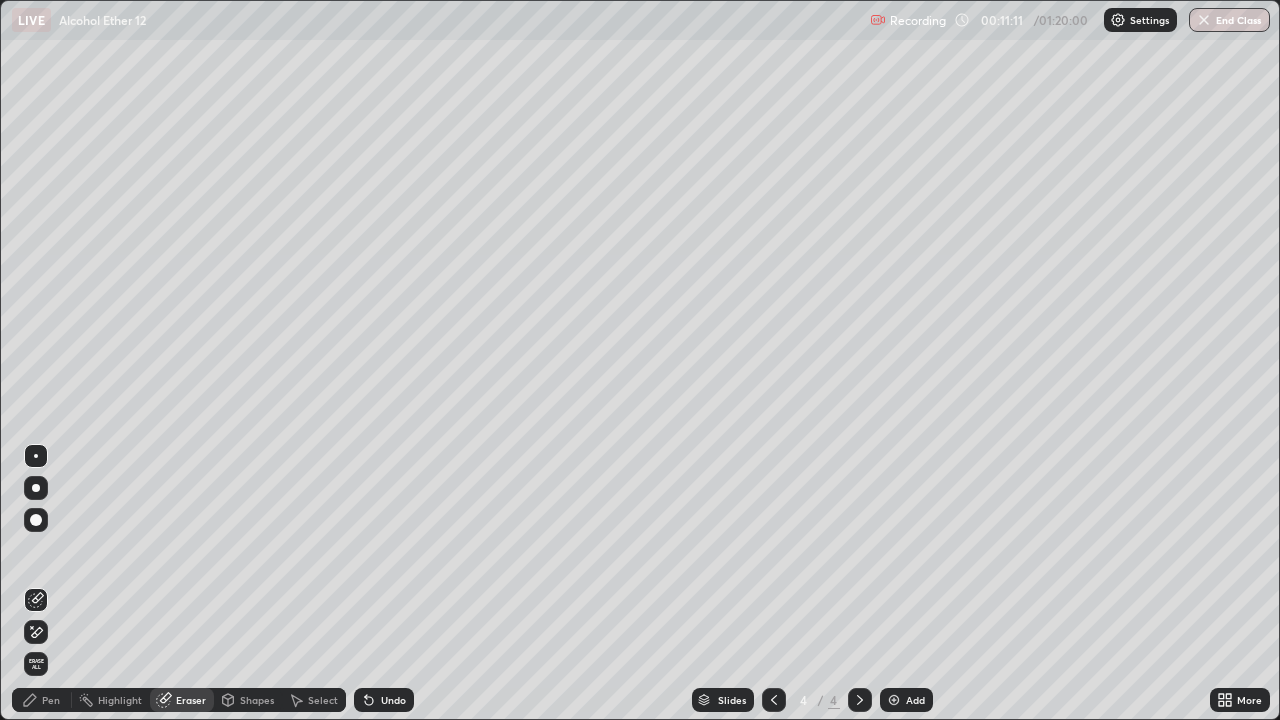 click on "Pen" at bounding box center [51, 700] 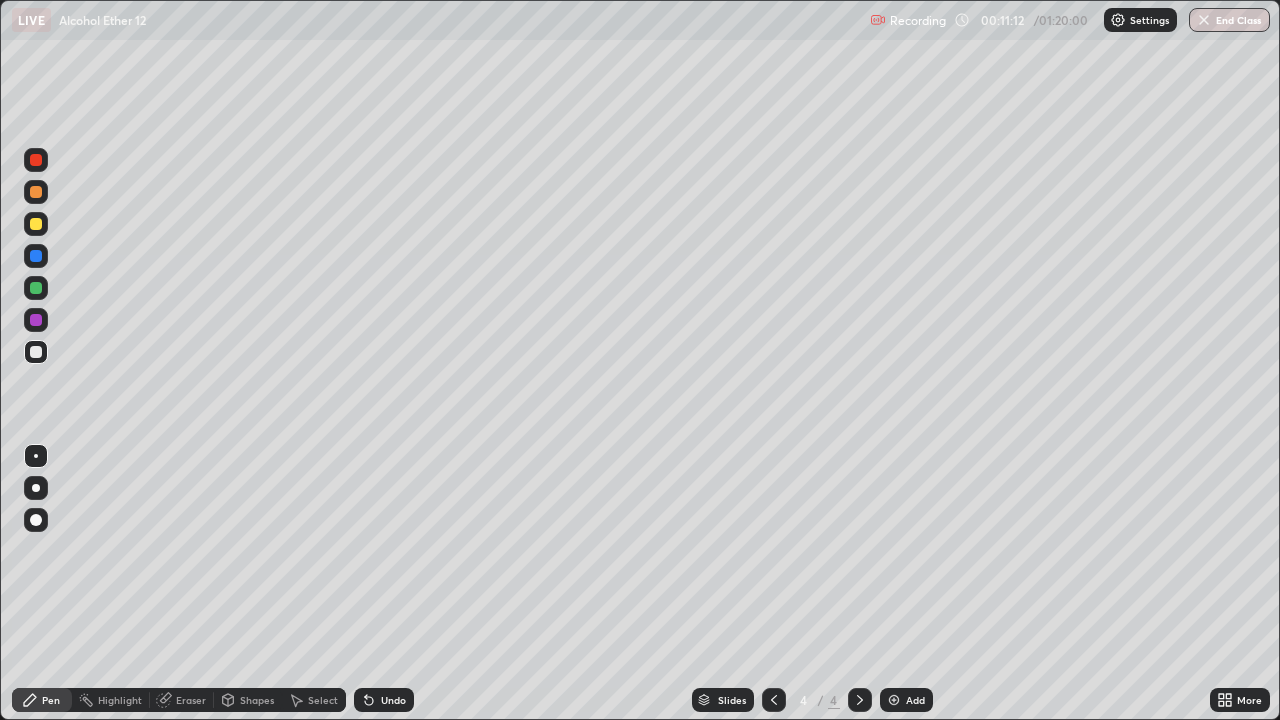 click at bounding box center [36, 224] 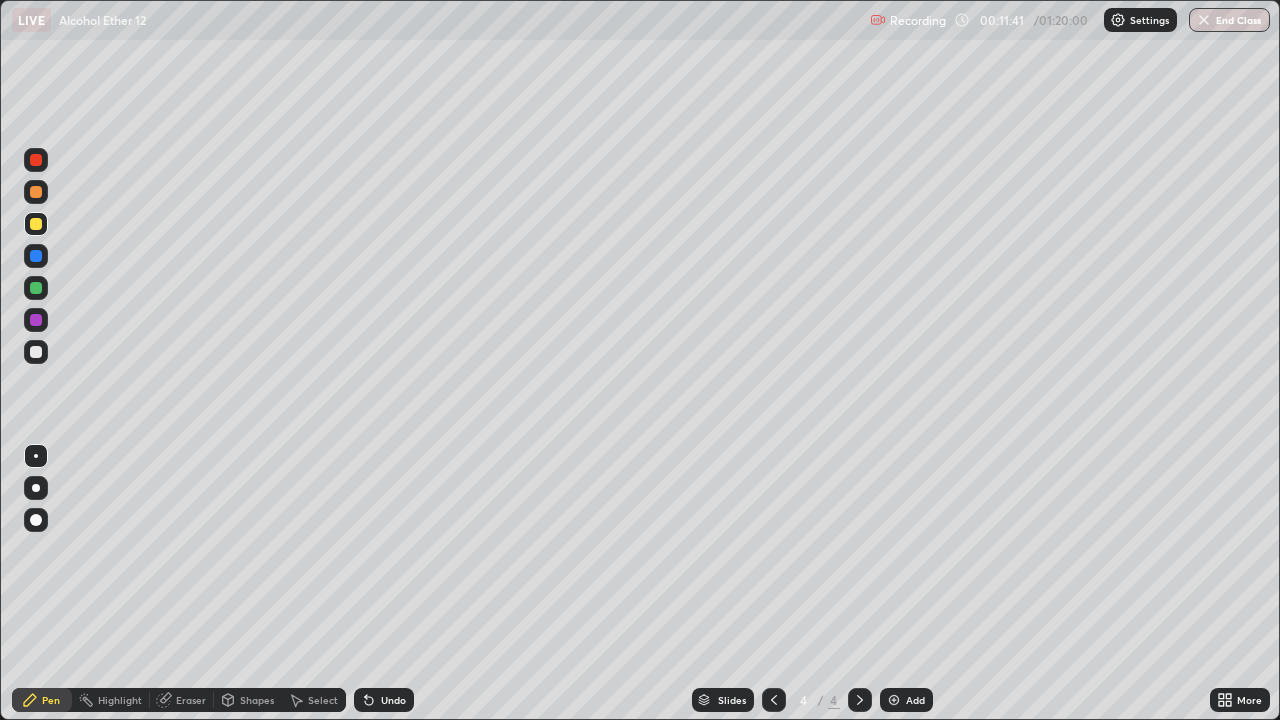 click on "Add" at bounding box center [906, 700] 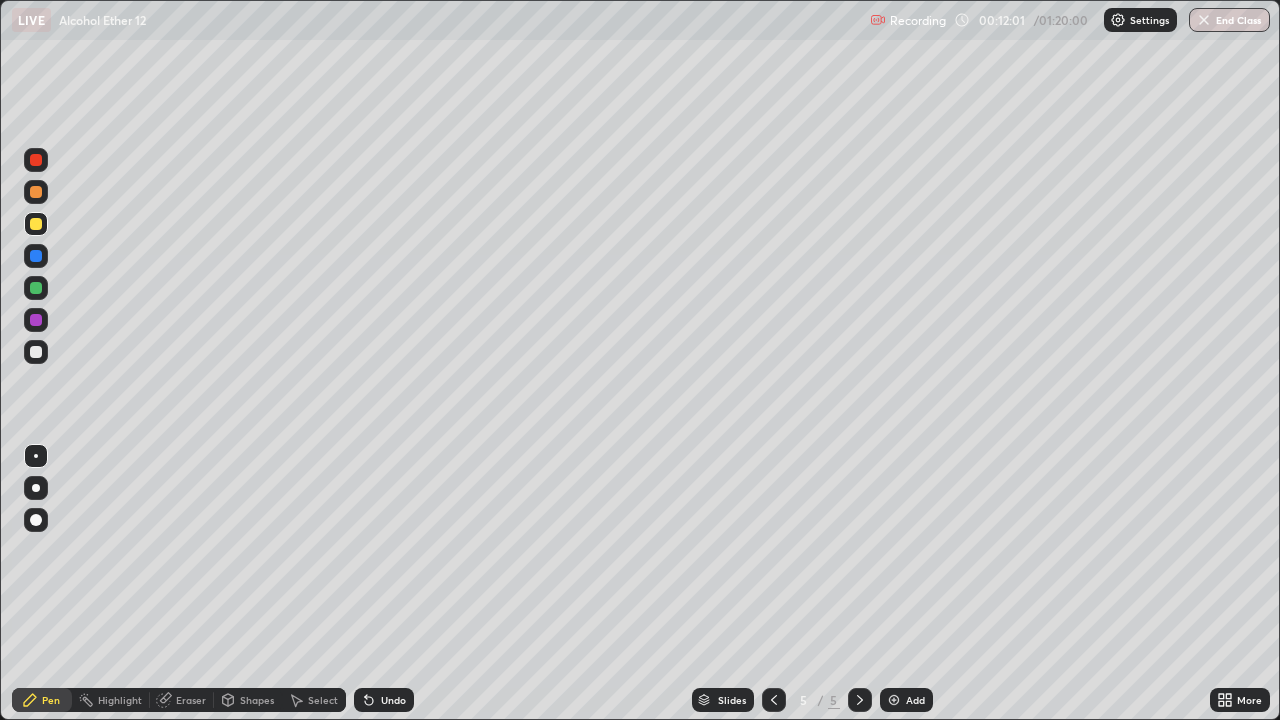 click at bounding box center (36, 352) 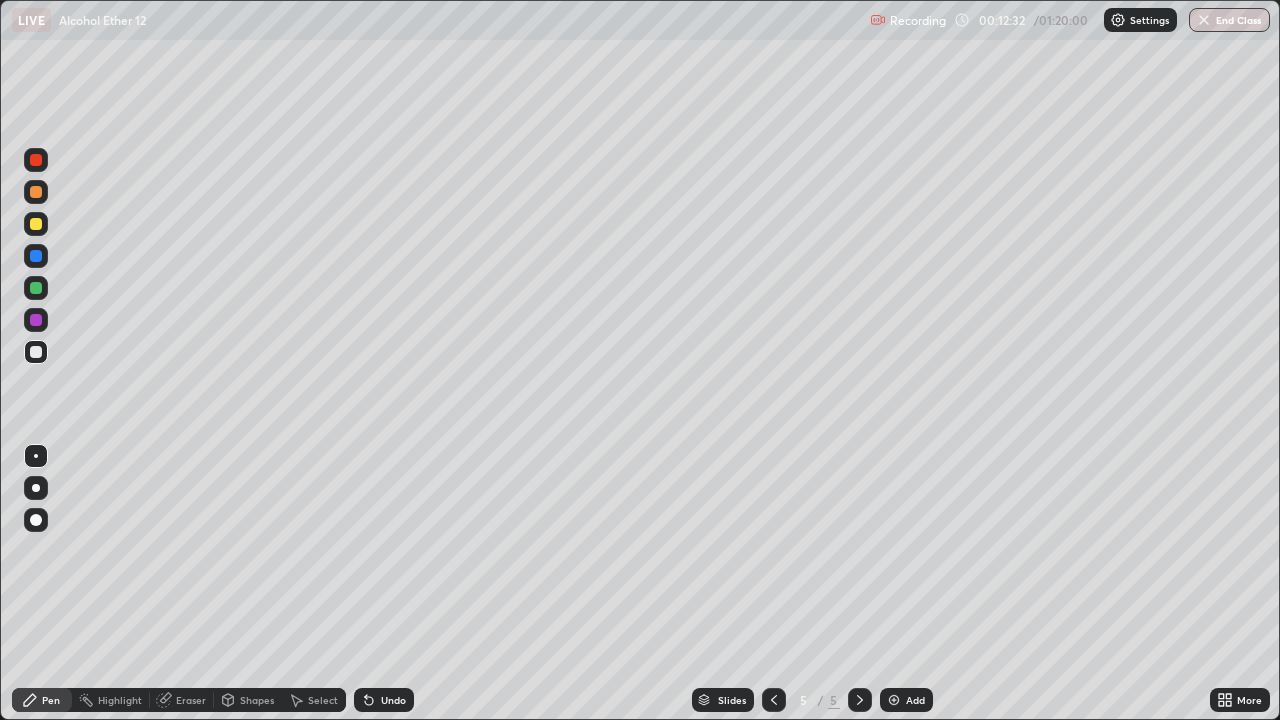 click at bounding box center [36, 224] 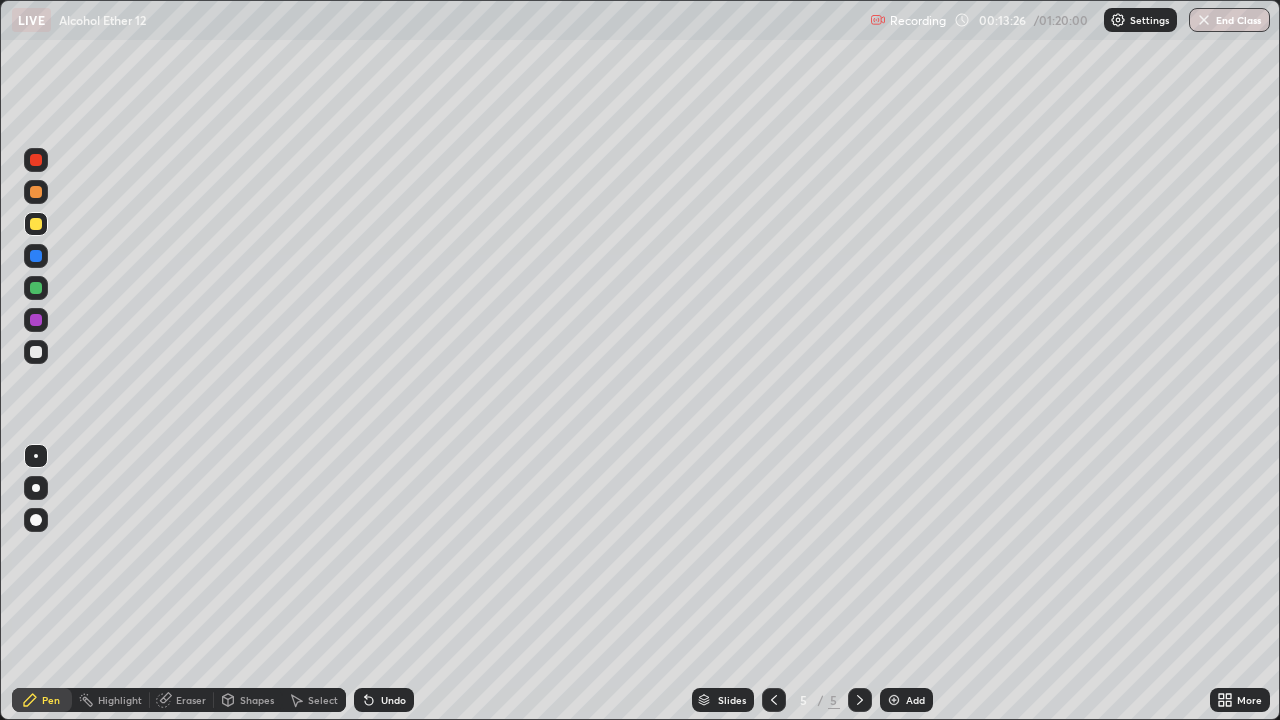click on "Eraser" at bounding box center (191, 700) 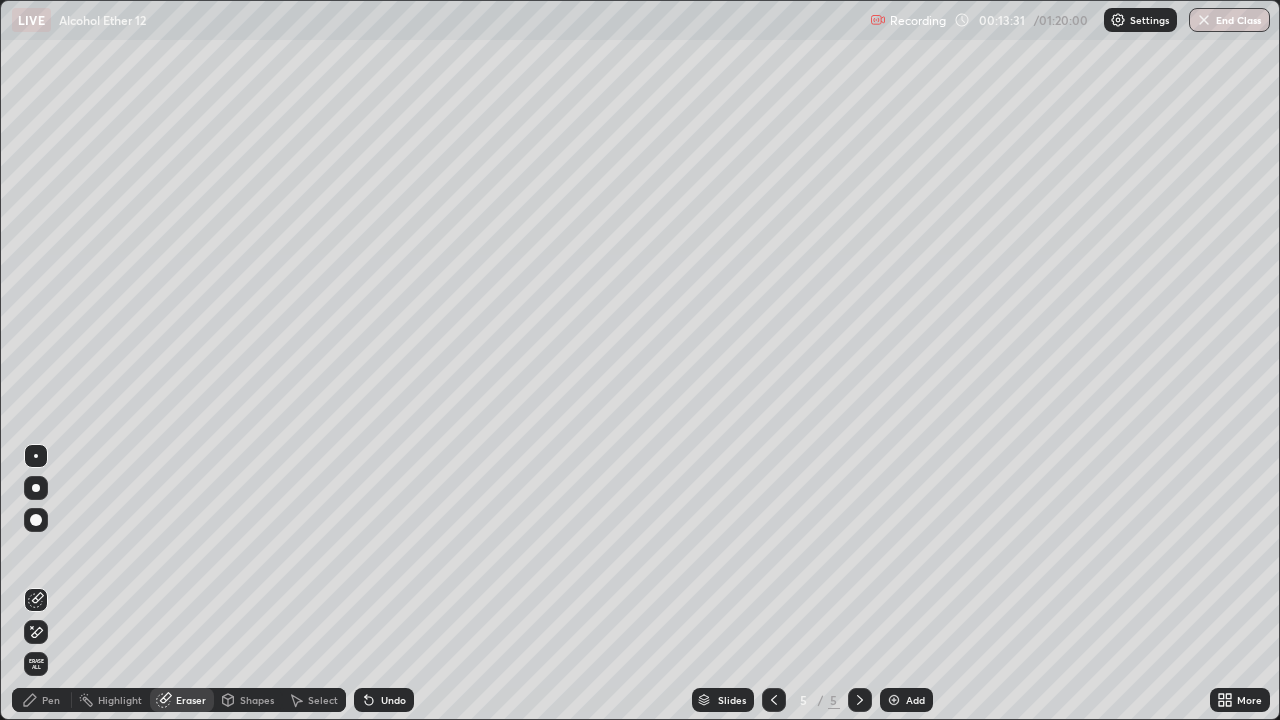 click on "Pen" at bounding box center (51, 700) 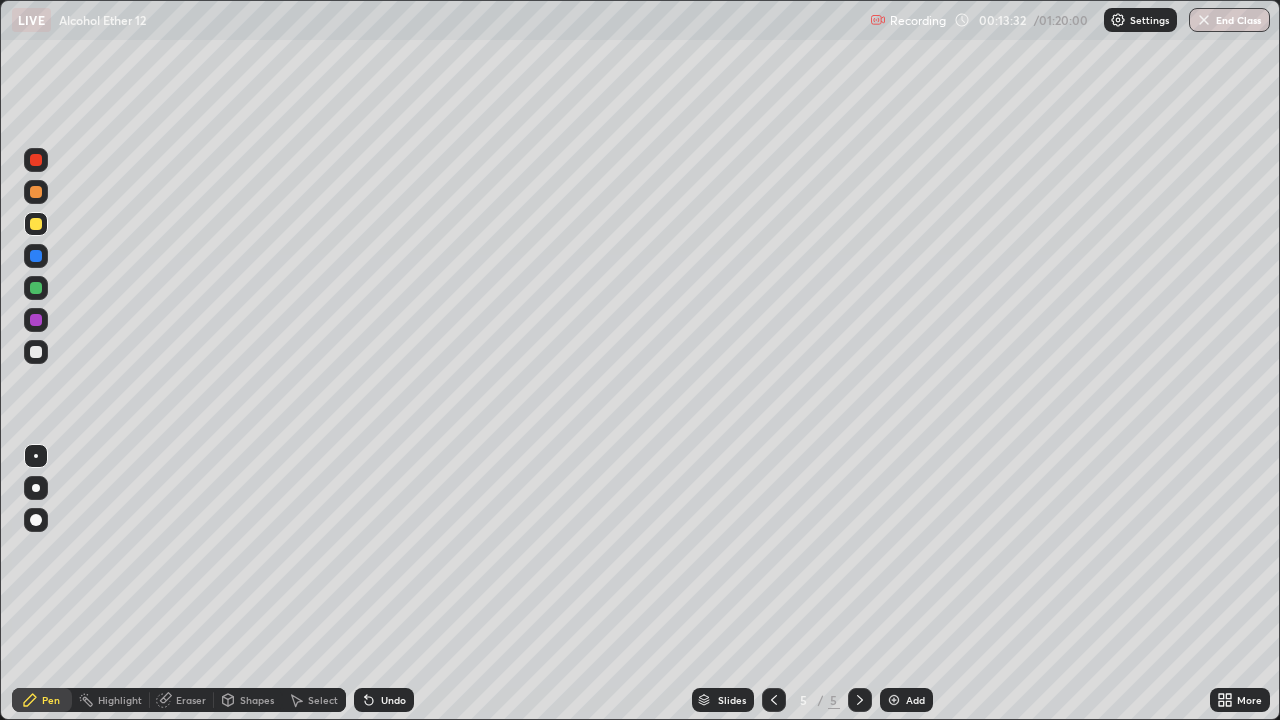 click at bounding box center [36, 352] 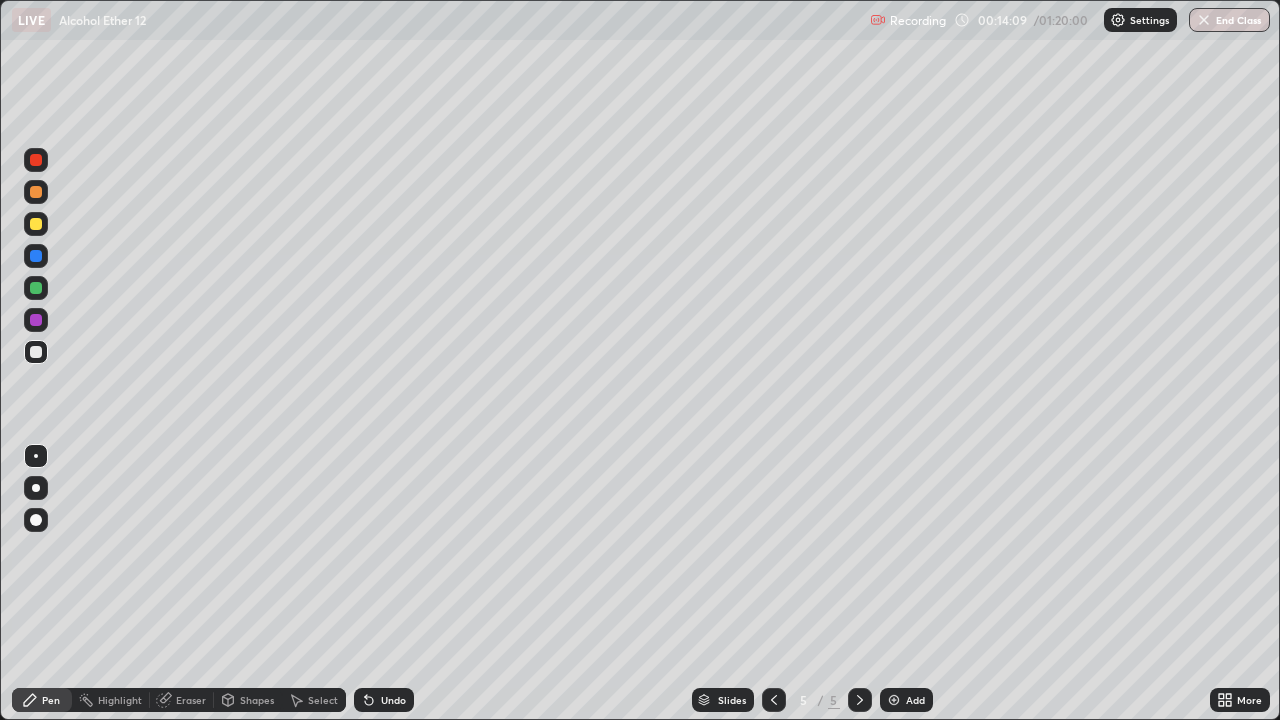 click on "Pen" at bounding box center (51, 700) 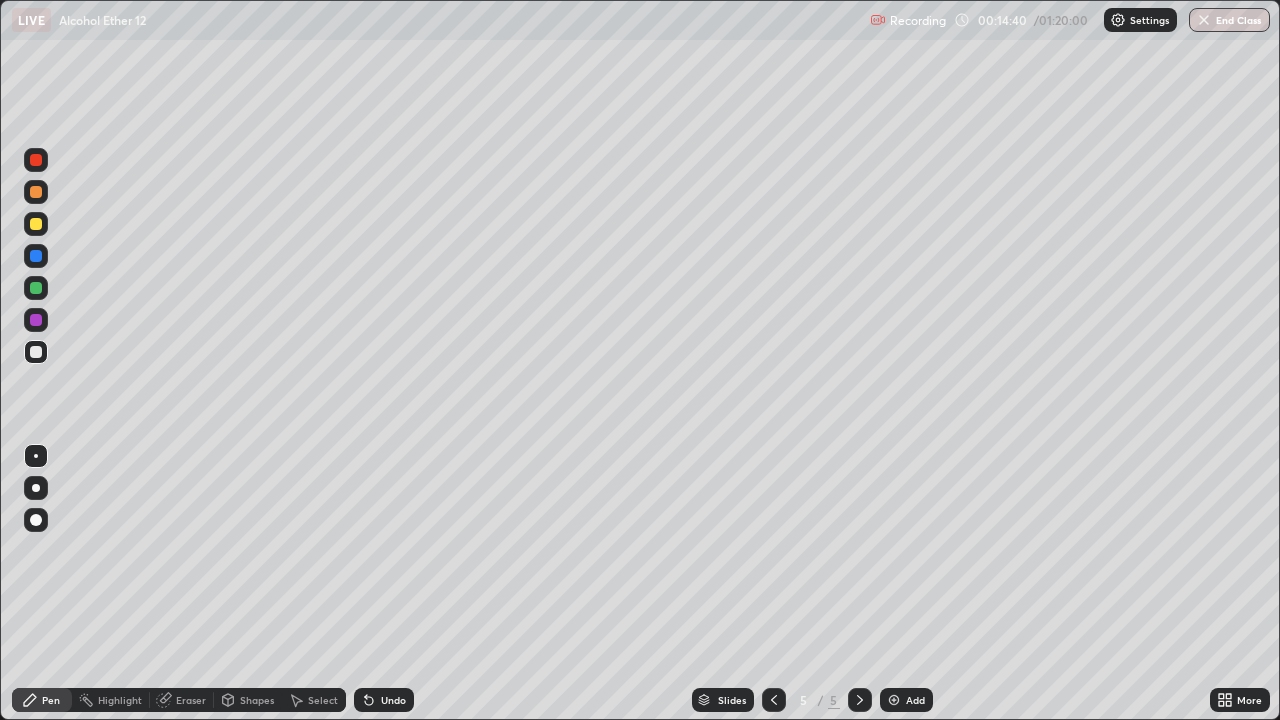 click on "Eraser" at bounding box center (182, 700) 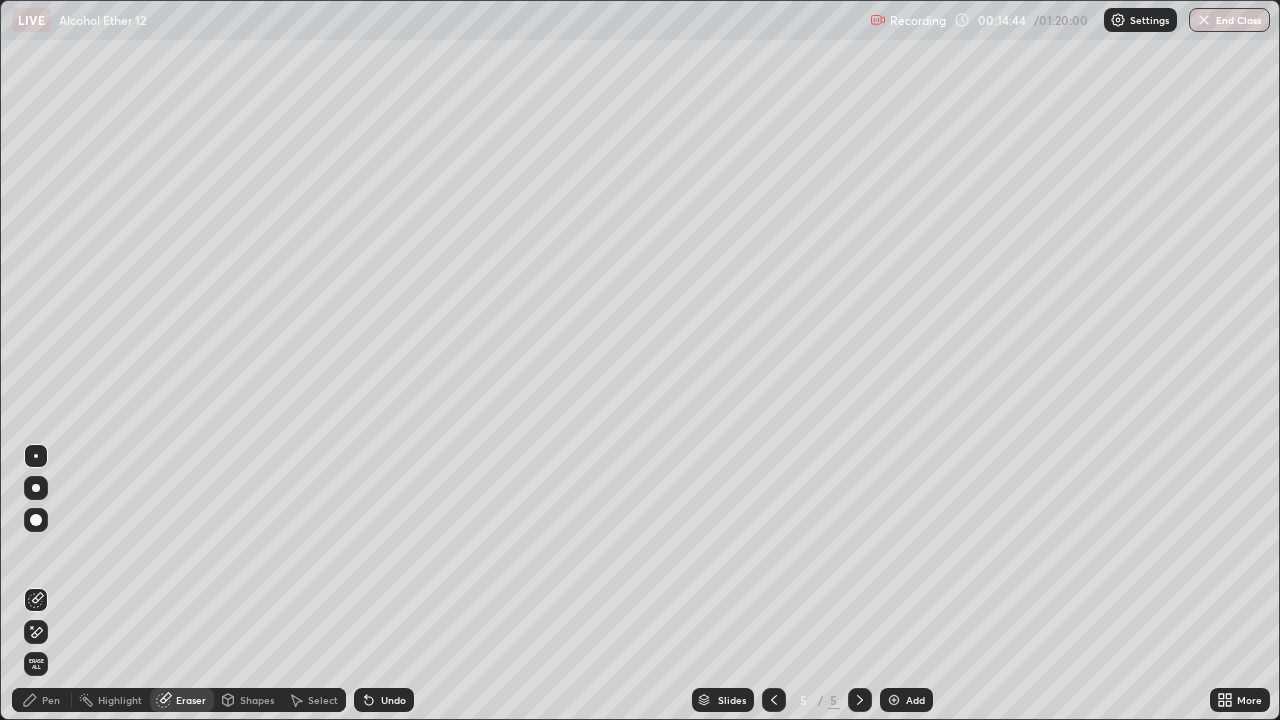 click on "Pen" at bounding box center (51, 700) 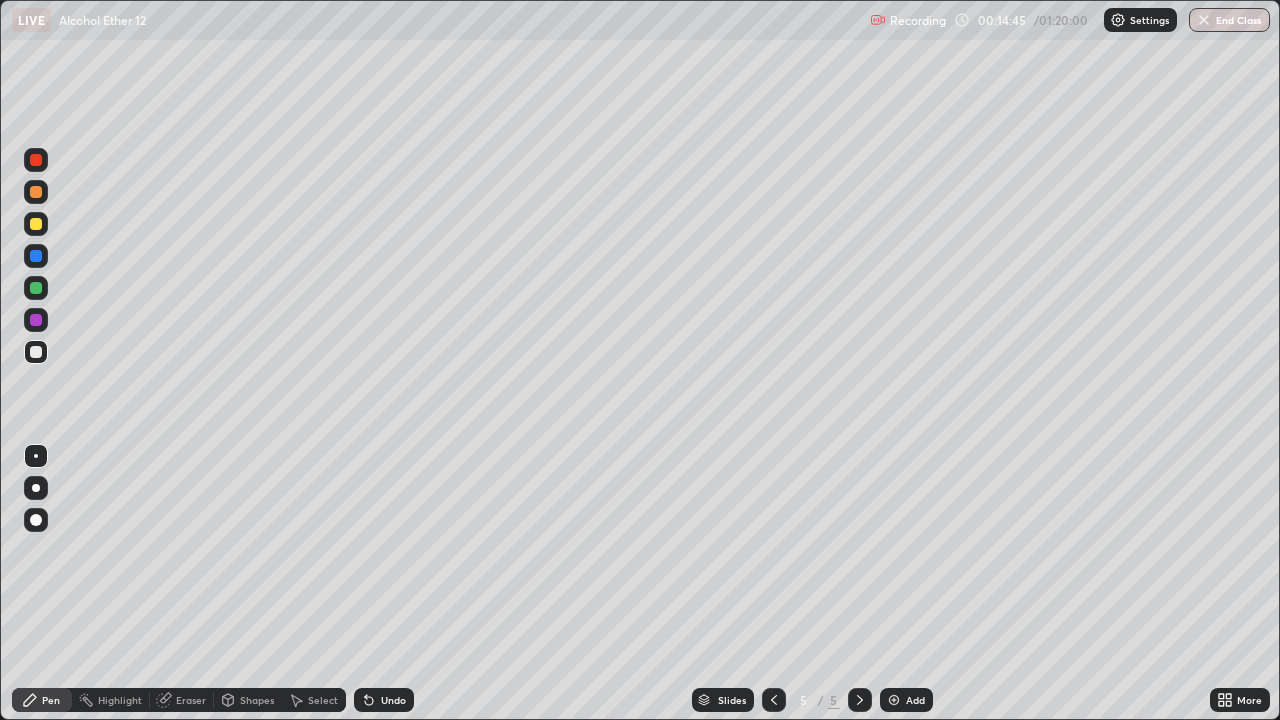 click at bounding box center (36, 224) 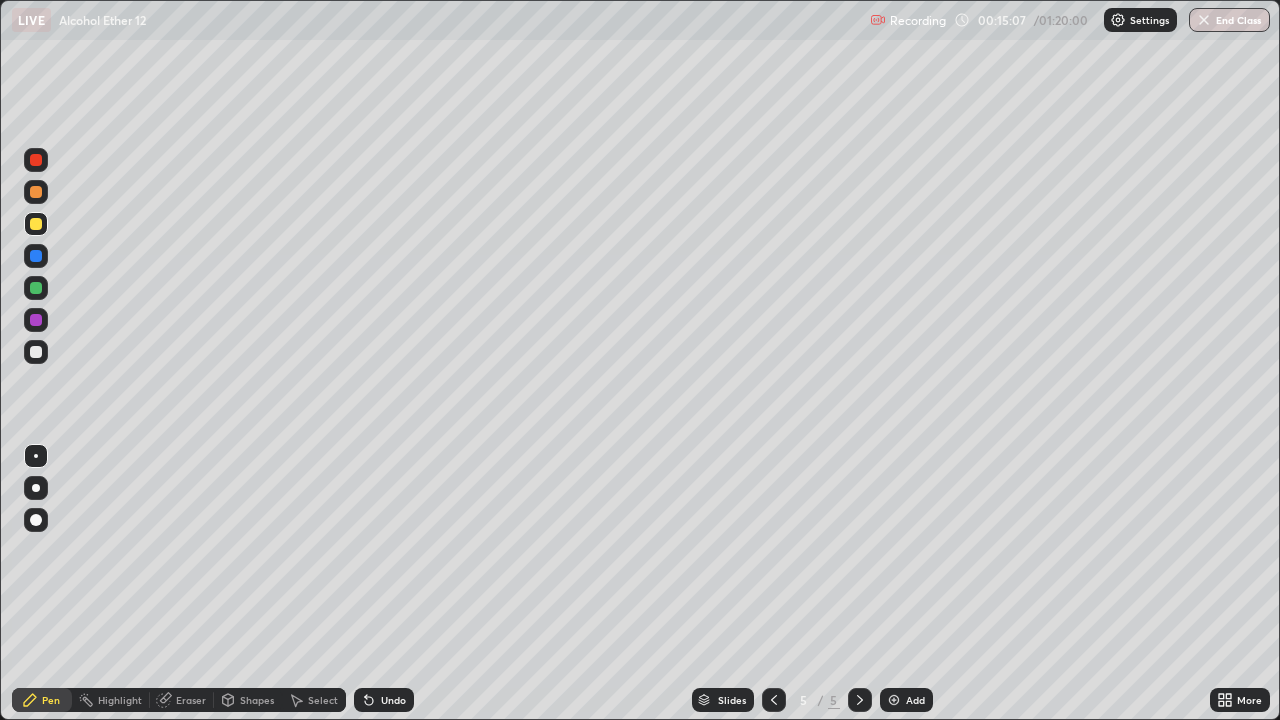 click at bounding box center [36, 352] 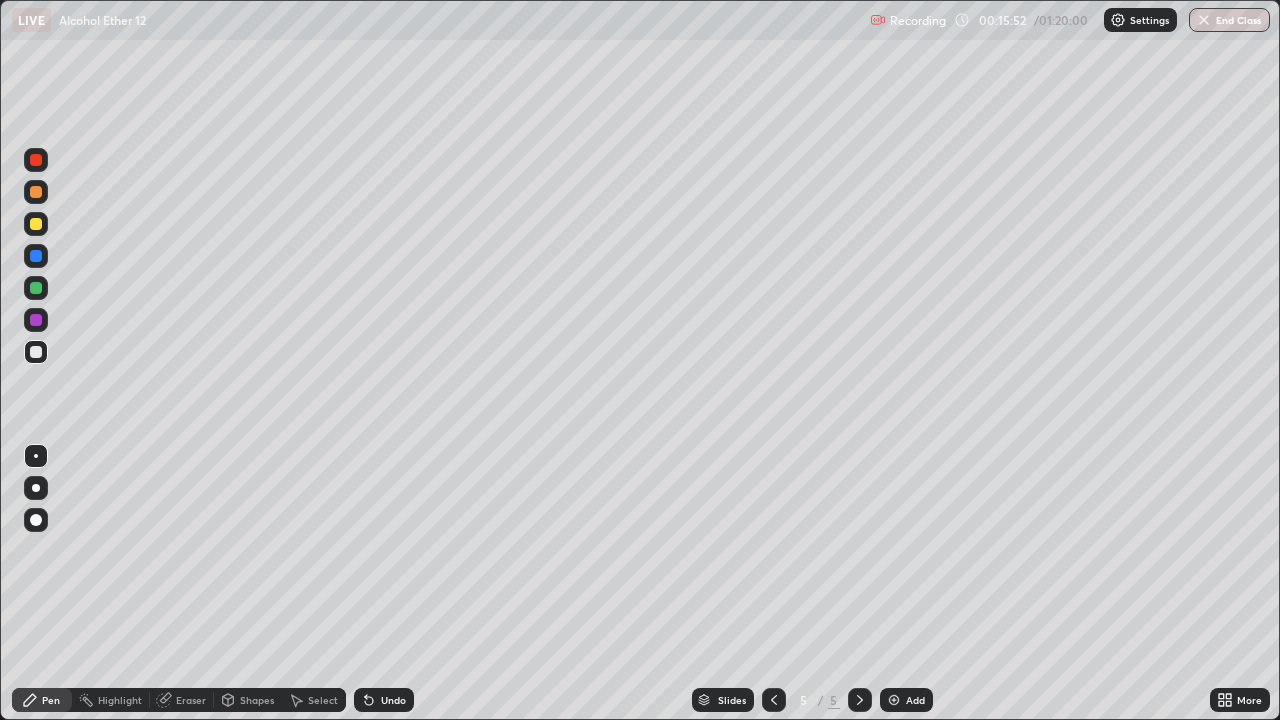 click at bounding box center (36, 352) 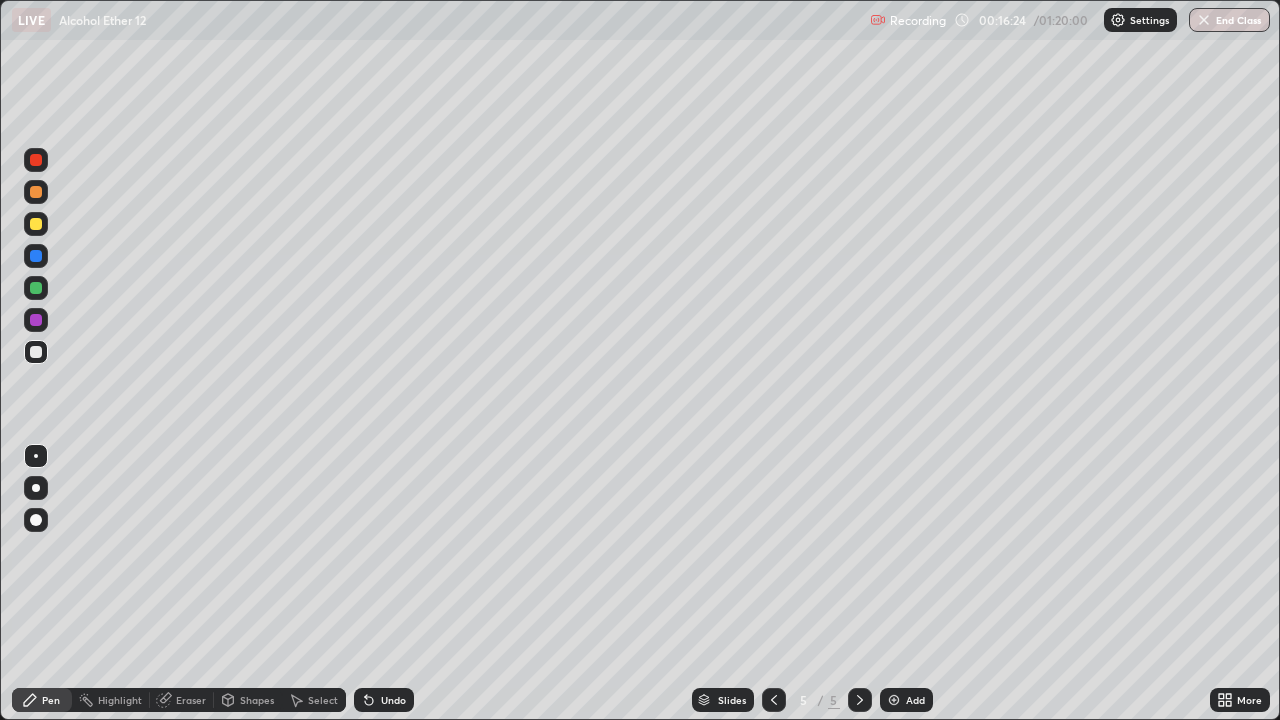 click on "Add" at bounding box center [906, 700] 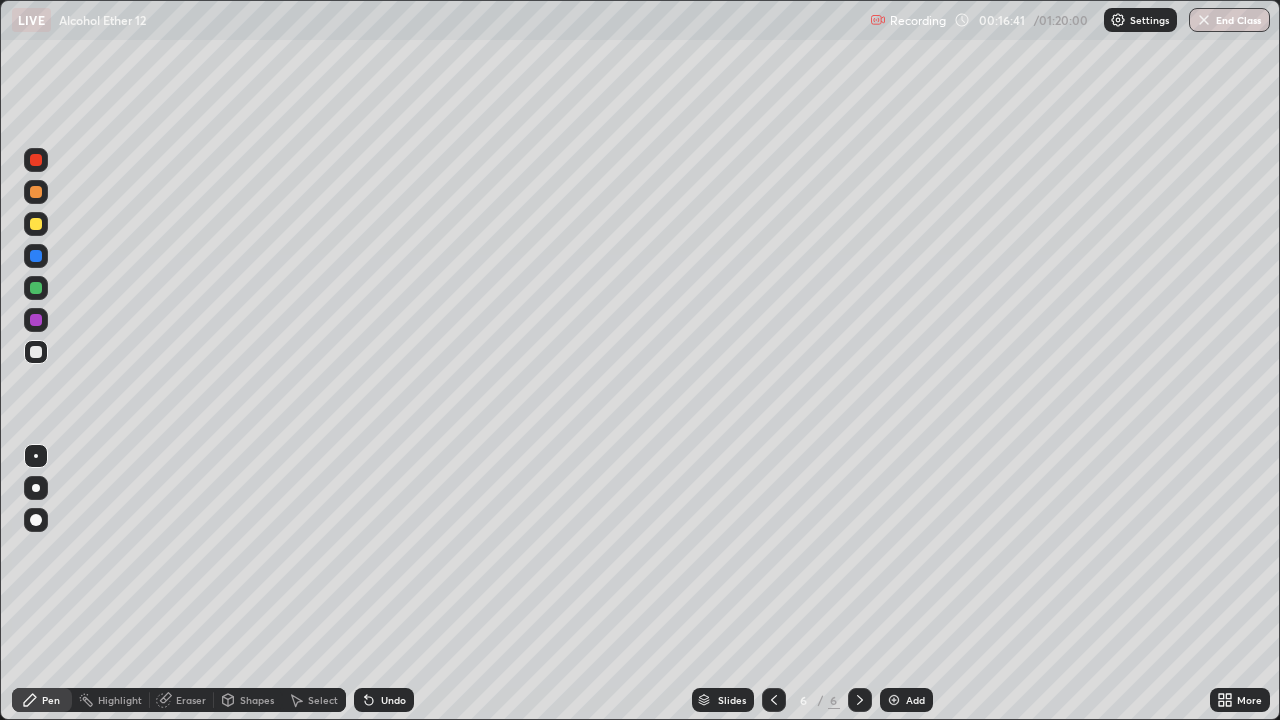 click on "Undo" at bounding box center [384, 700] 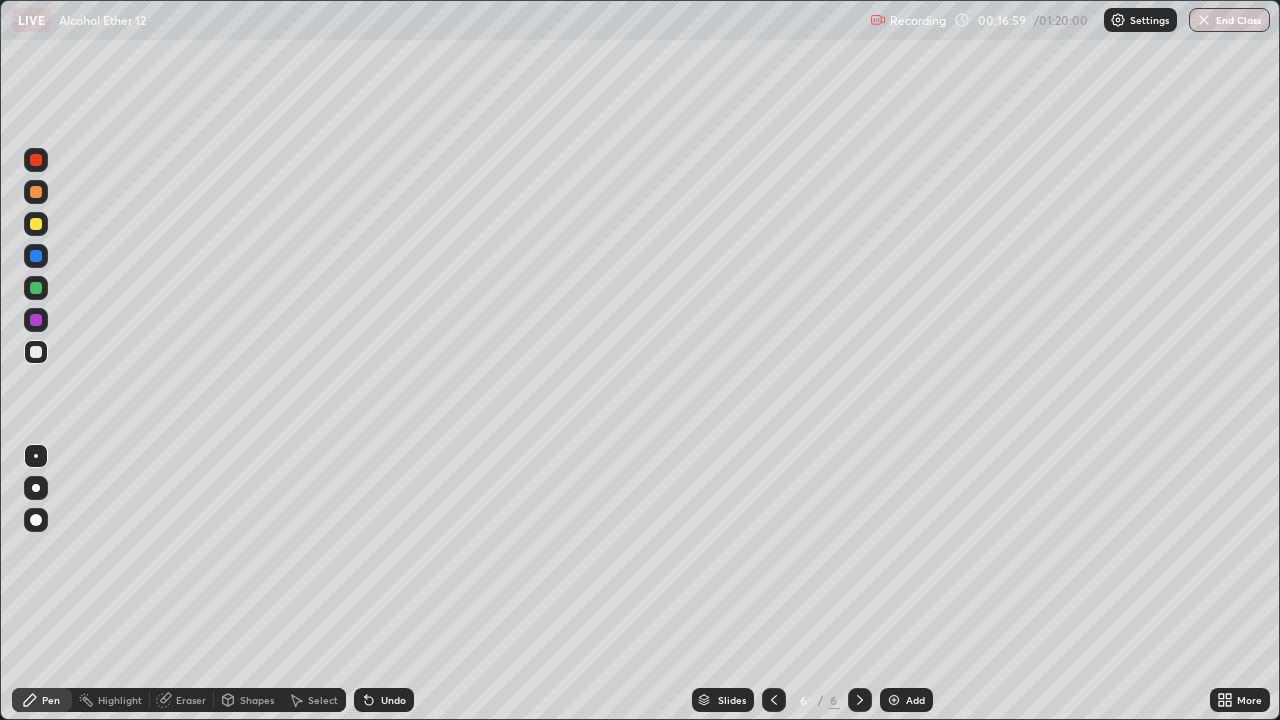 click on "Undo" at bounding box center (393, 700) 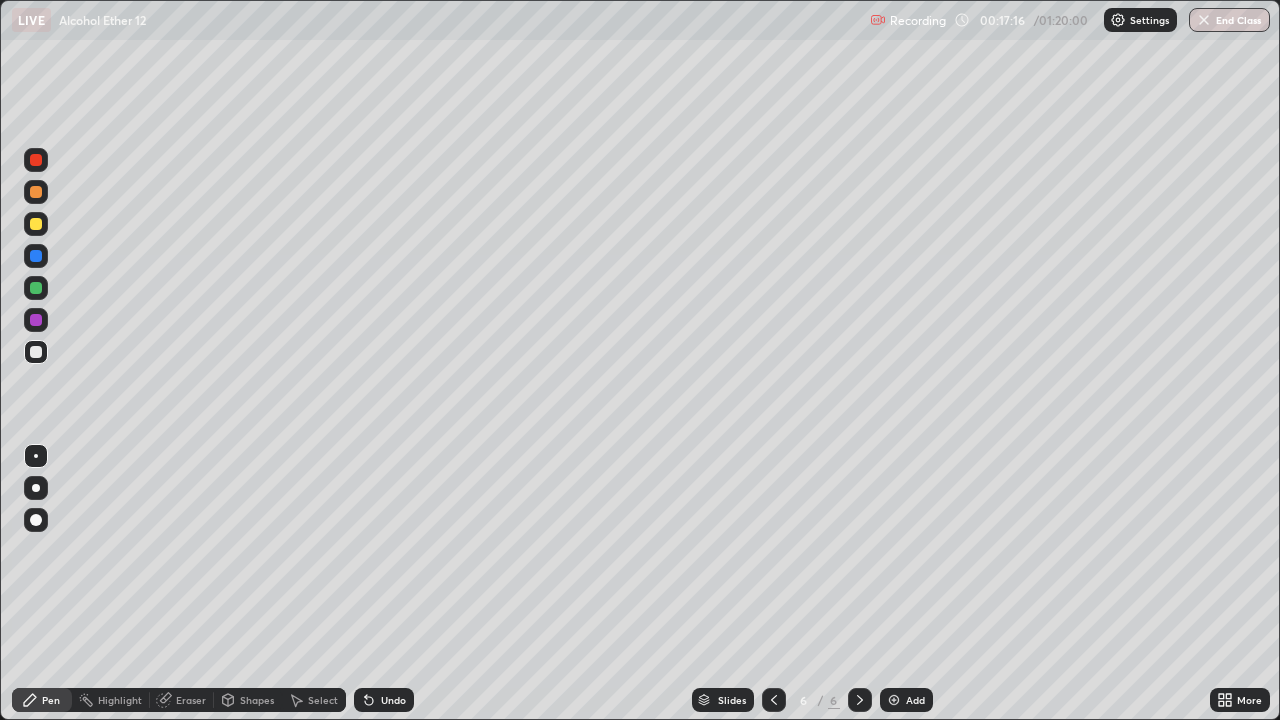 click on "Eraser" at bounding box center (191, 700) 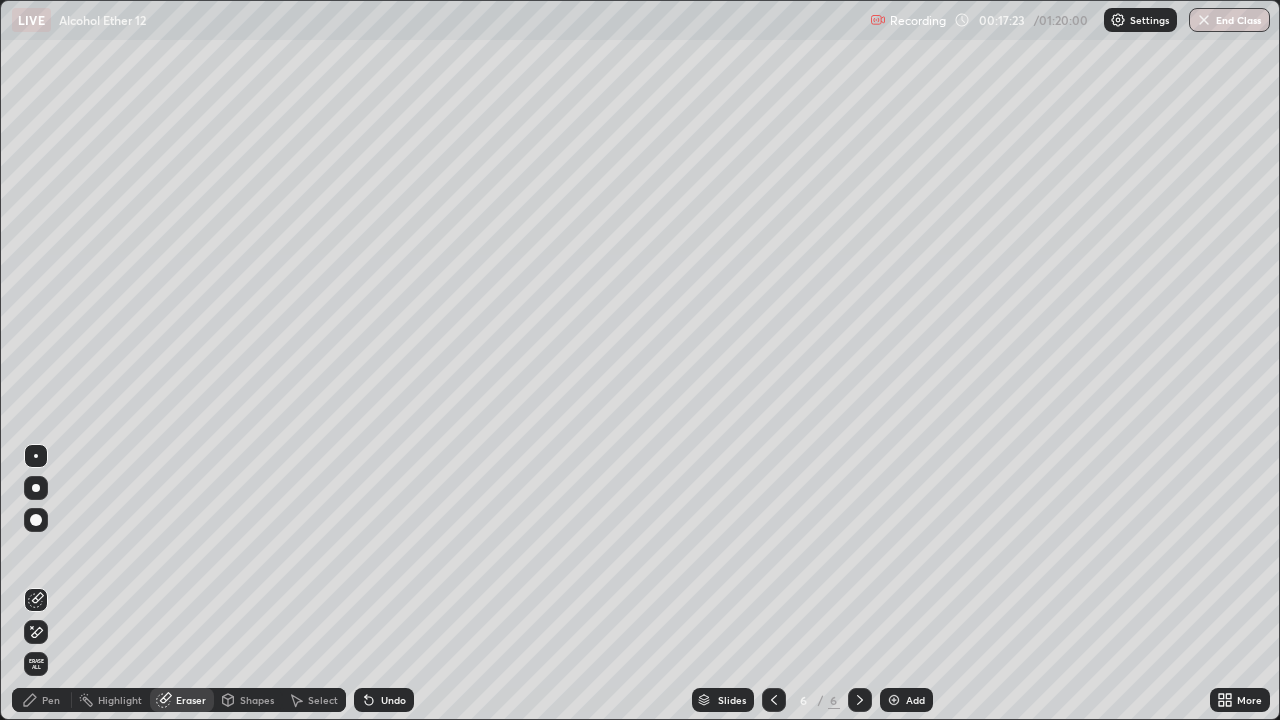 click on "Pen" at bounding box center (42, 700) 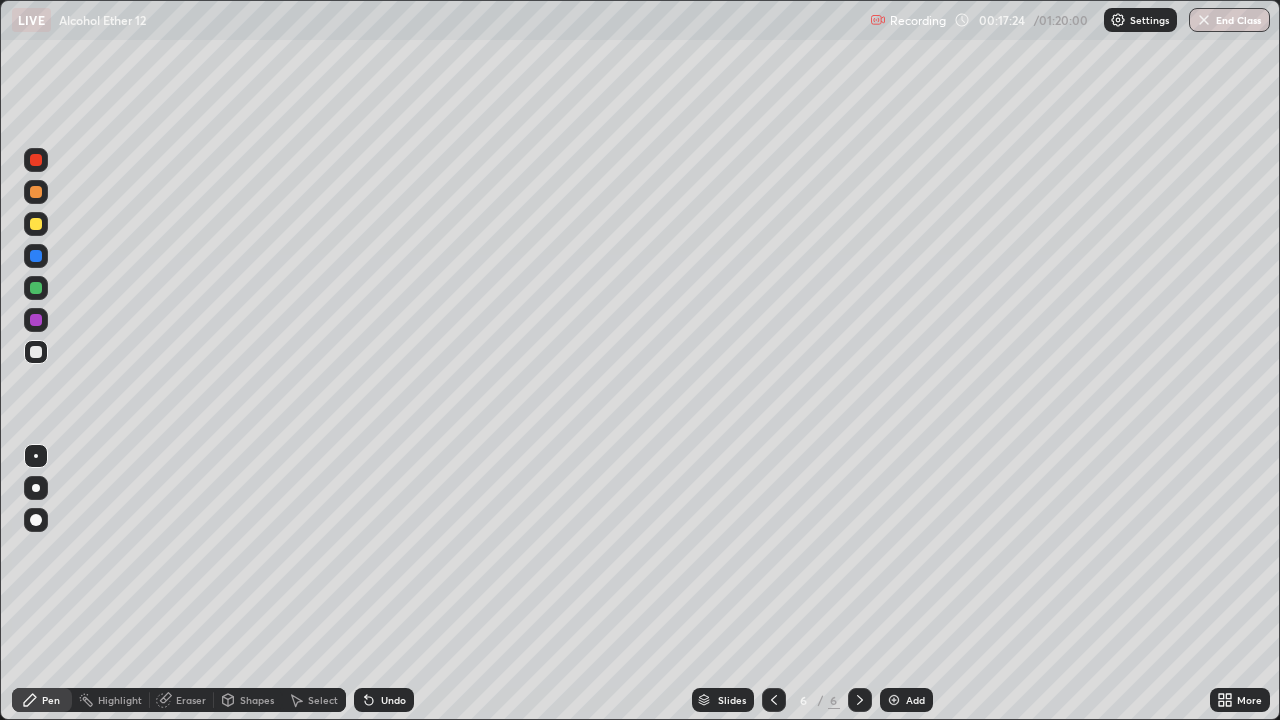 click at bounding box center [36, 224] 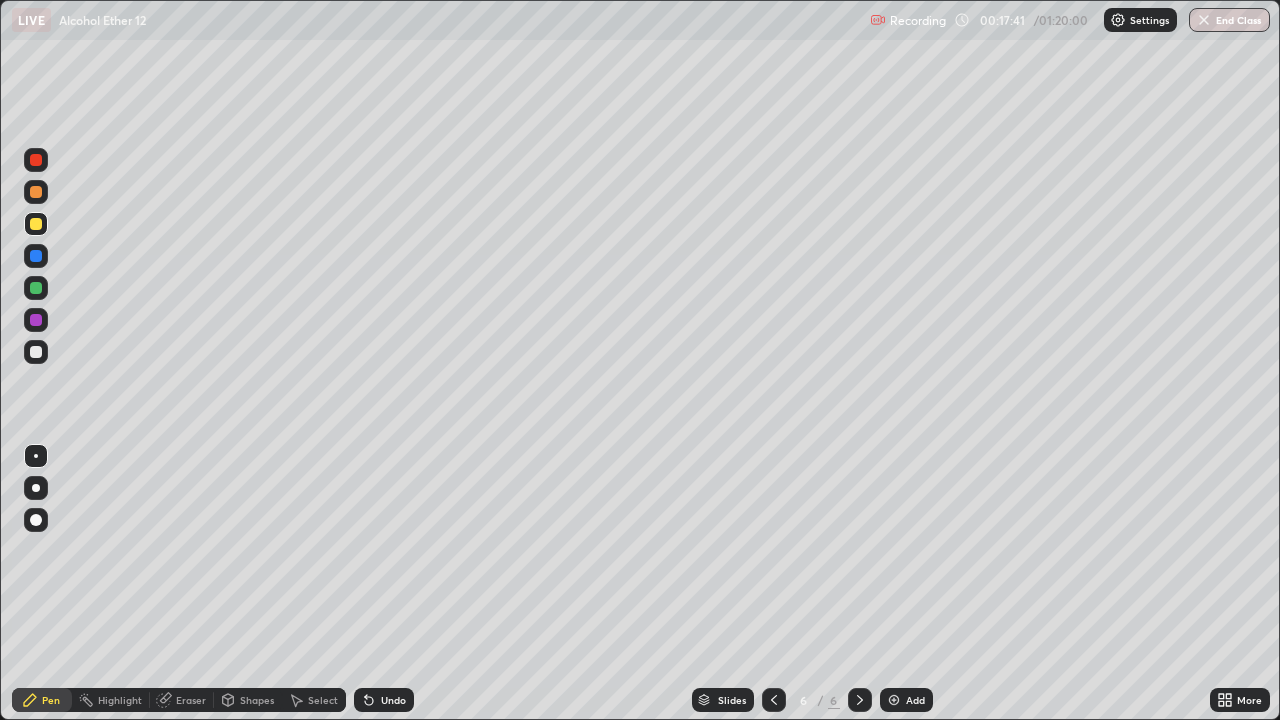 click on "Eraser" at bounding box center (191, 700) 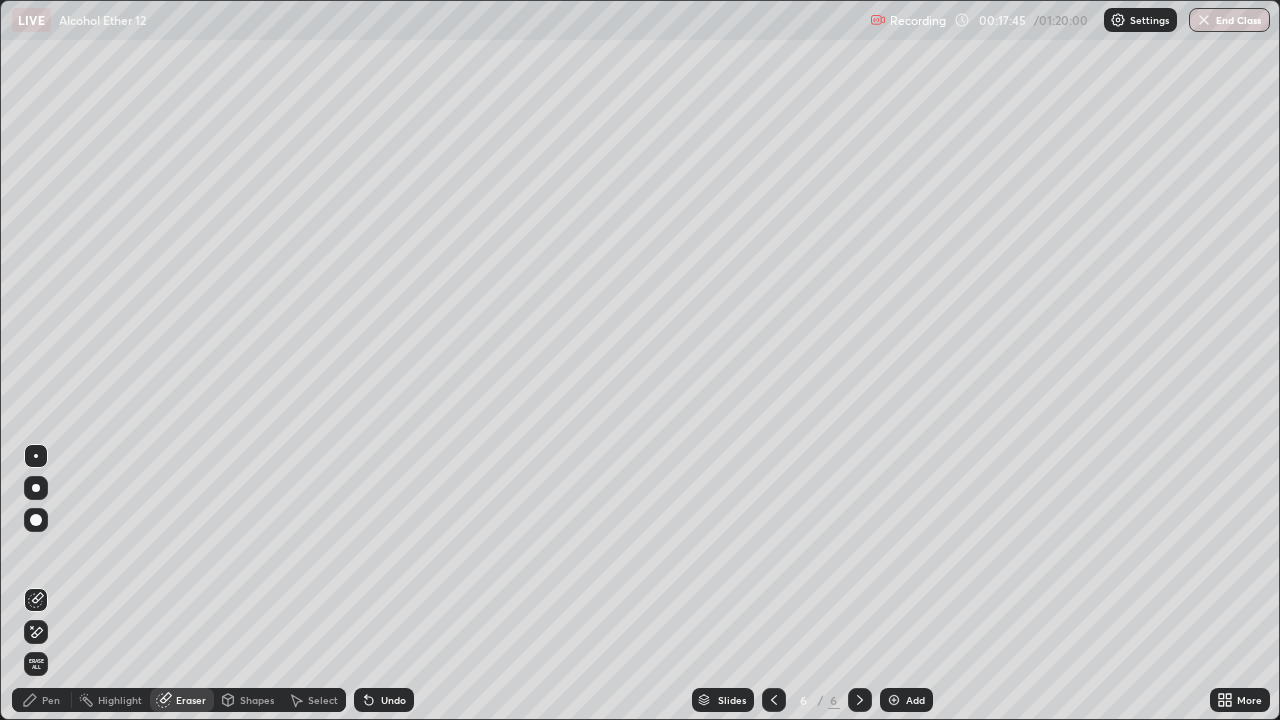click on "Pen" at bounding box center (51, 700) 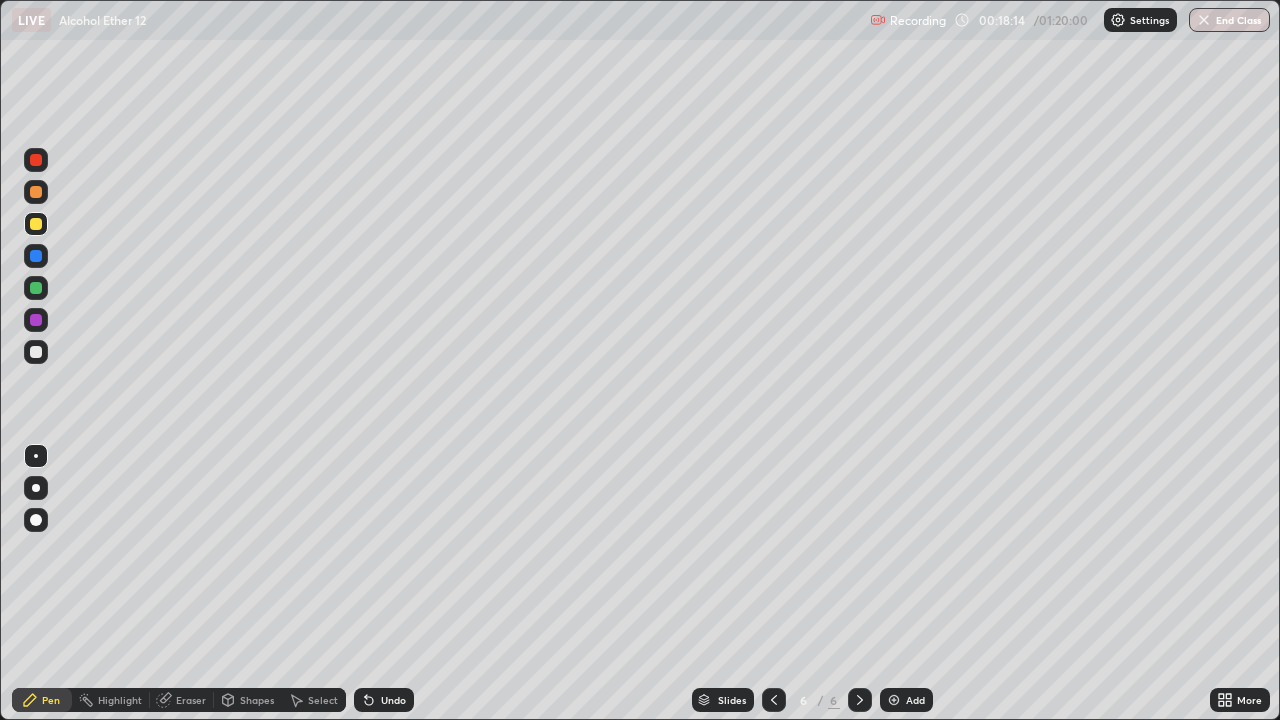 click on "Eraser" at bounding box center (191, 700) 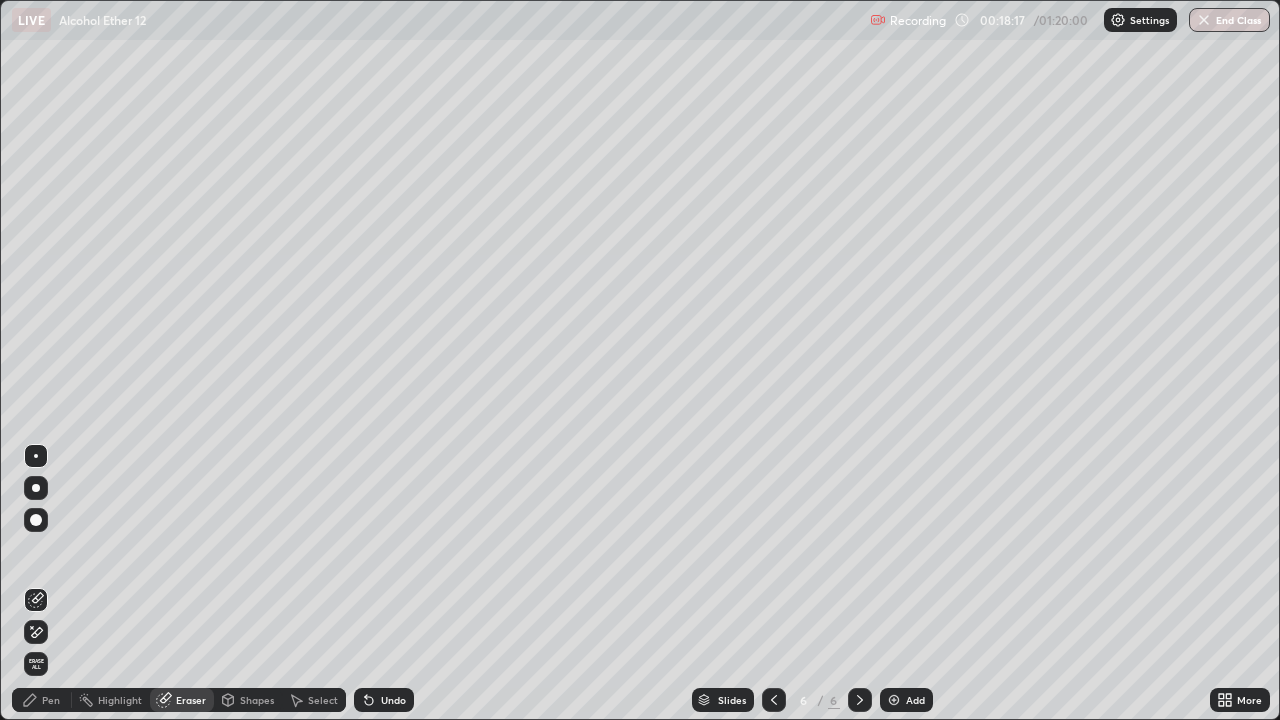 click on "Pen" at bounding box center (51, 700) 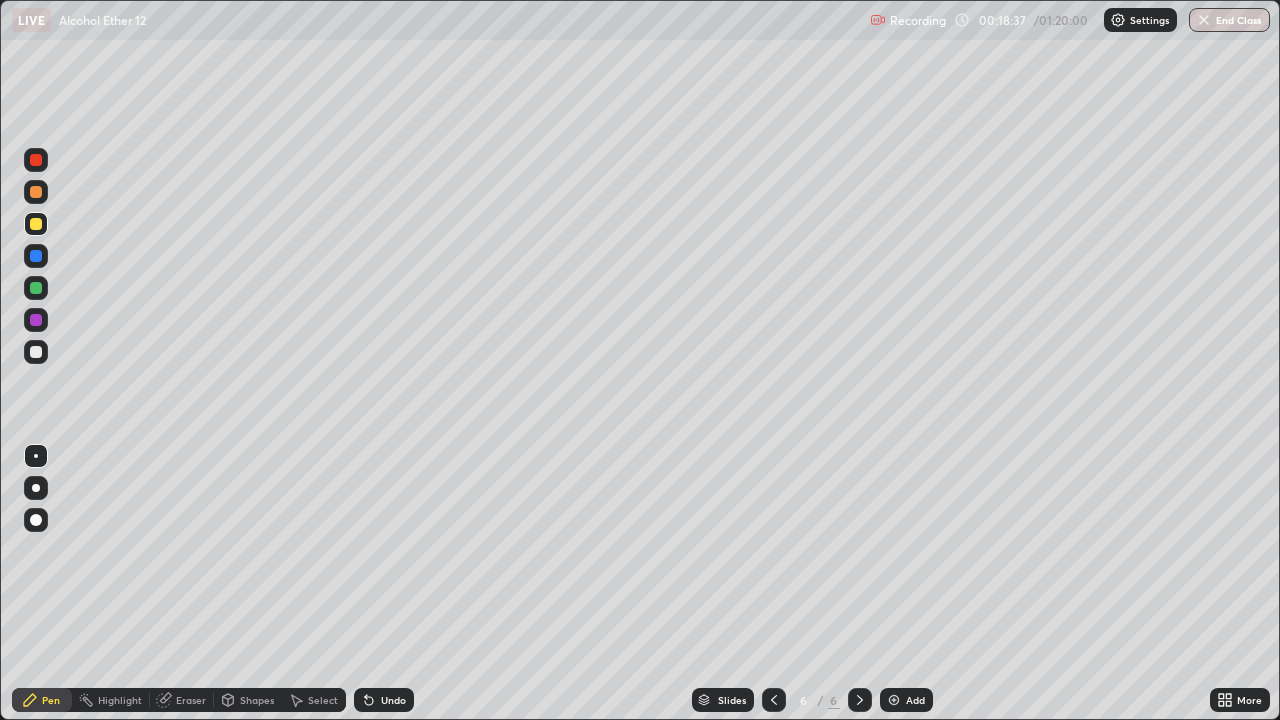 click at bounding box center [36, 352] 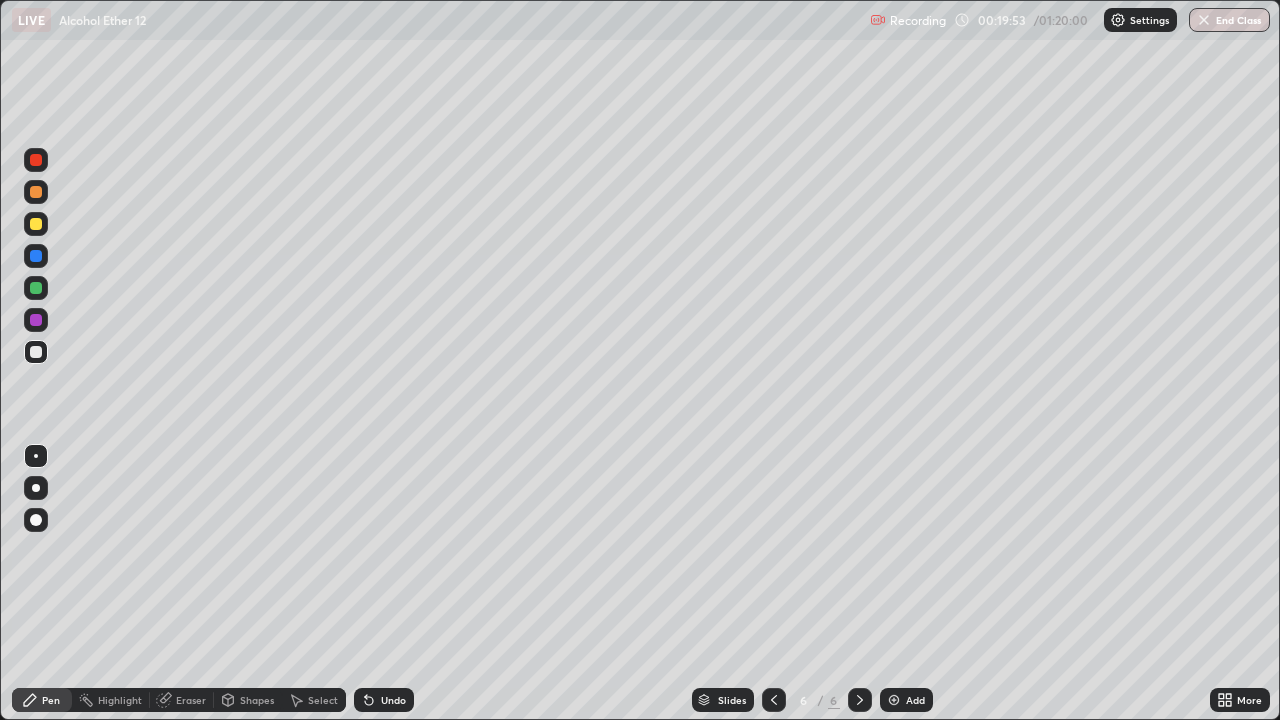 click at bounding box center [774, 700] 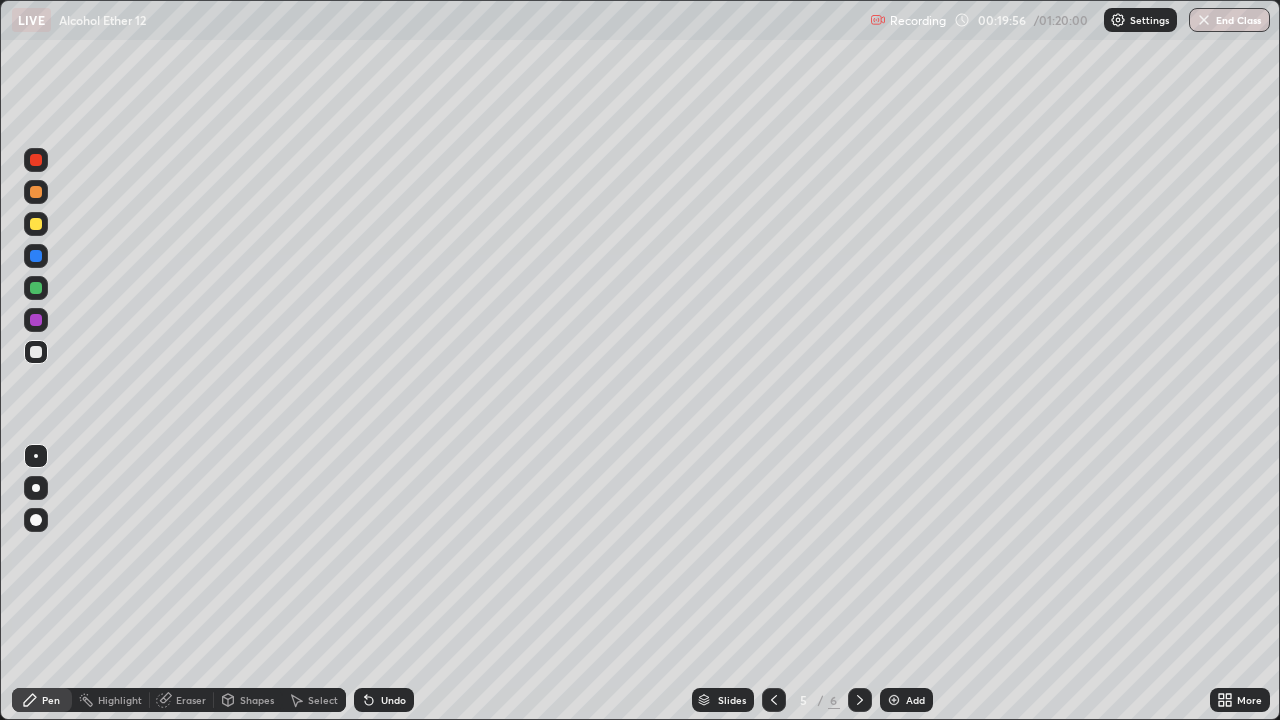 click 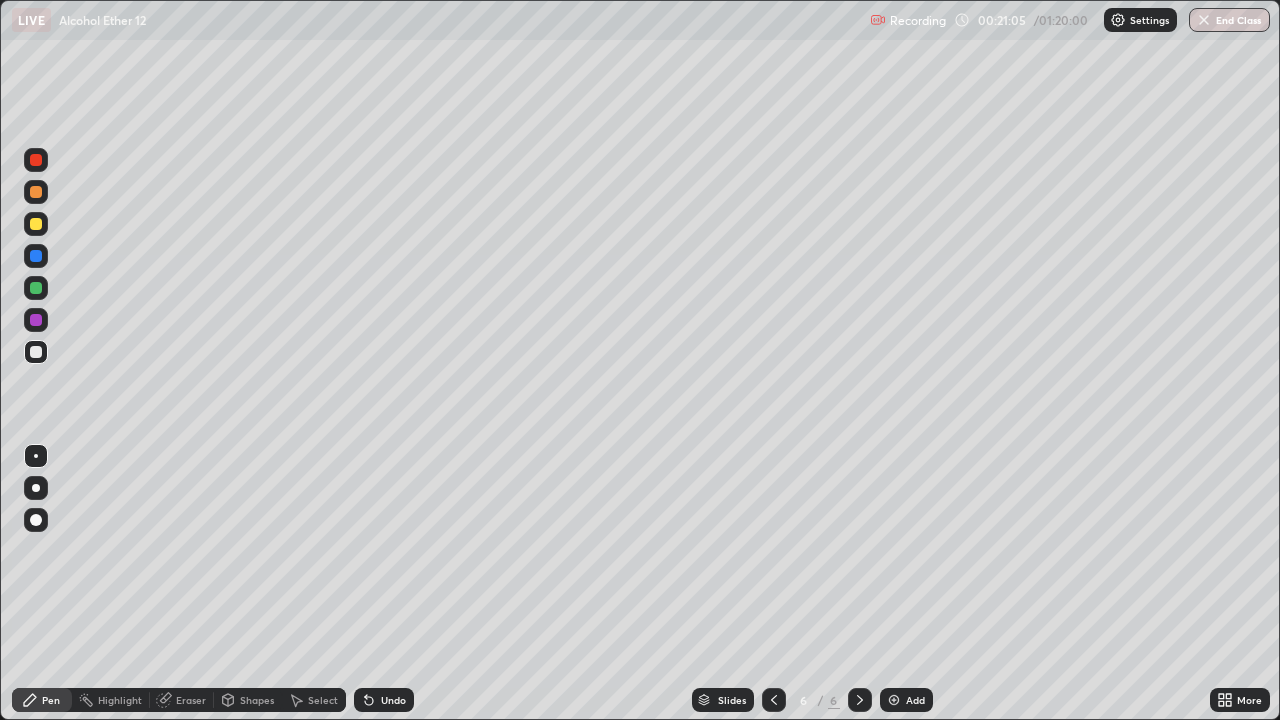 click at bounding box center (36, 224) 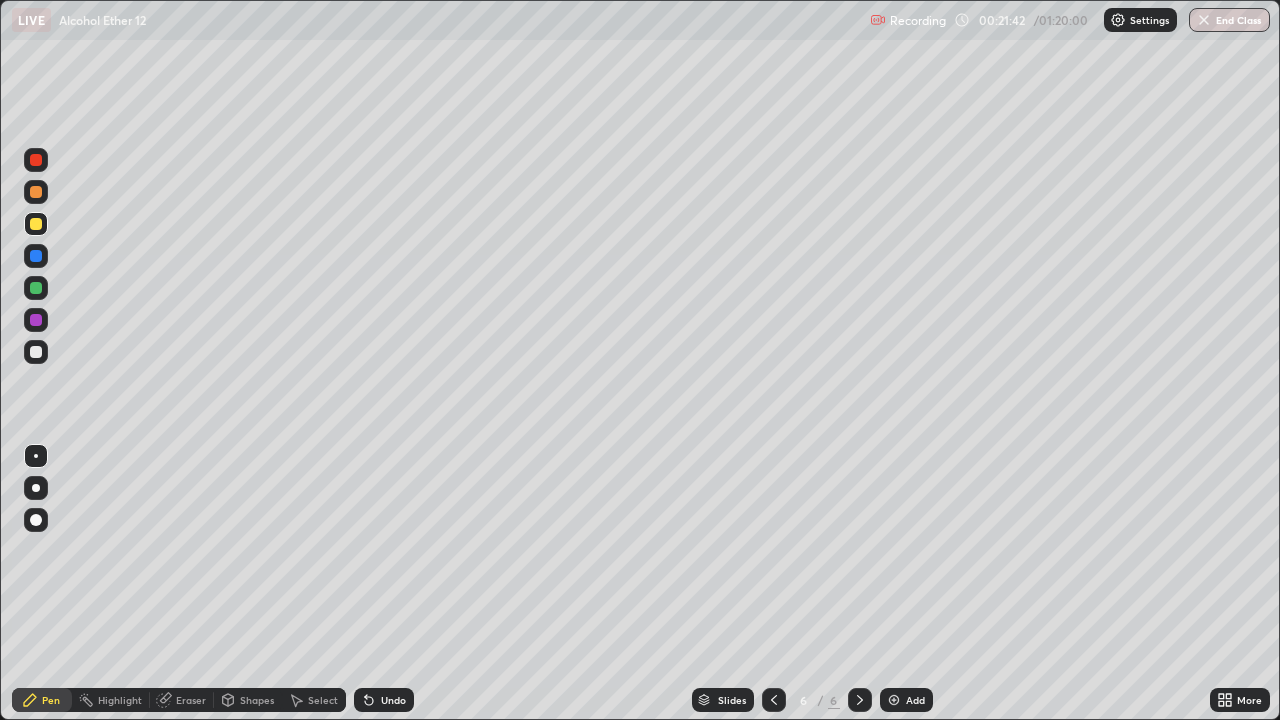 click at bounding box center [36, 352] 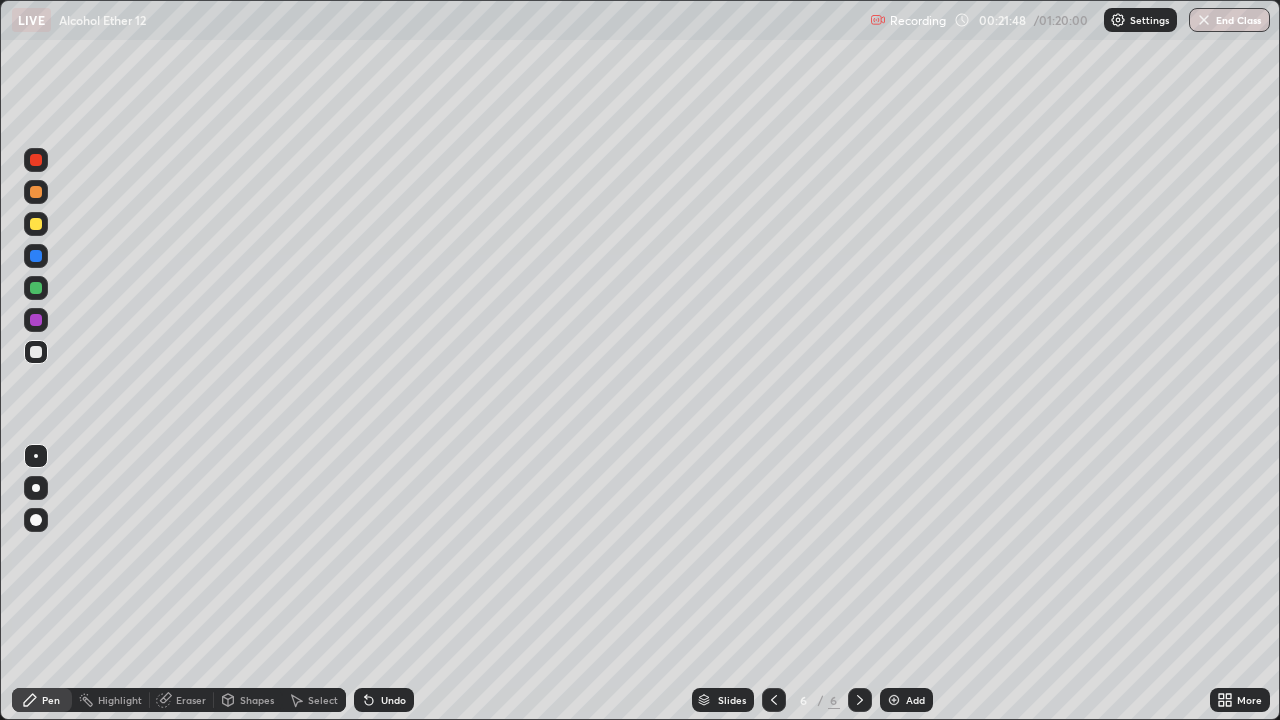click at bounding box center [894, 700] 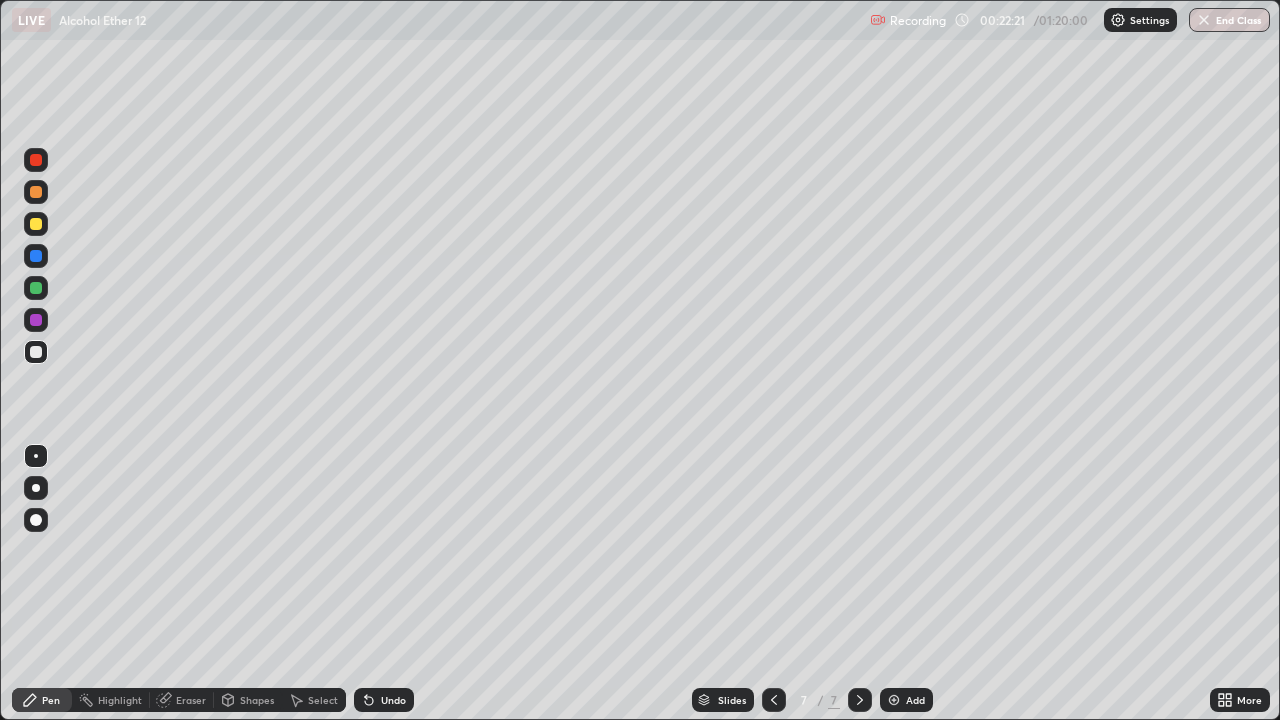 click on "Eraser" at bounding box center (191, 700) 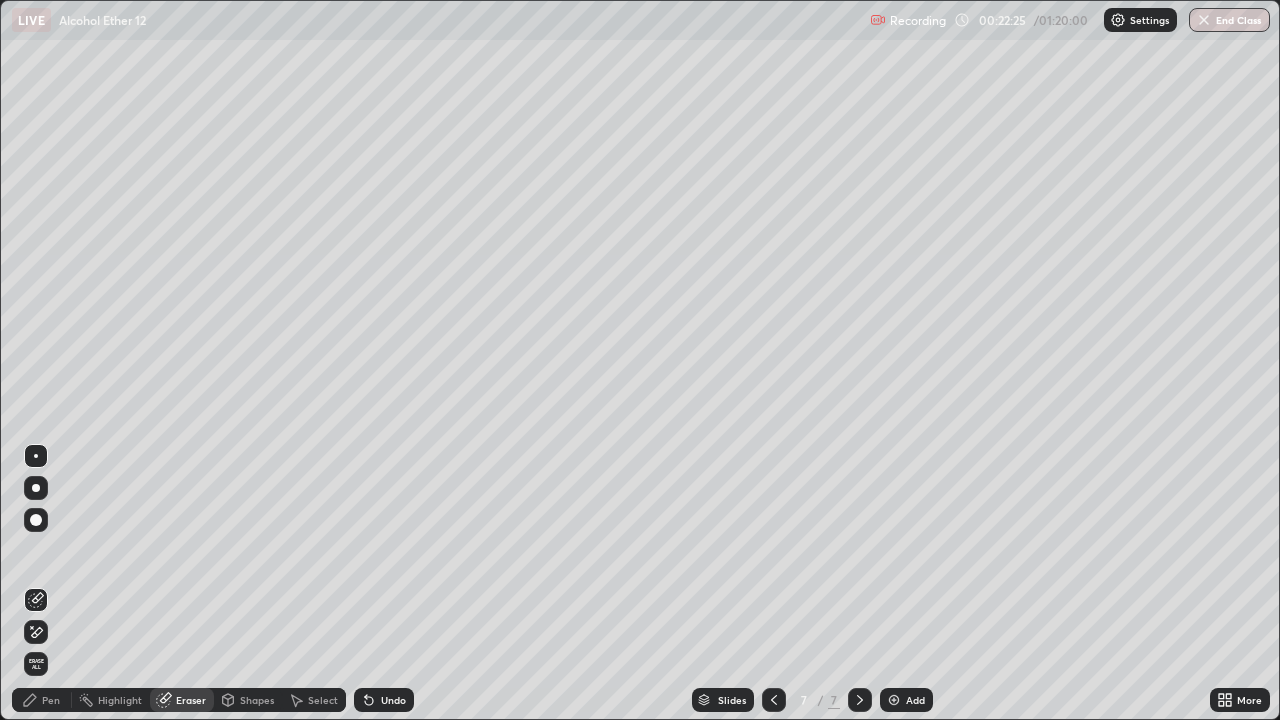 click on "Pen" at bounding box center (51, 700) 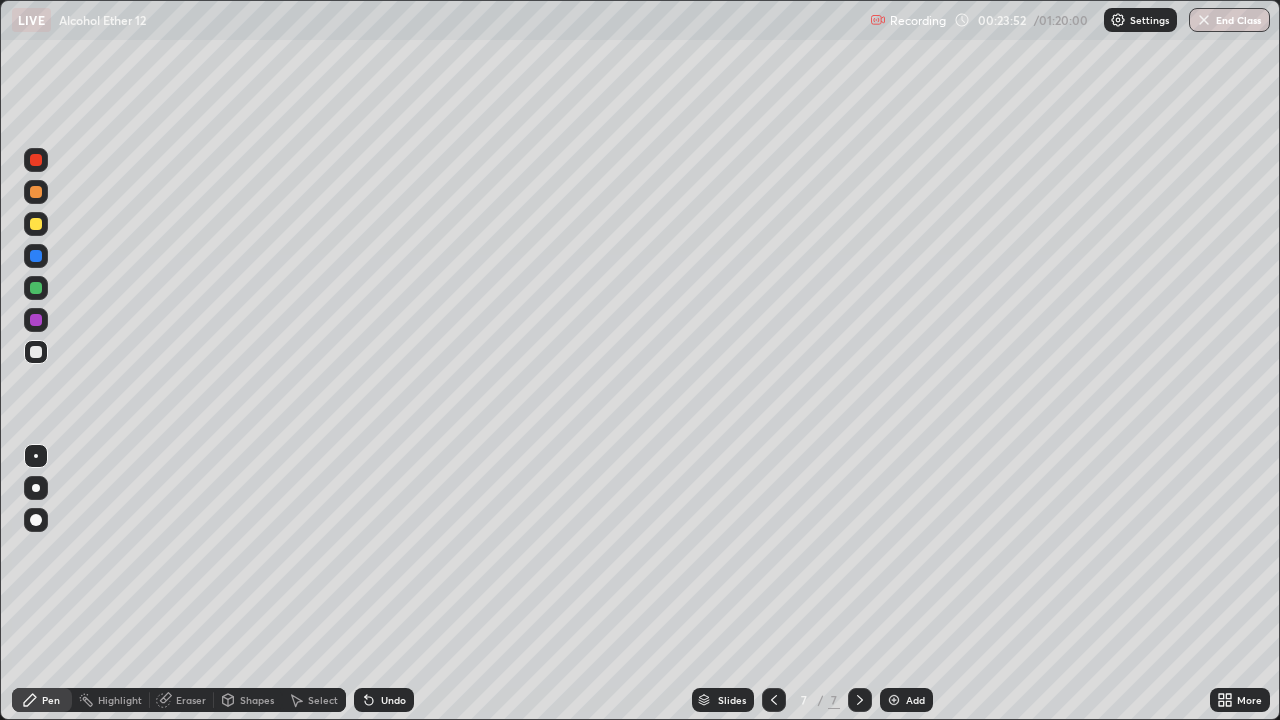 click at bounding box center (36, 224) 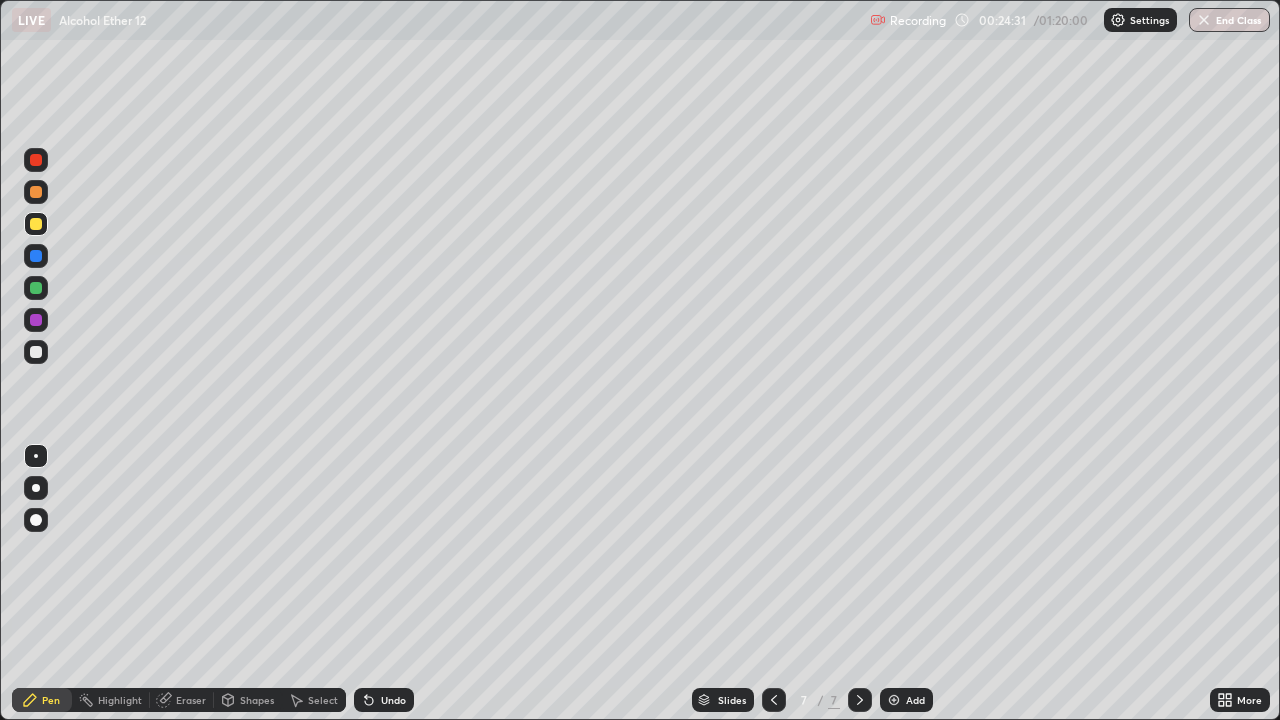 click on "Add" at bounding box center [906, 700] 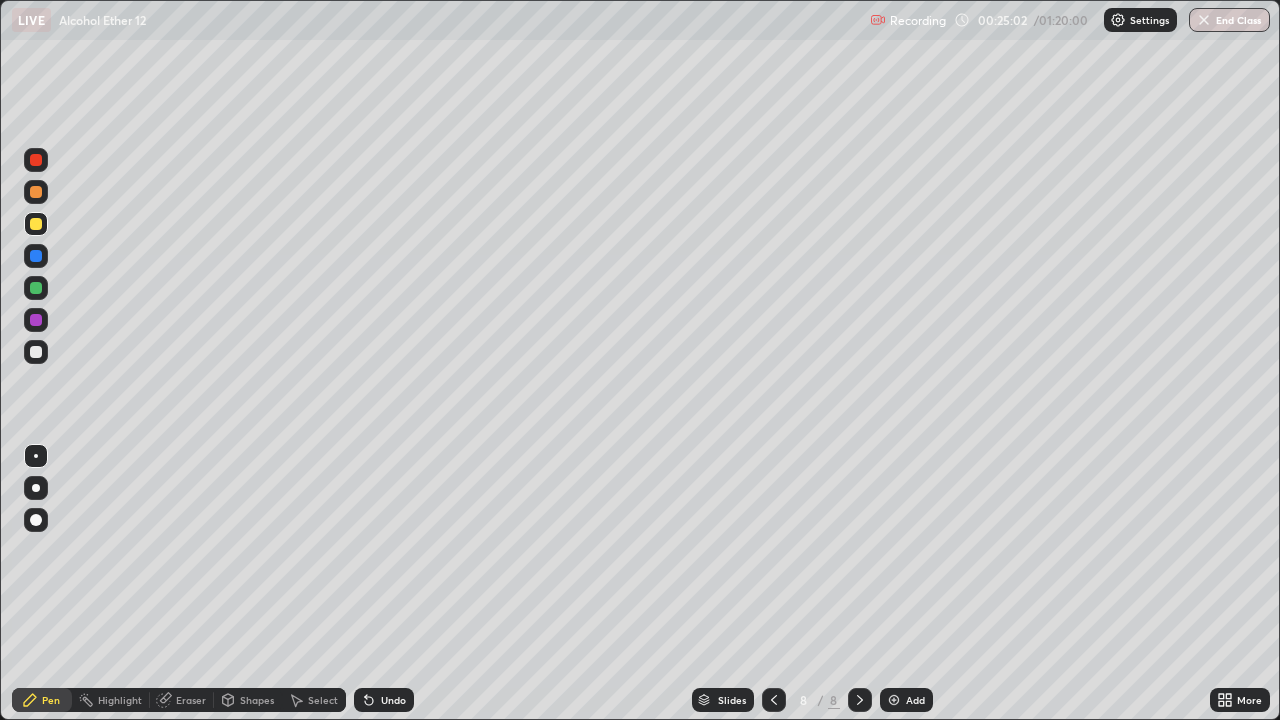 click at bounding box center [36, 352] 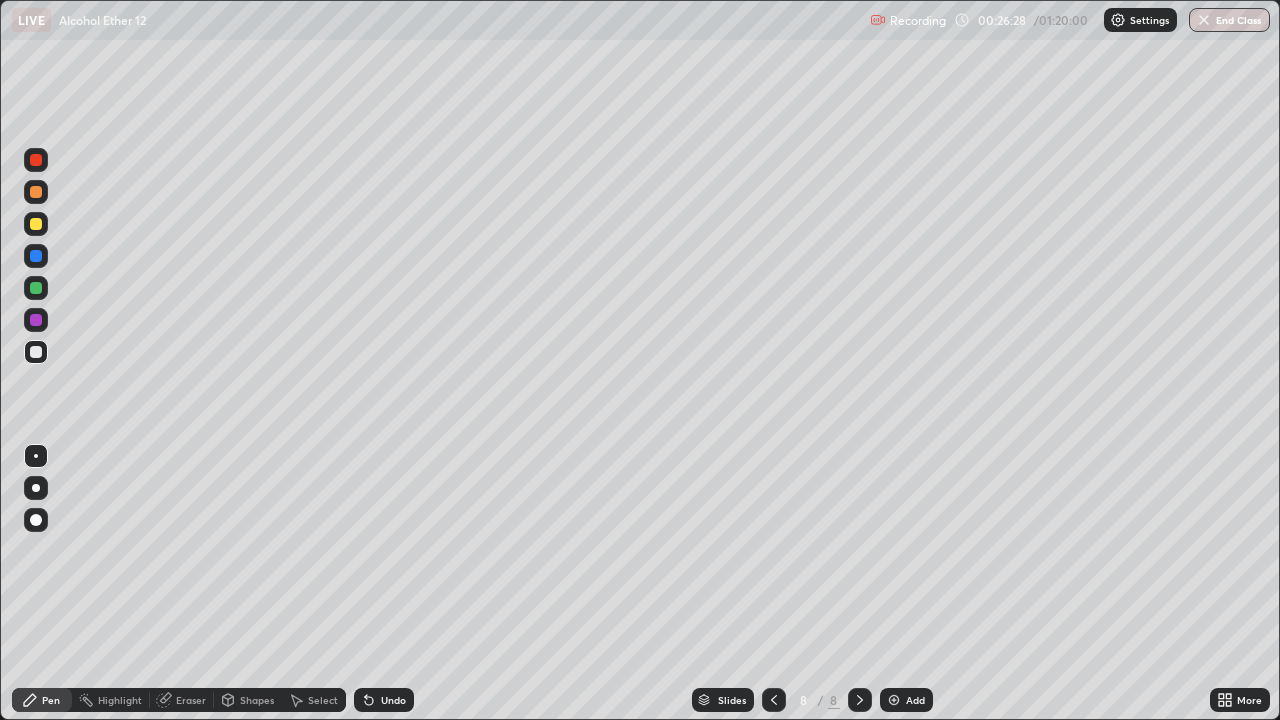 click at bounding box center (36, 224) 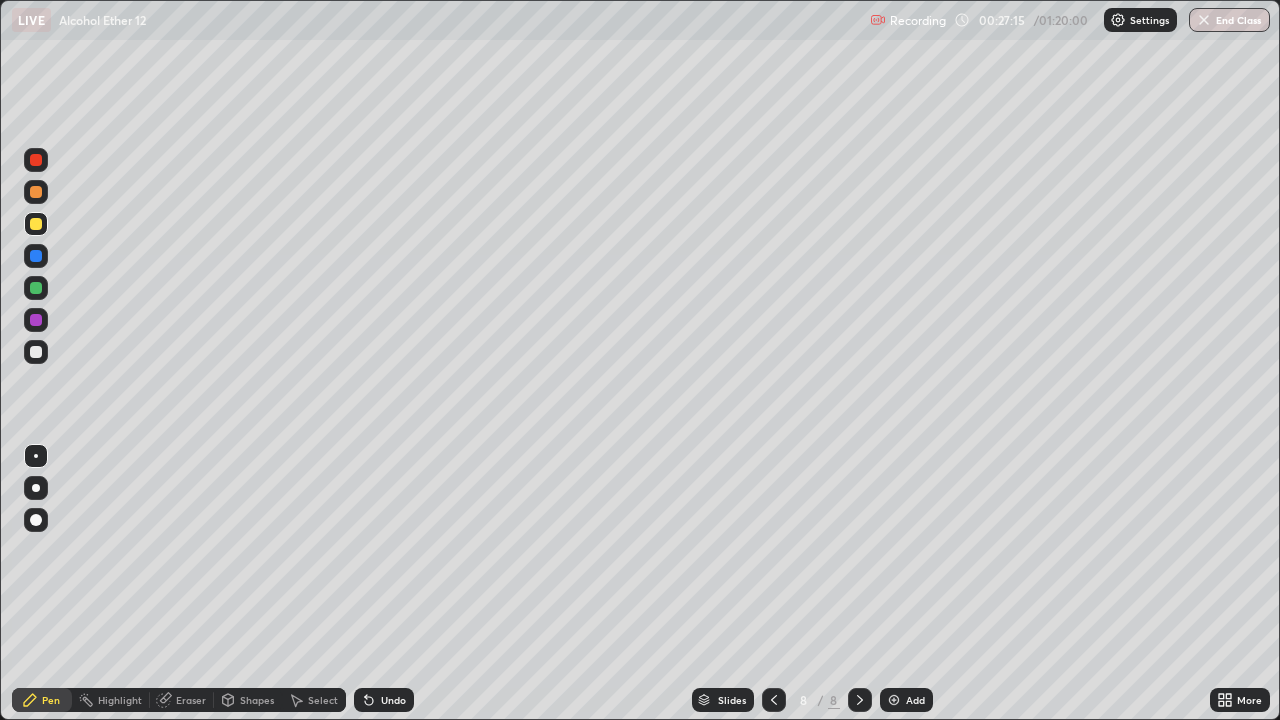 click on "Eraser" at bounding box center [191, 700] 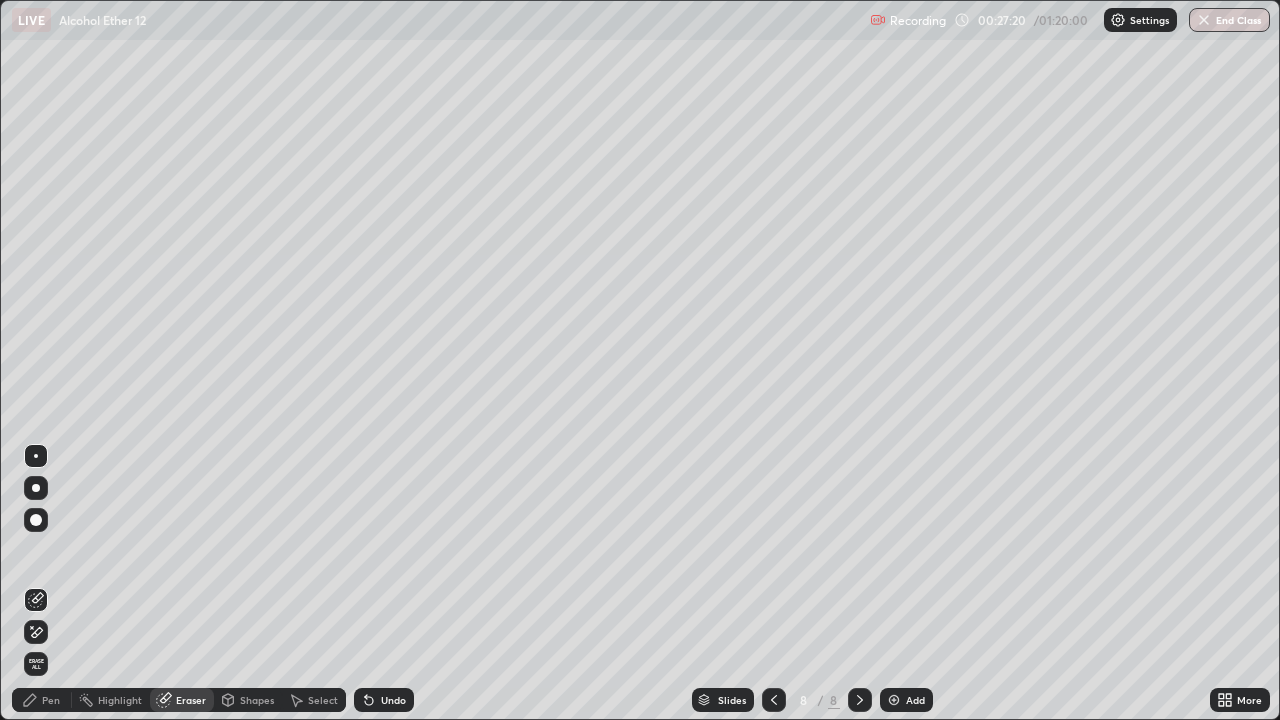 click on "Pen" at bounding box center (42, 700) 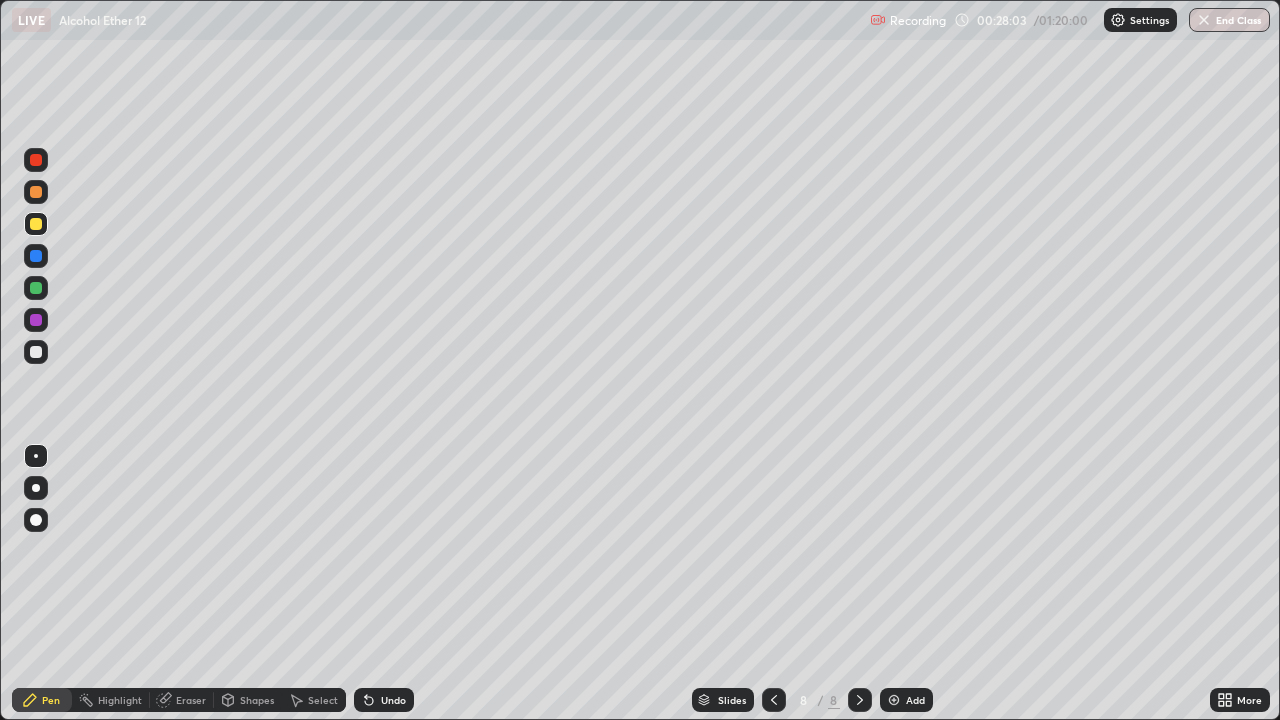 click on "Undo" at bounding box center (393, 700) 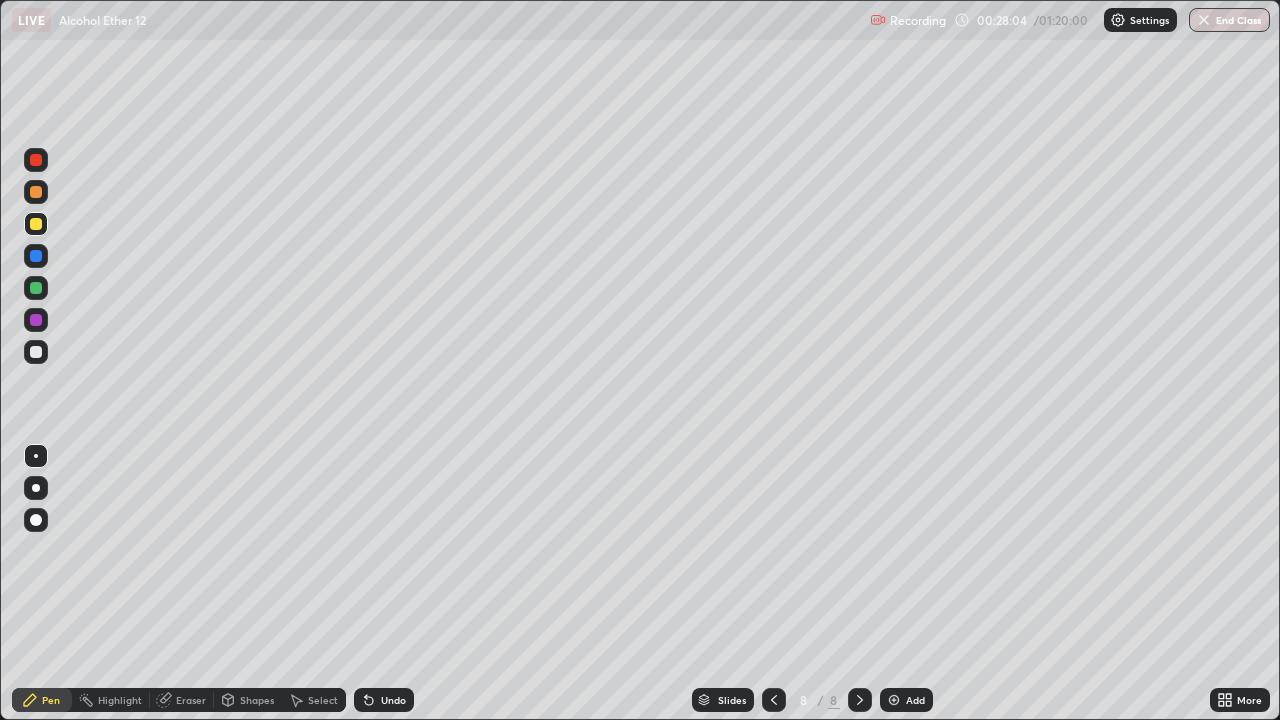 click on "Undo" at bounding box center (393, 700) 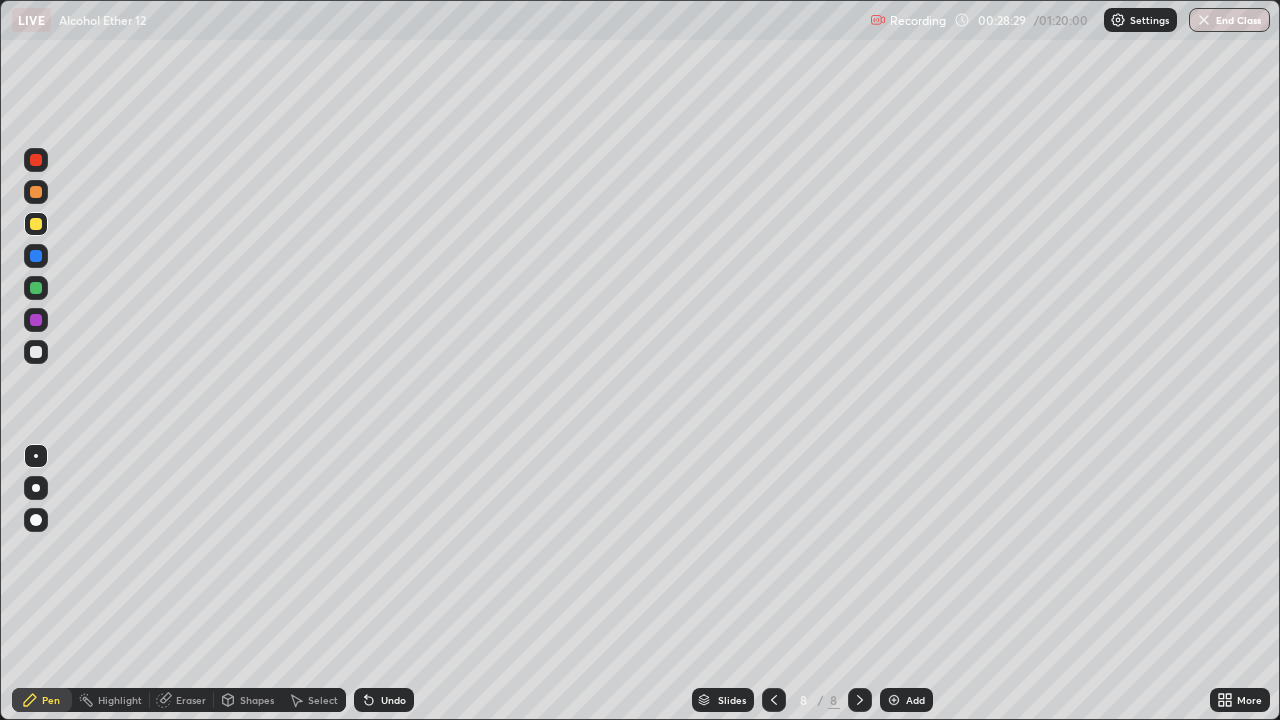 click at bounding box center (36, 352) 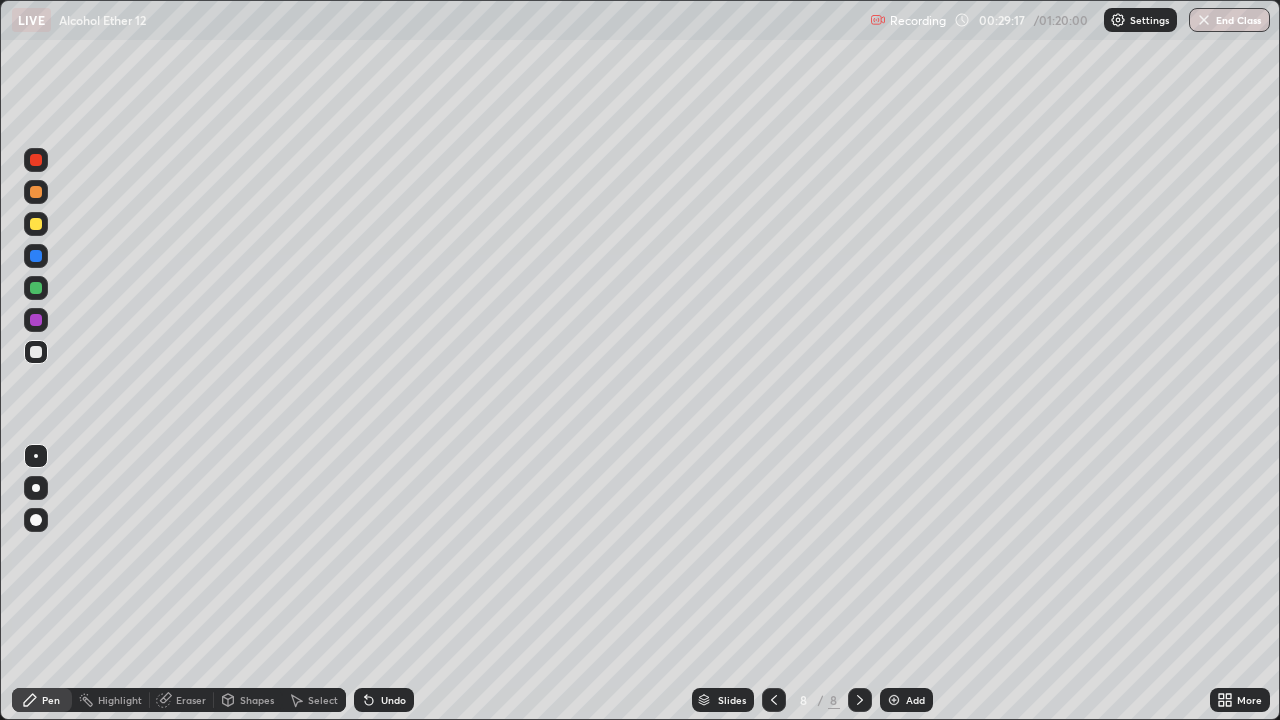 click at bounding box center [36, 224] 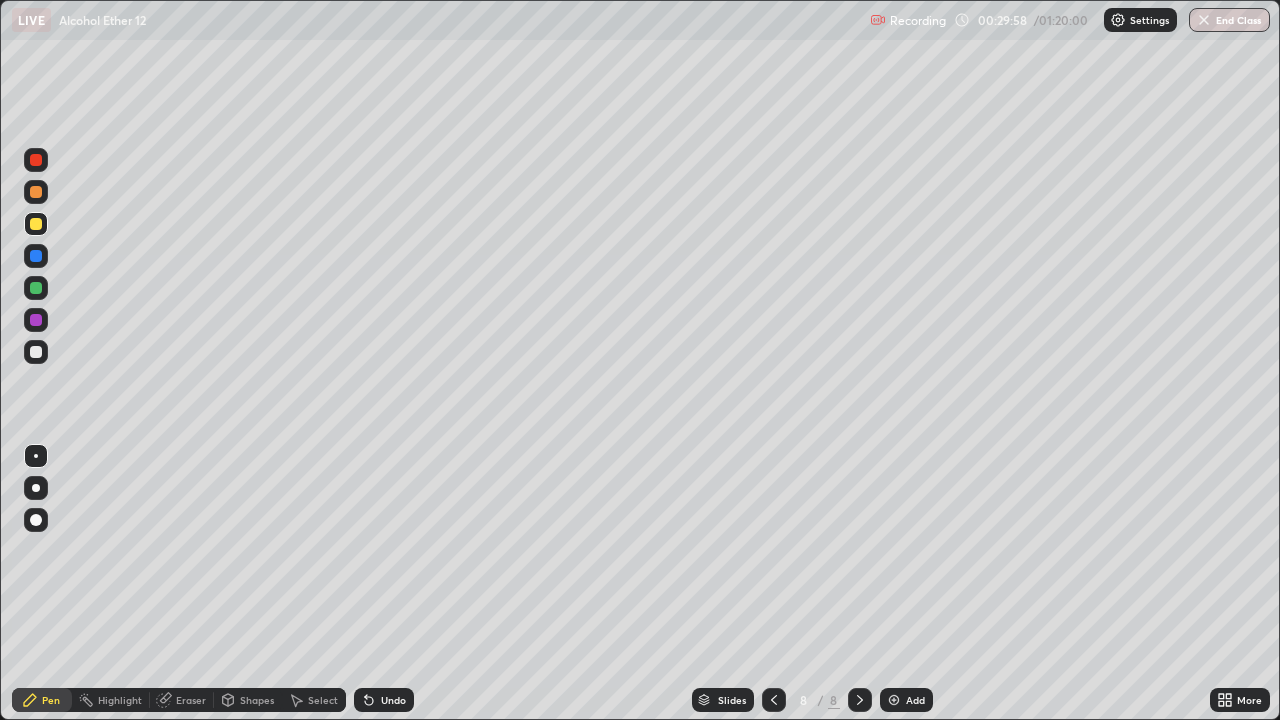 click at bounding box center [36, 352] 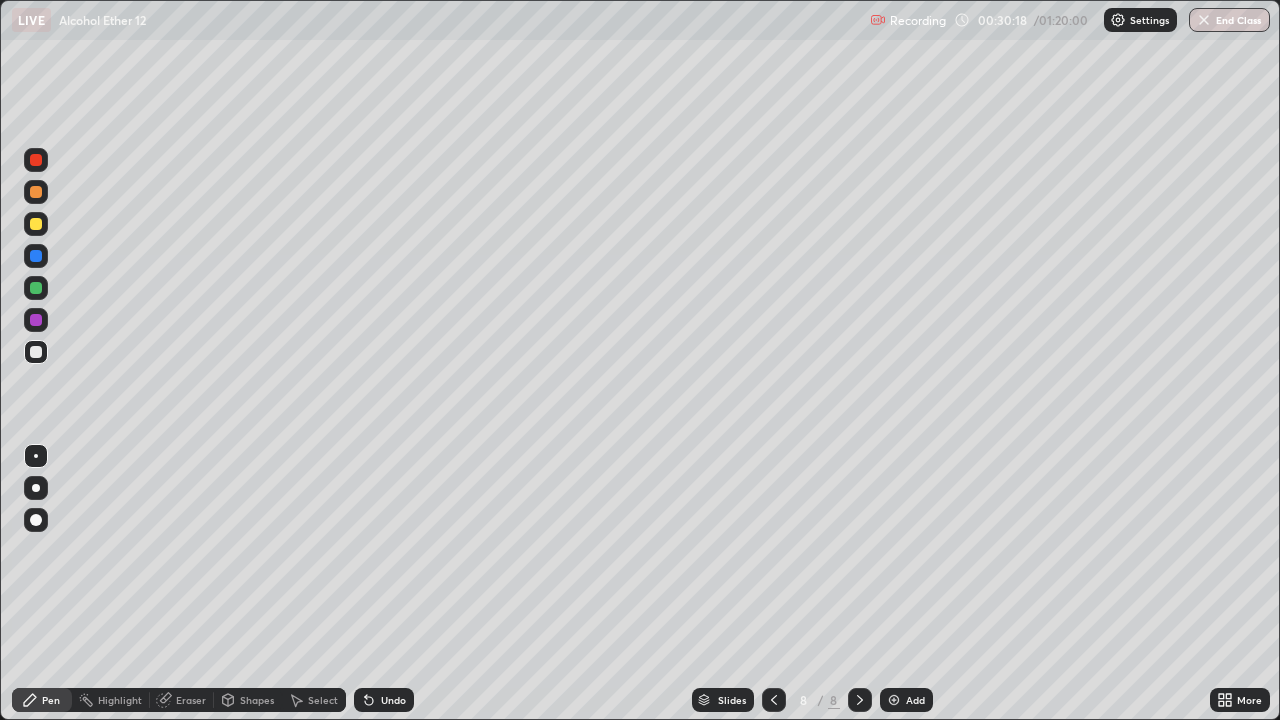click at bounding box center [894, 700] 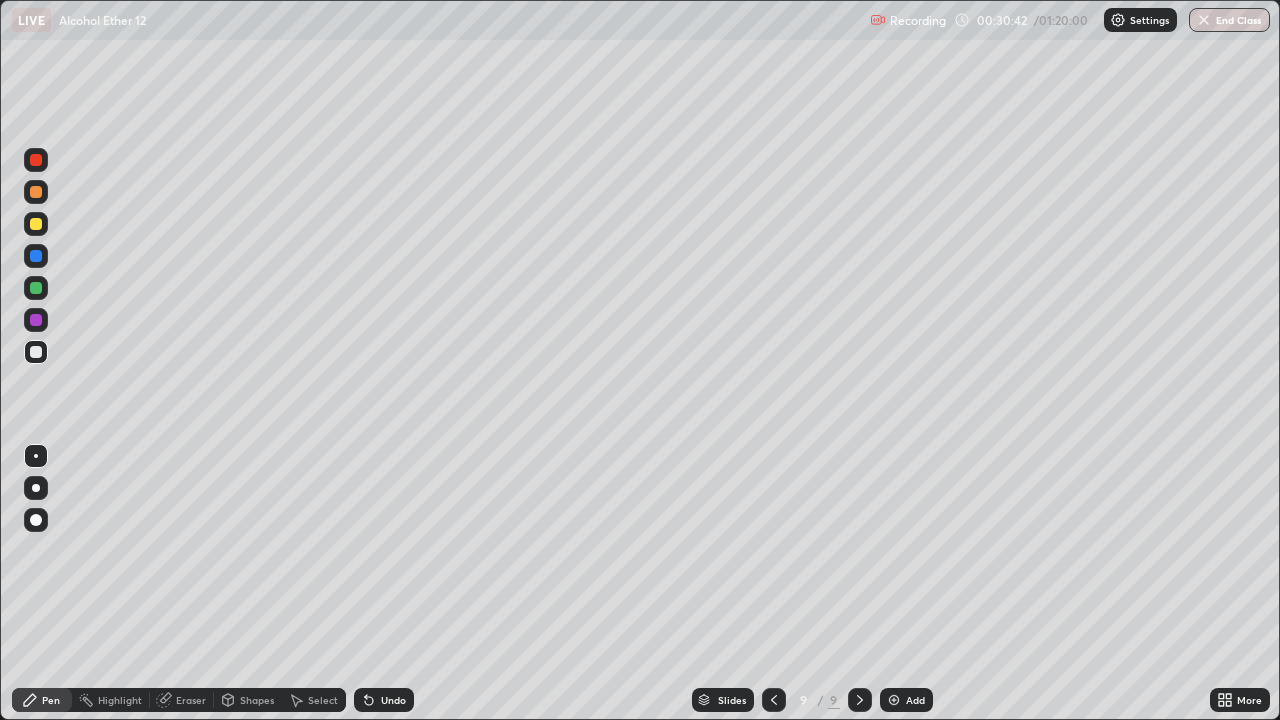 click on "Undo" at bounding box center [393, 700] 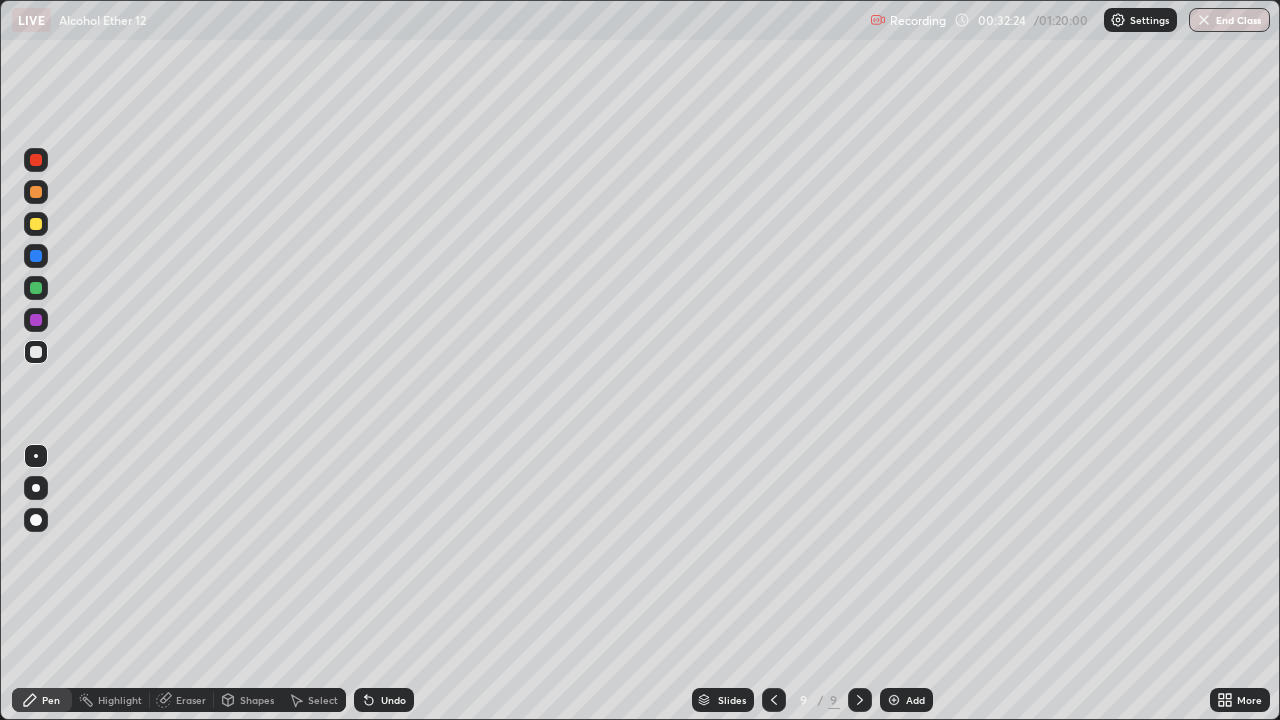 click at bounding box center (36, 224) 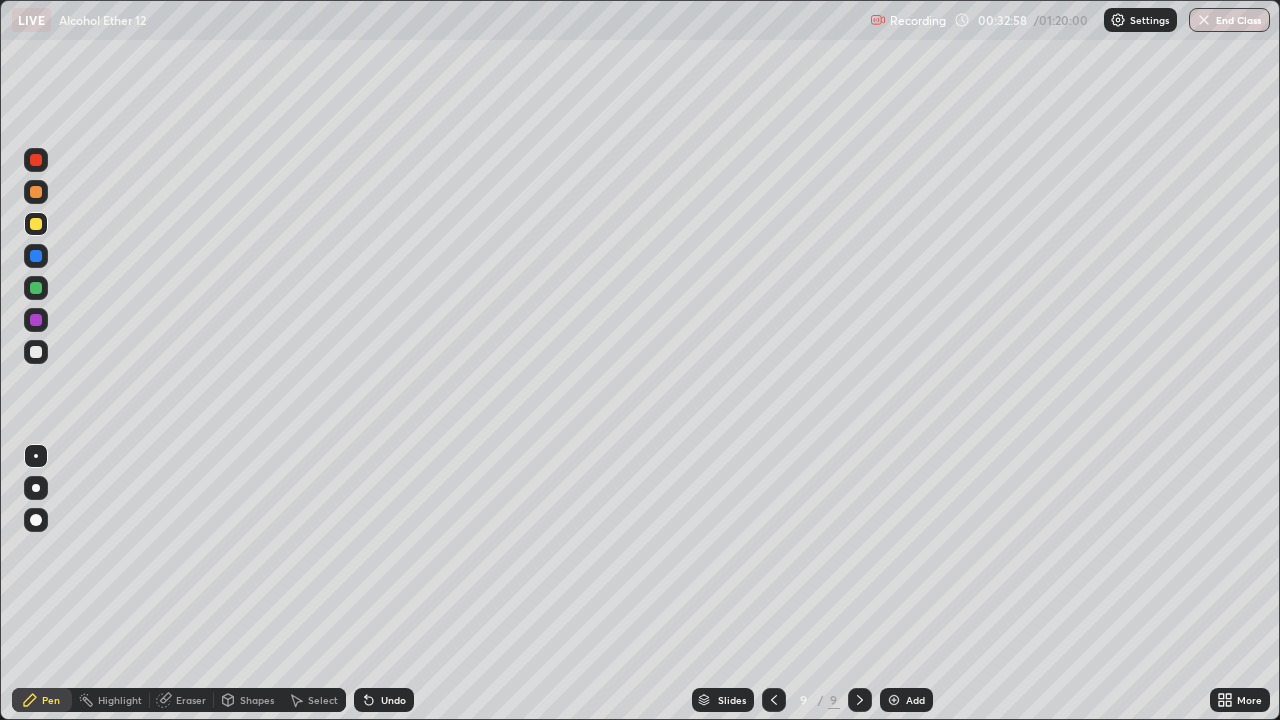 click at bounding box center (36, 224) 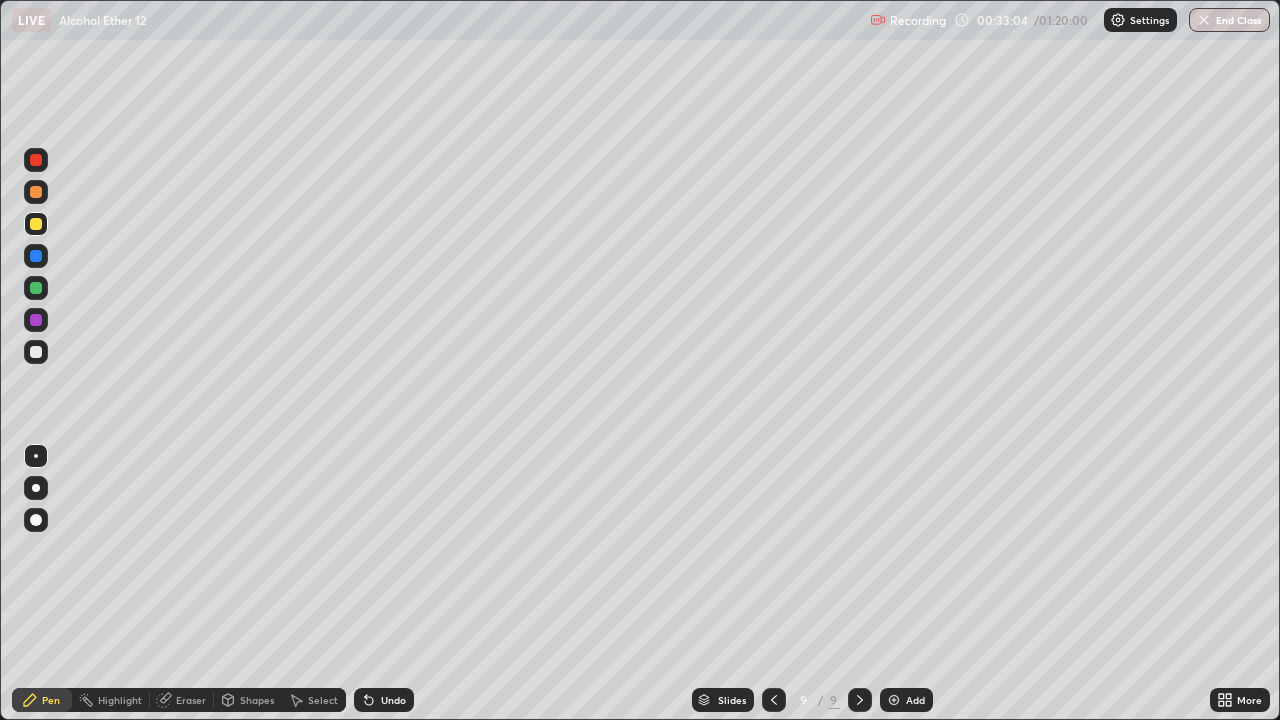 click at bounding box center [894, 700] 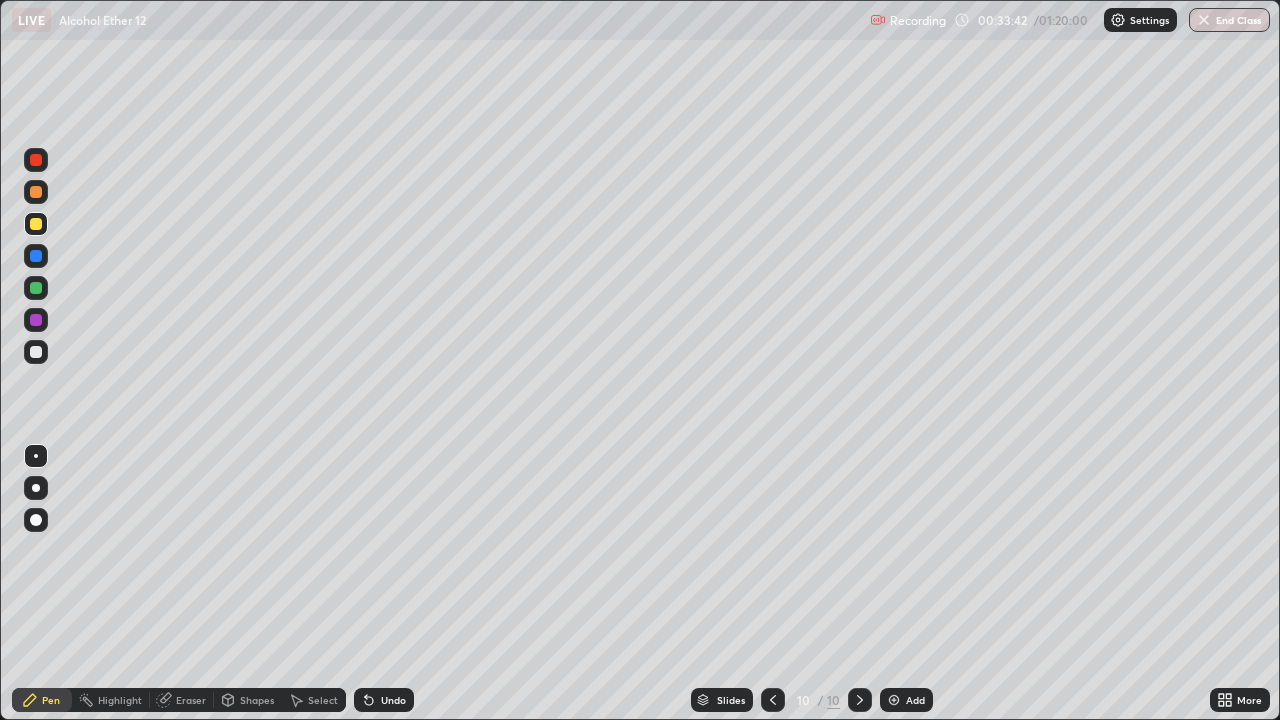 click on "Undo" at bounding box center (393, 700) 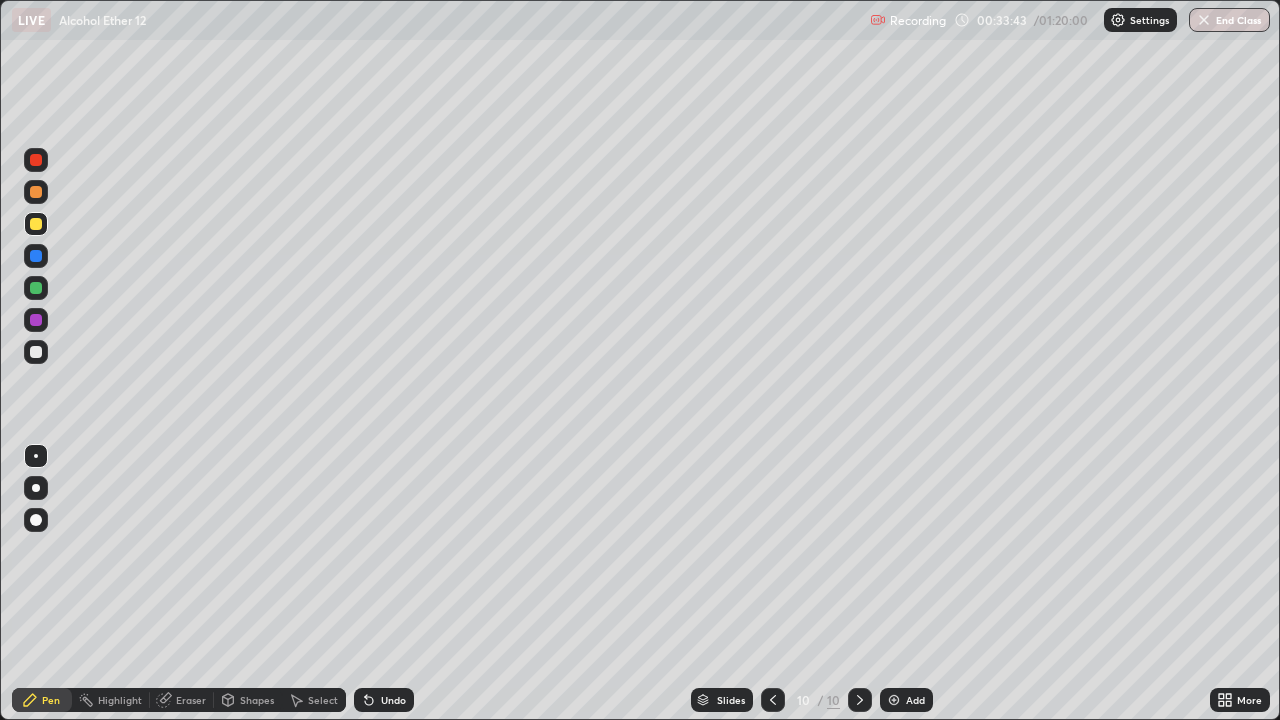 click 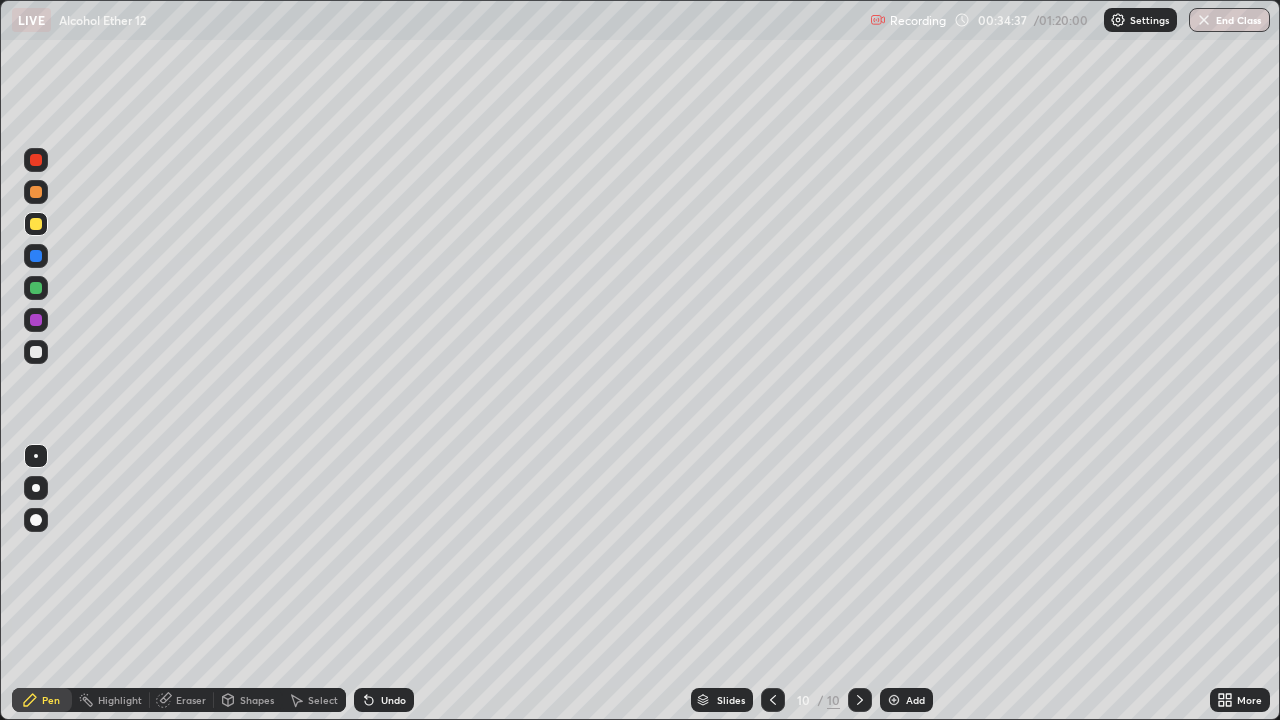 click at bounding box center [36, 352] 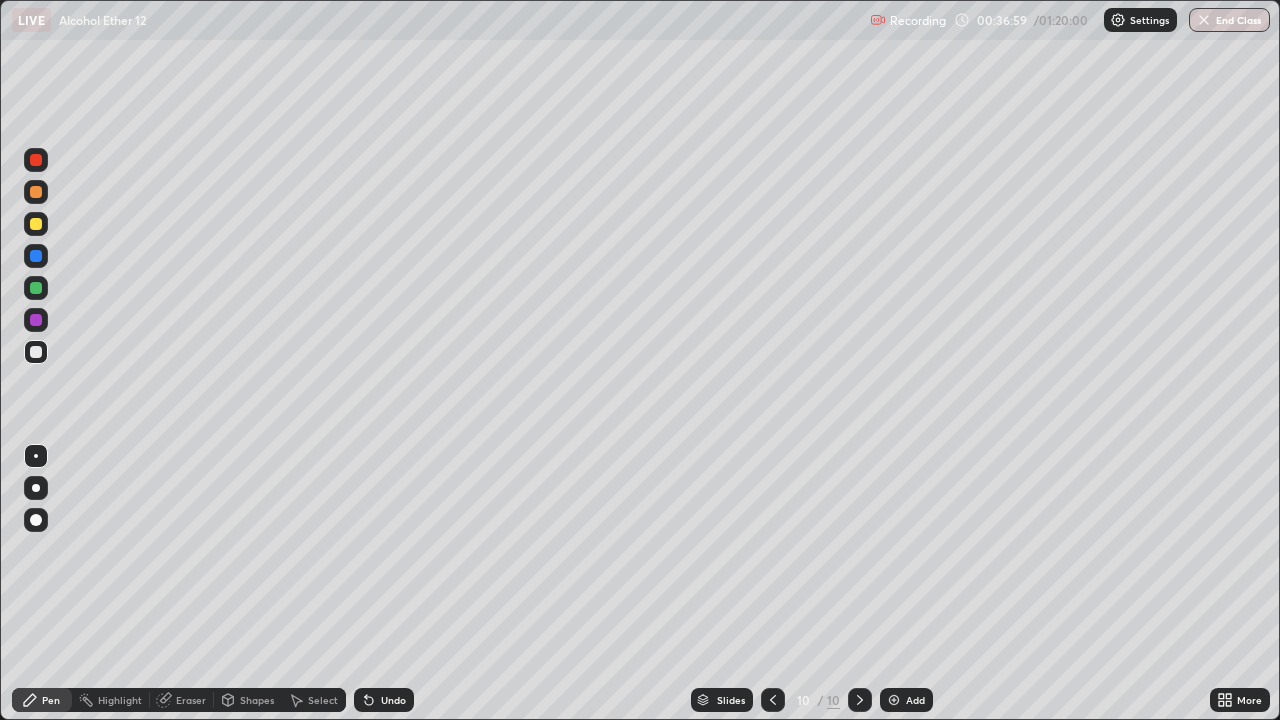 click at bounding box center (36, 224) 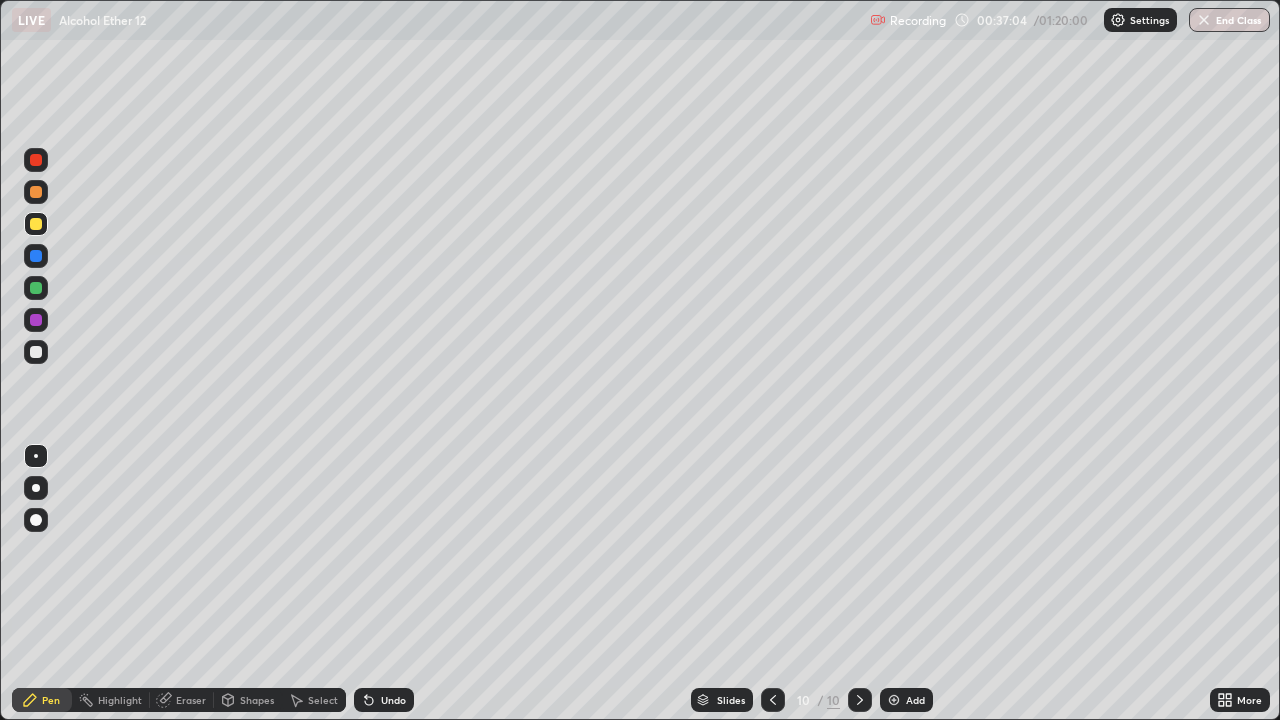 click at bounding box center (894, 700) 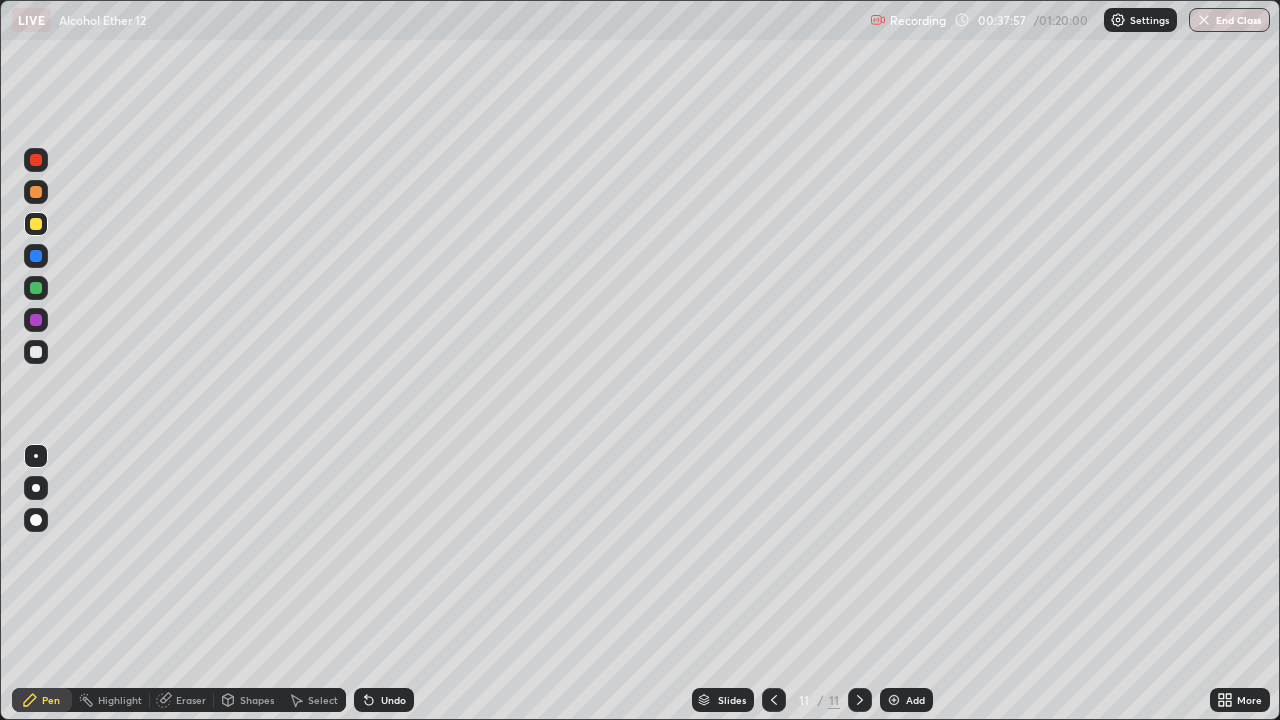 click at bounding box center (36, 352) 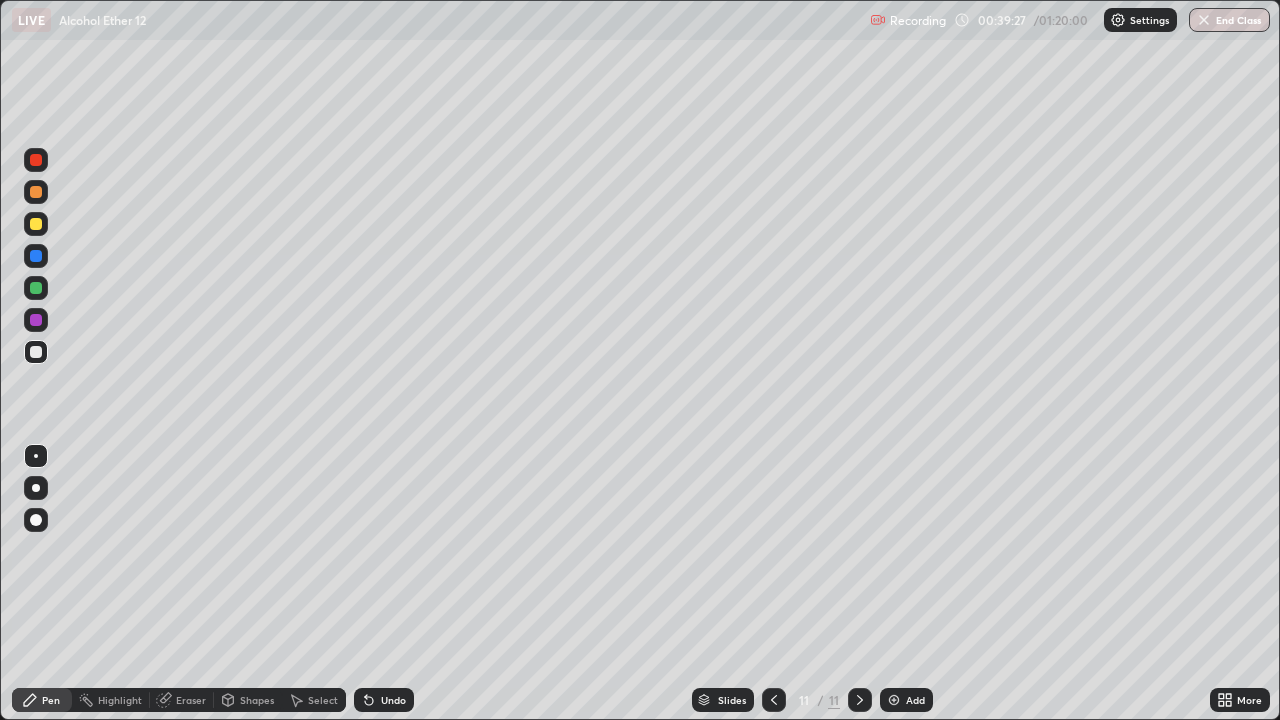 click at bounding box center (36, 224) 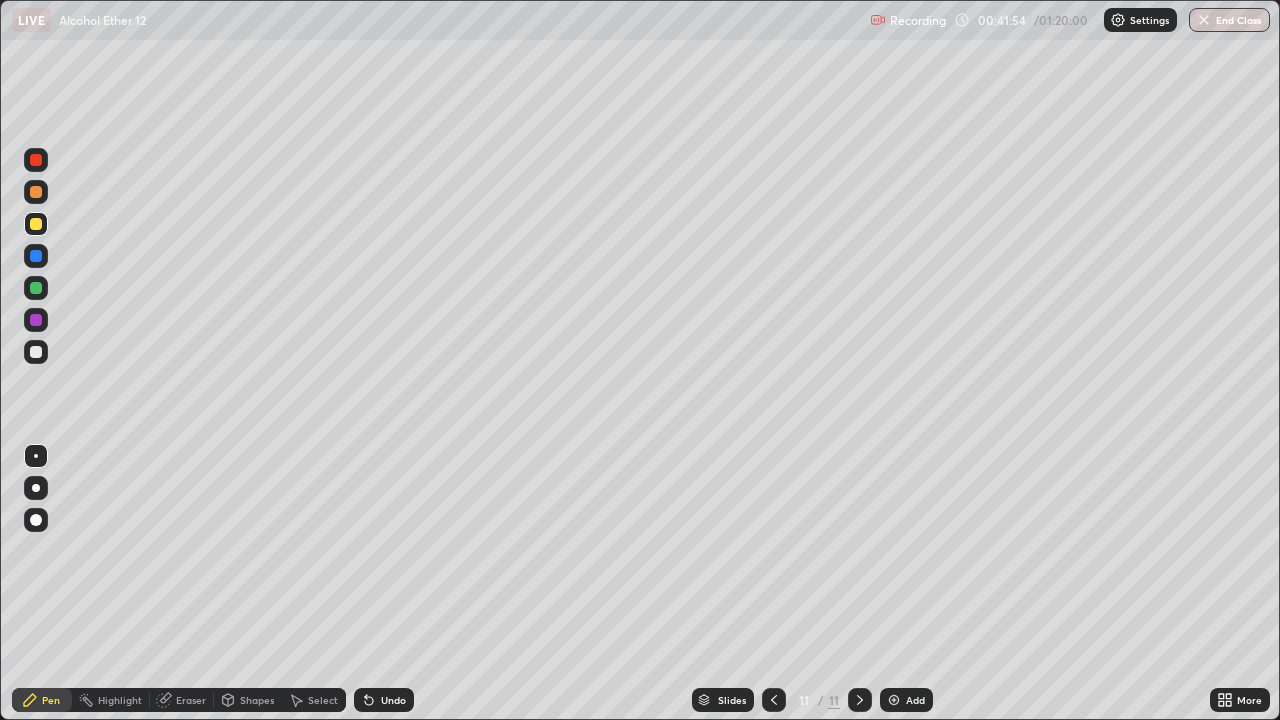 click 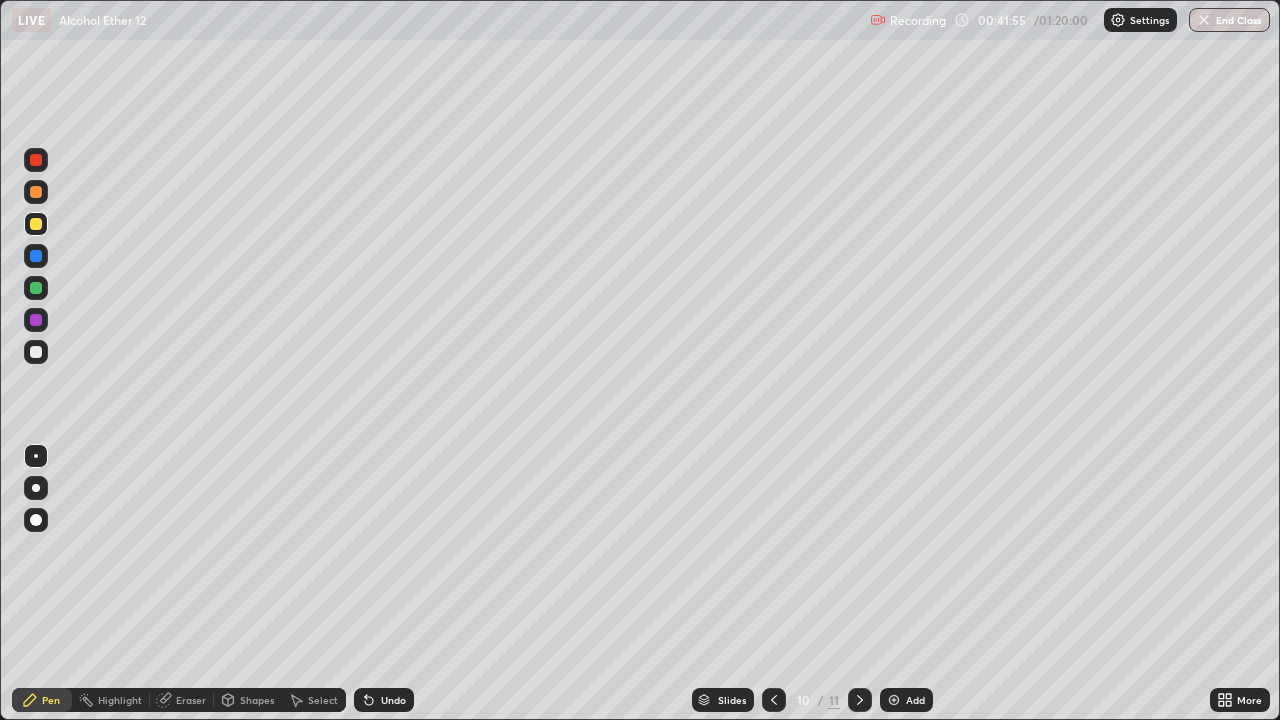 click 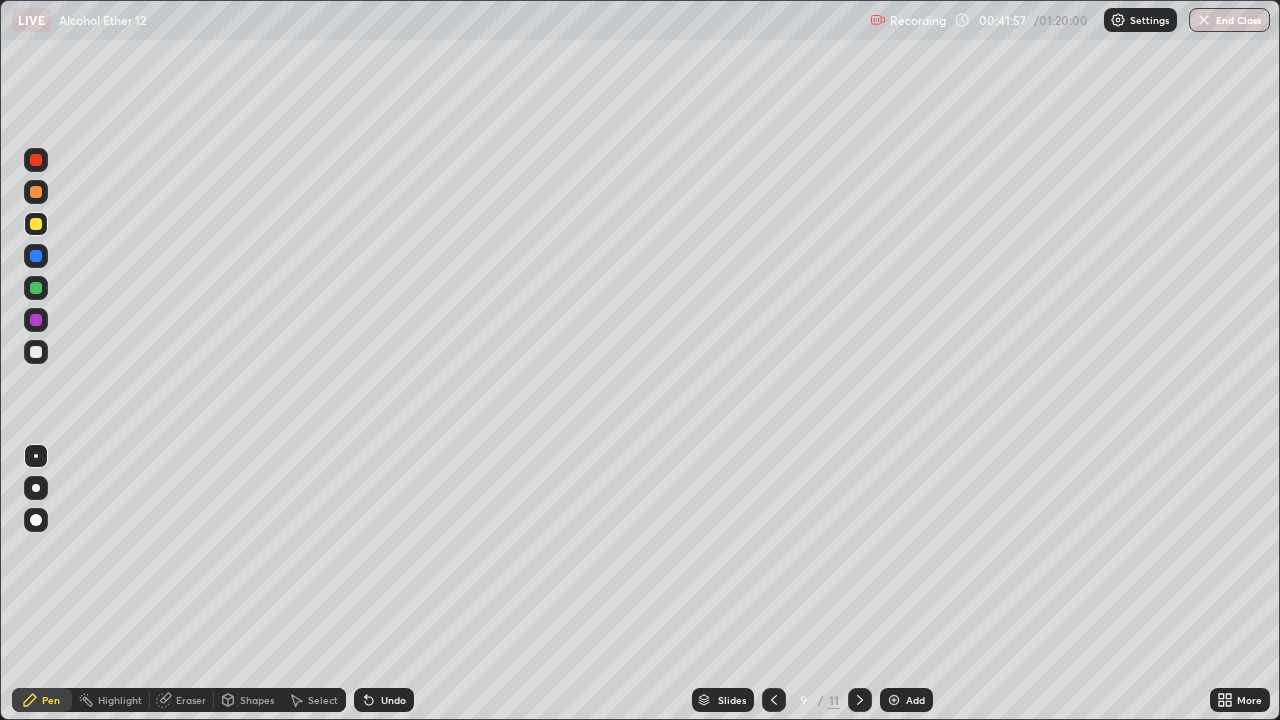 click 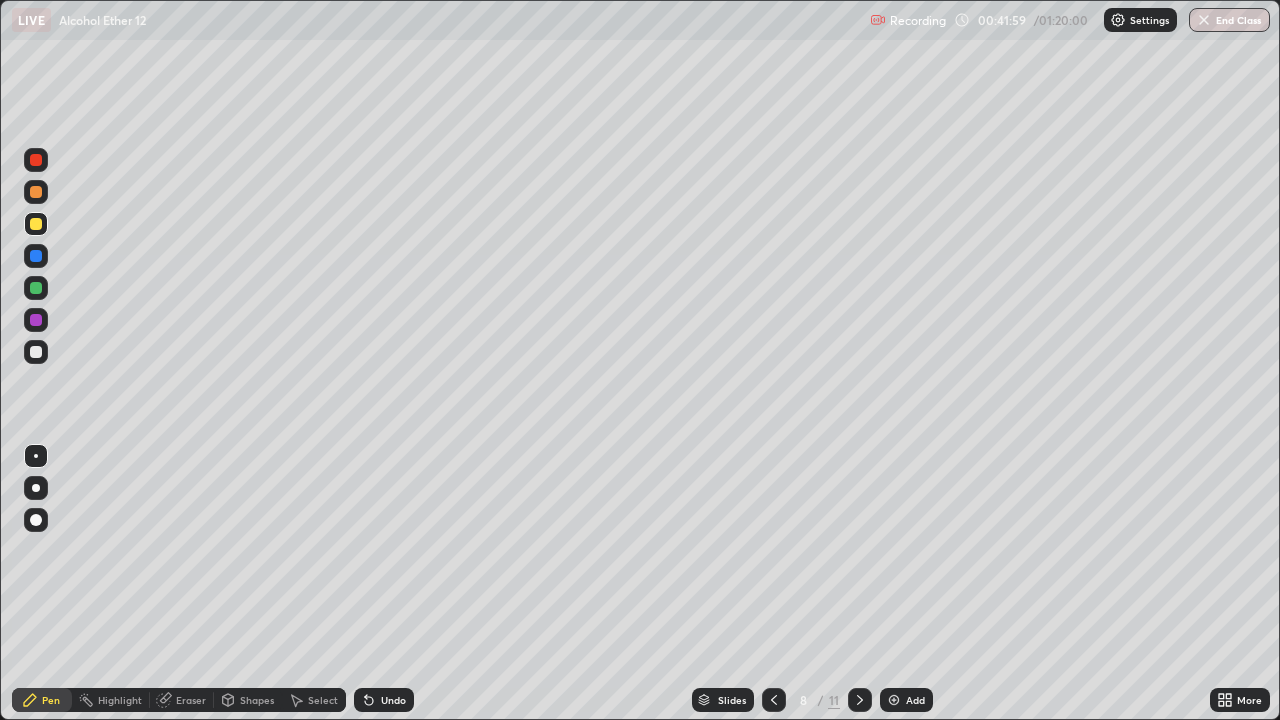 click 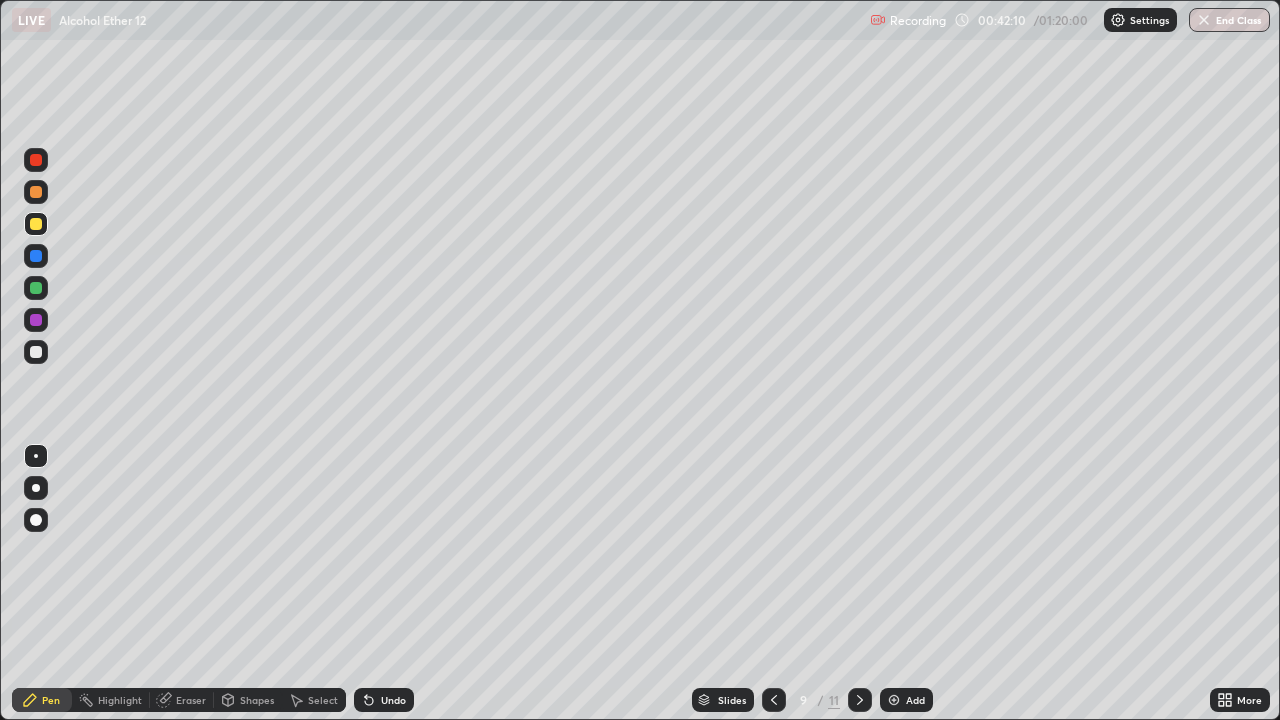 click 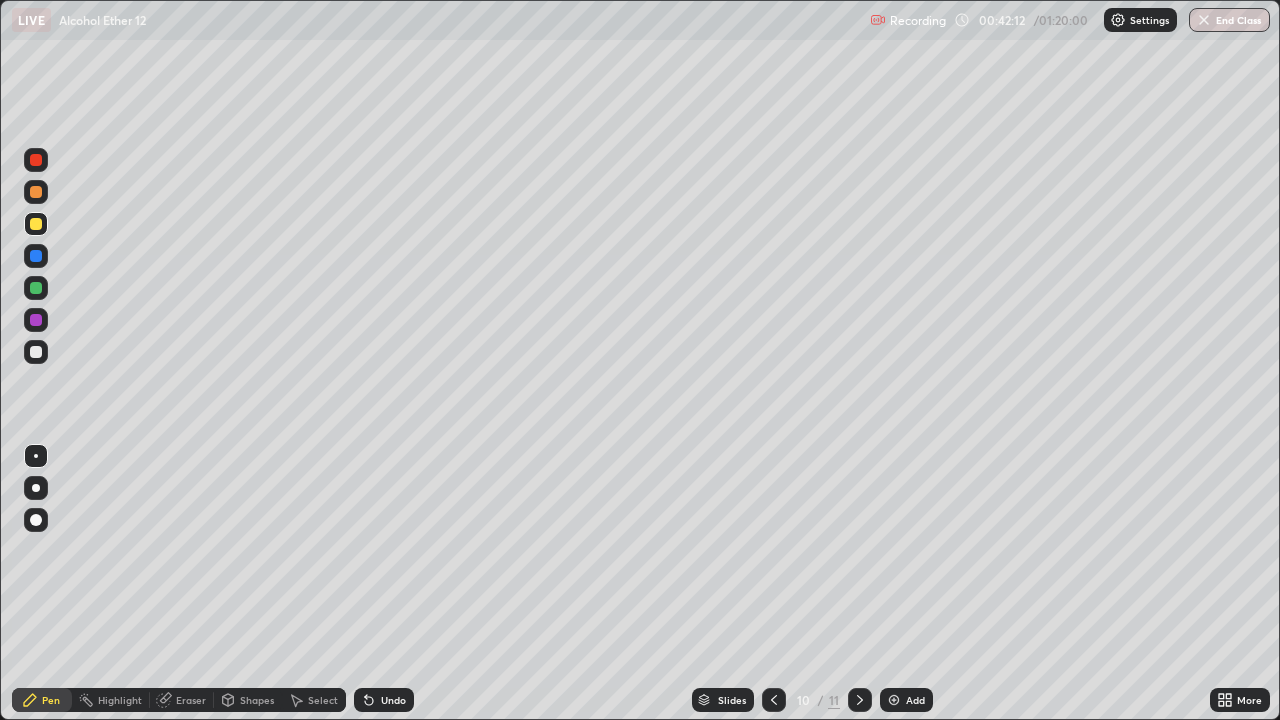 click 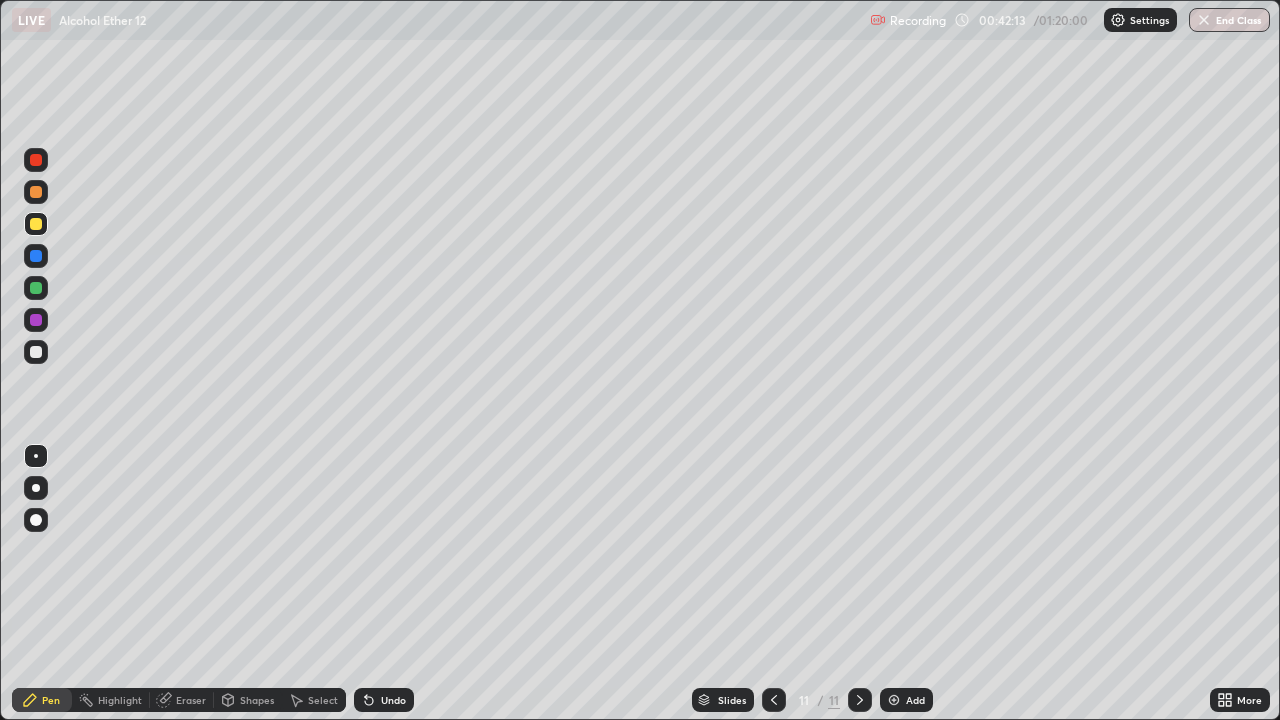 click 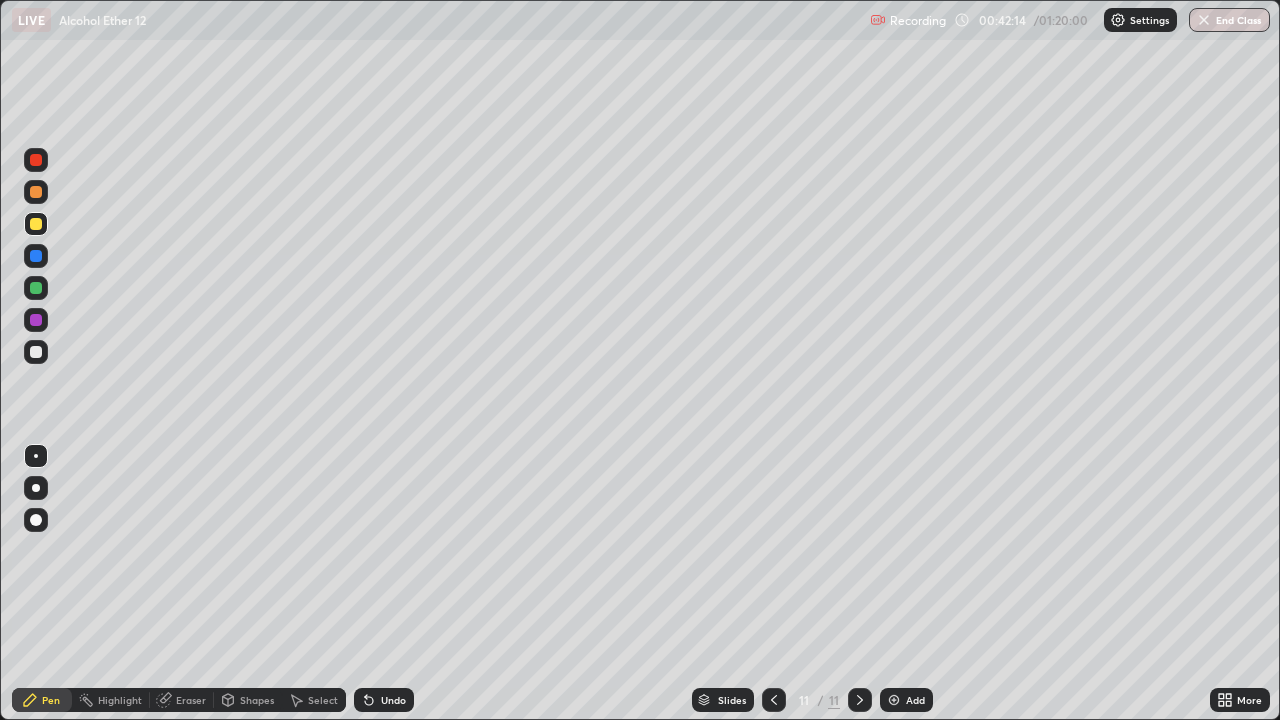 click 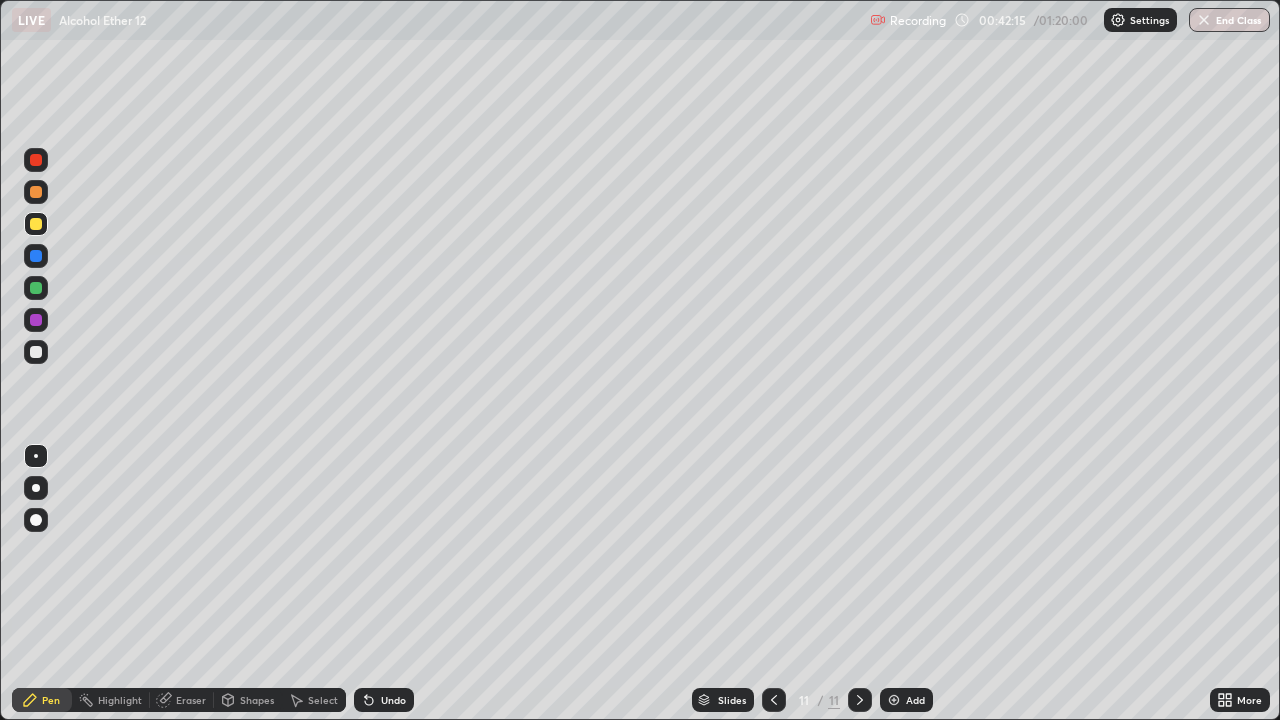 click 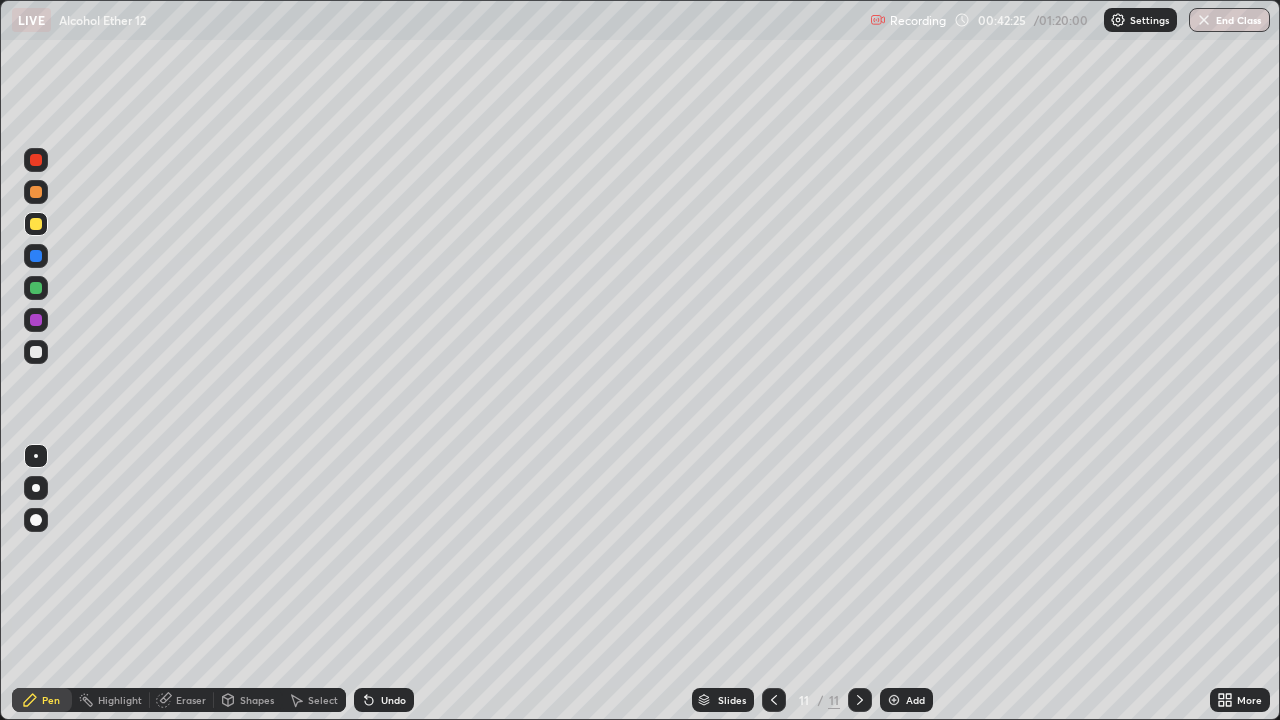 click 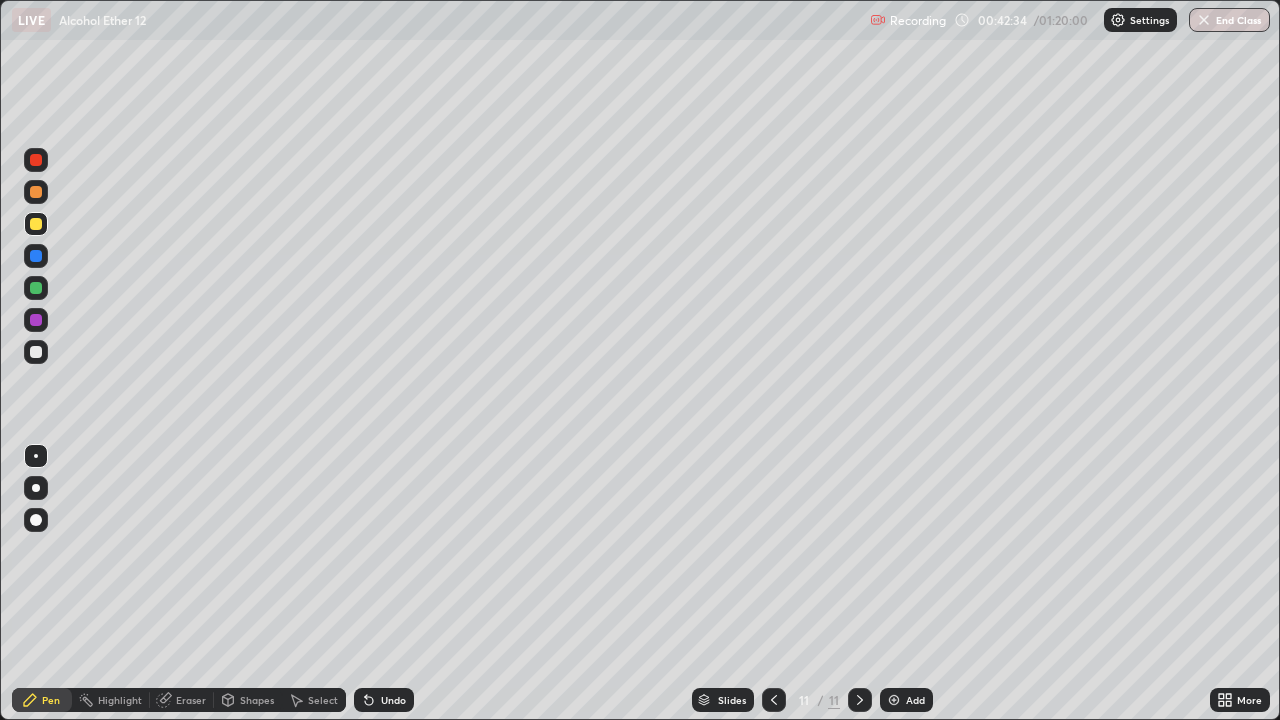 click at bounding box center [894, 700] 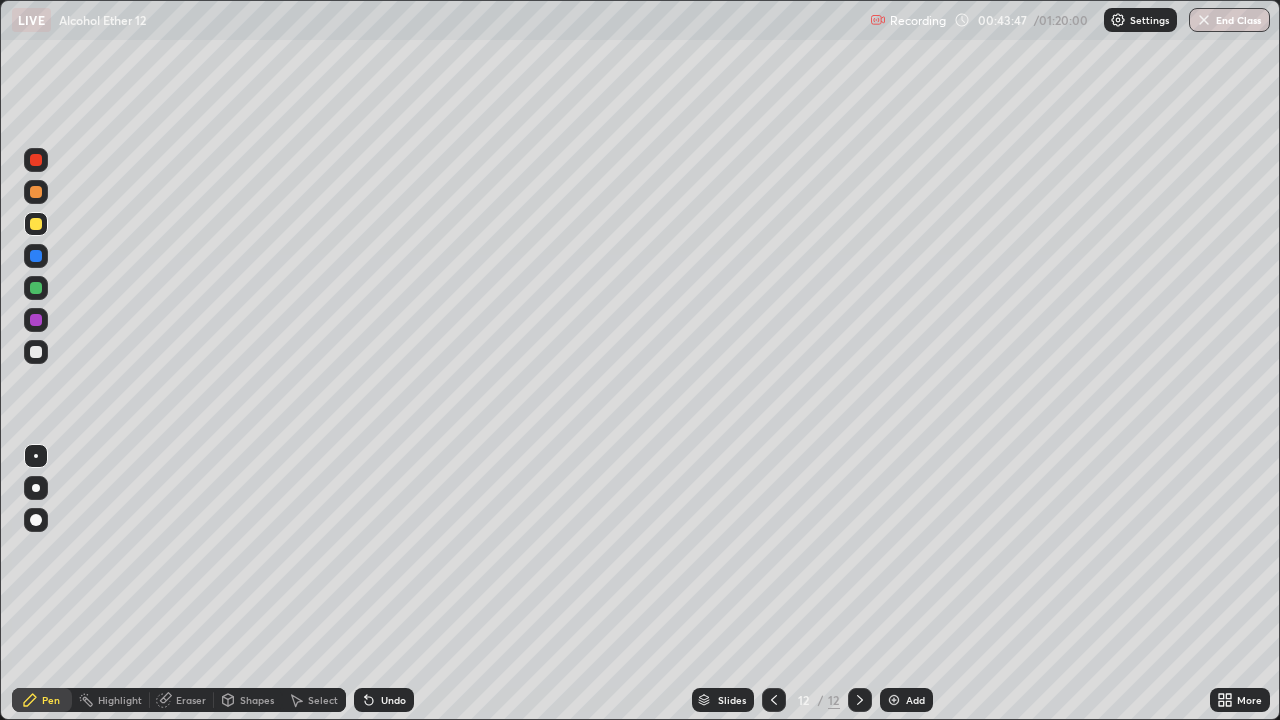 click at bounding box center (36, 352) 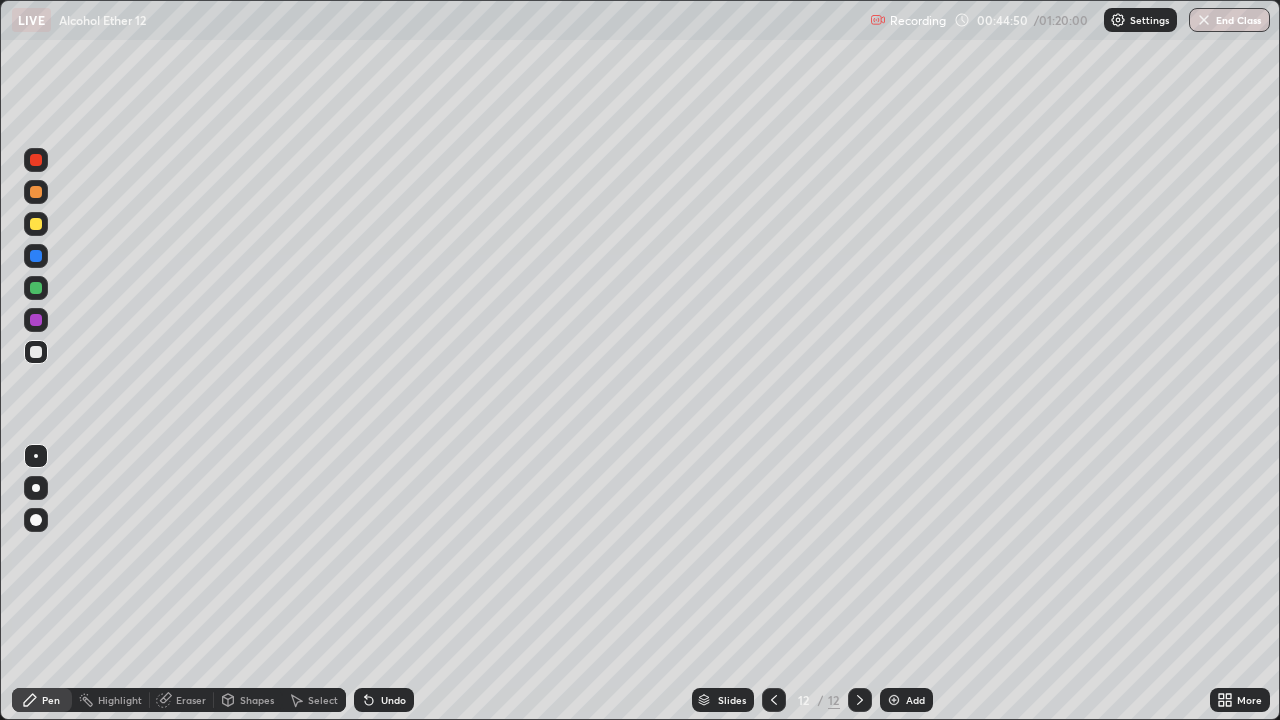 click at bounding box center [36, 224] 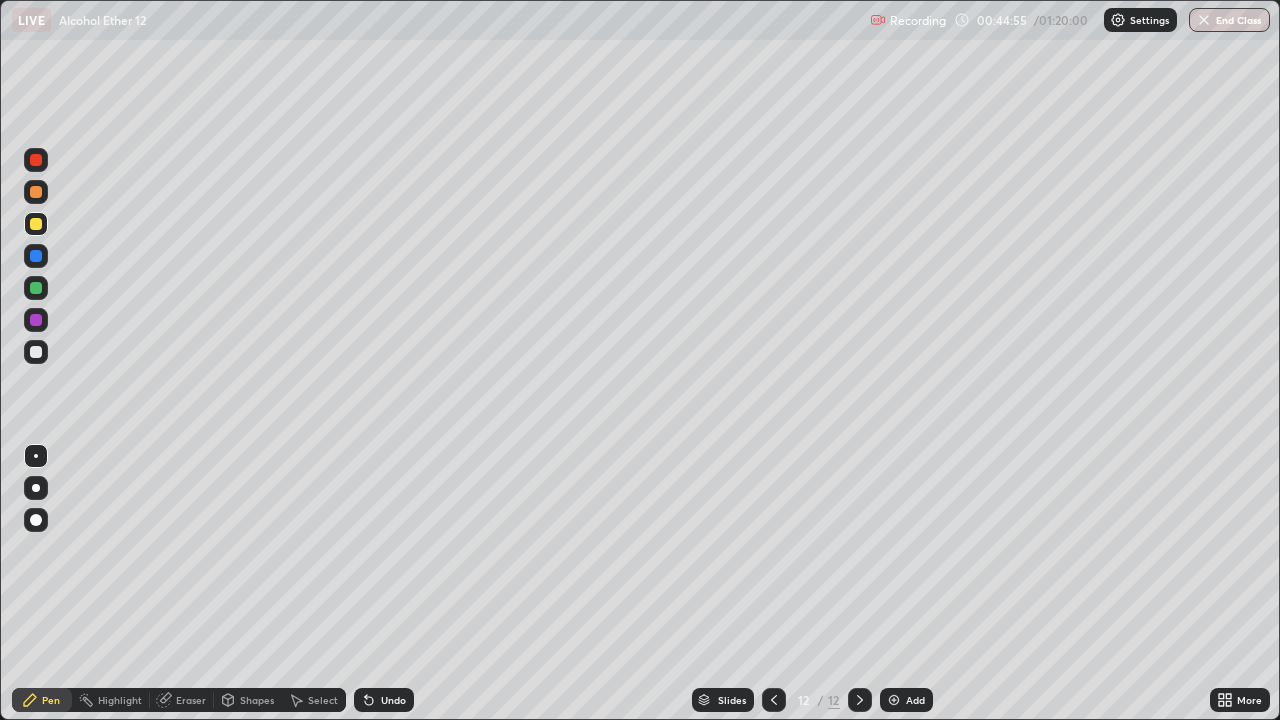 click at bounding box center (36, 352) 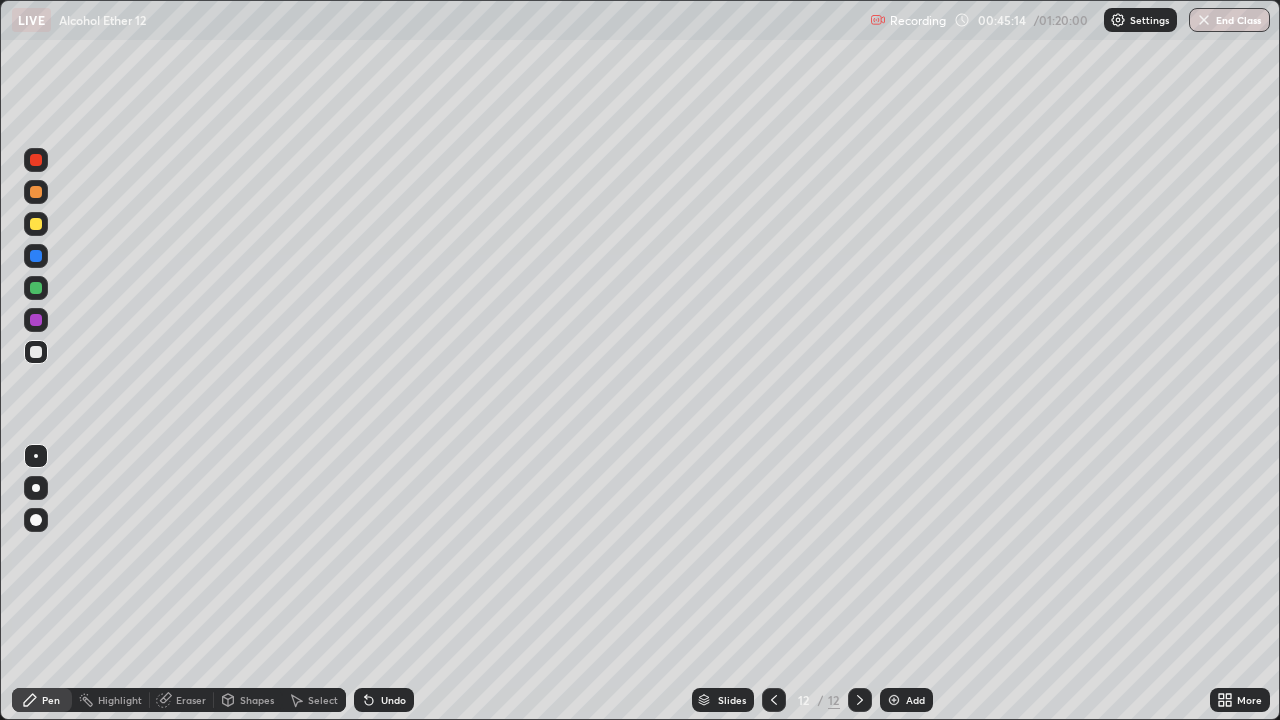 click at bounding box center [36, 224] 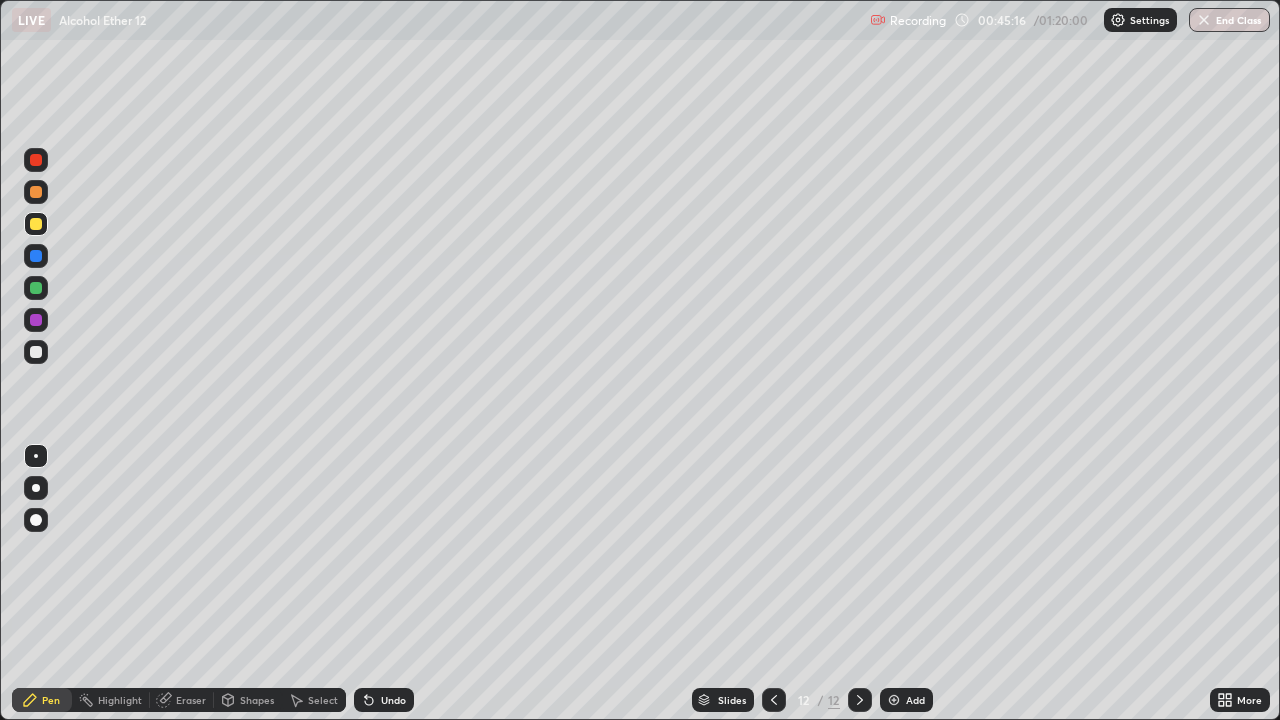 click at bounding box center (894, 700) 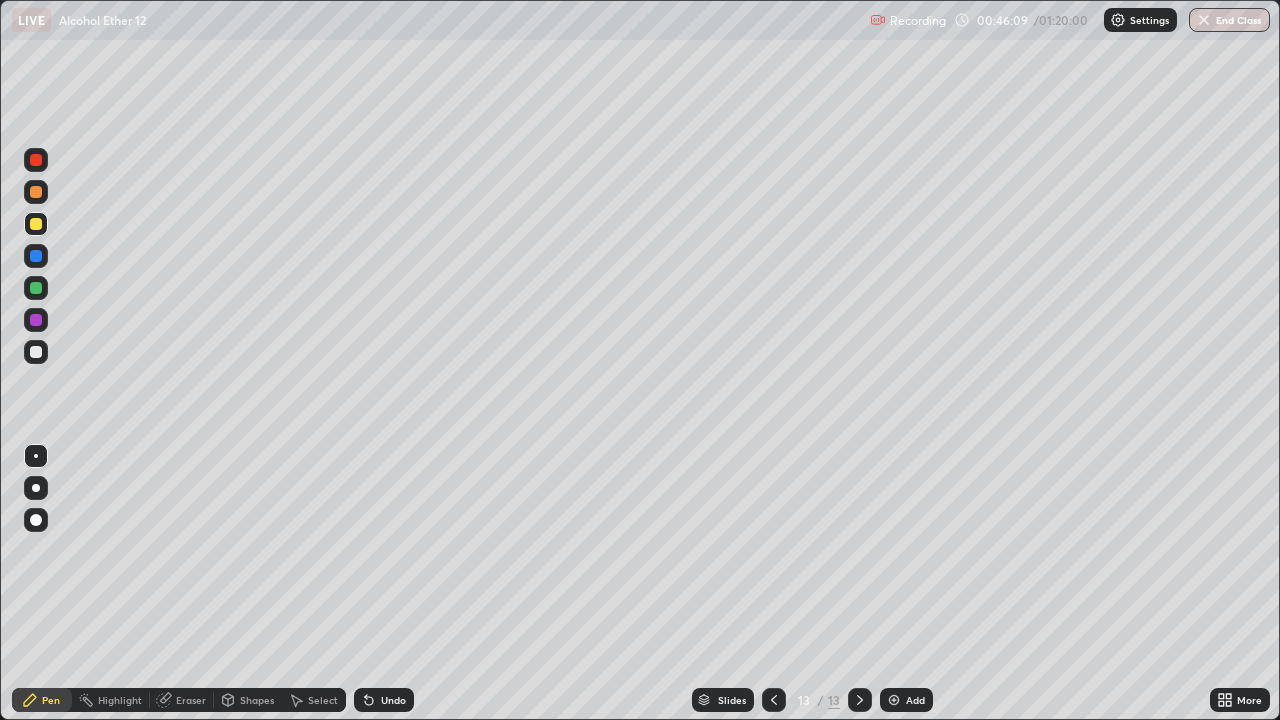 click at bounding box center [36, 352] 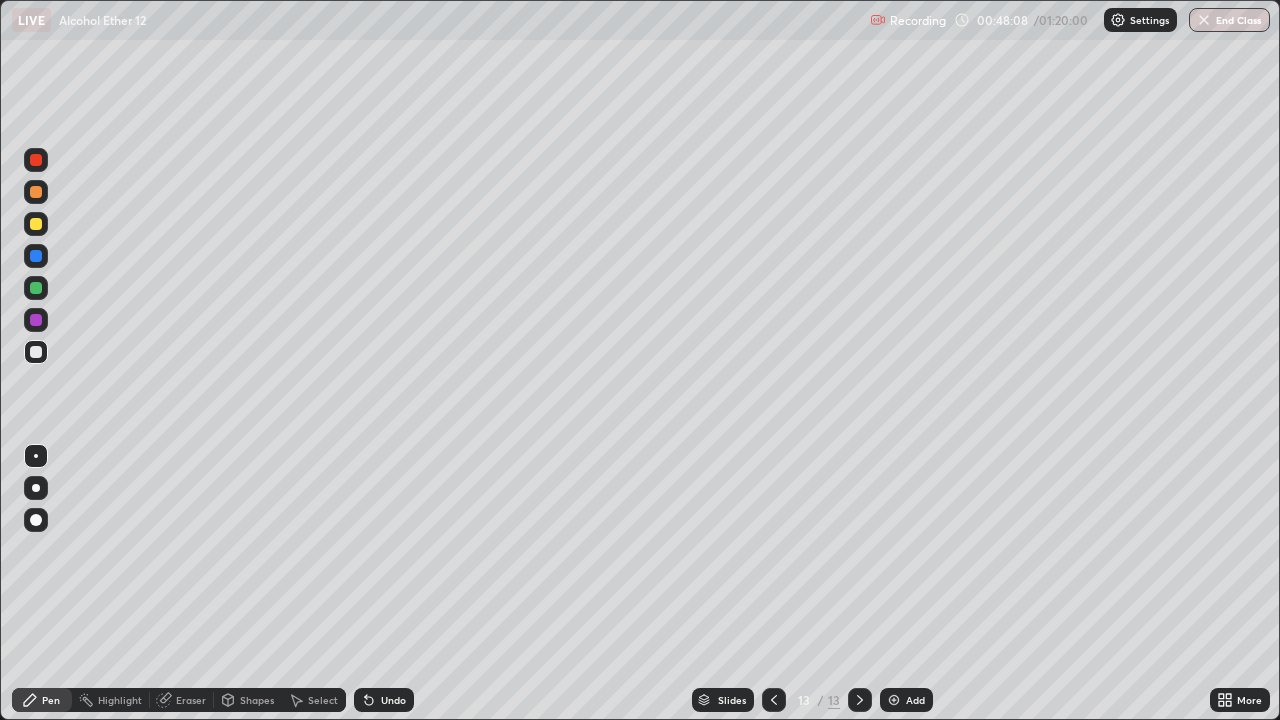 click at bounding box center (36, 224) 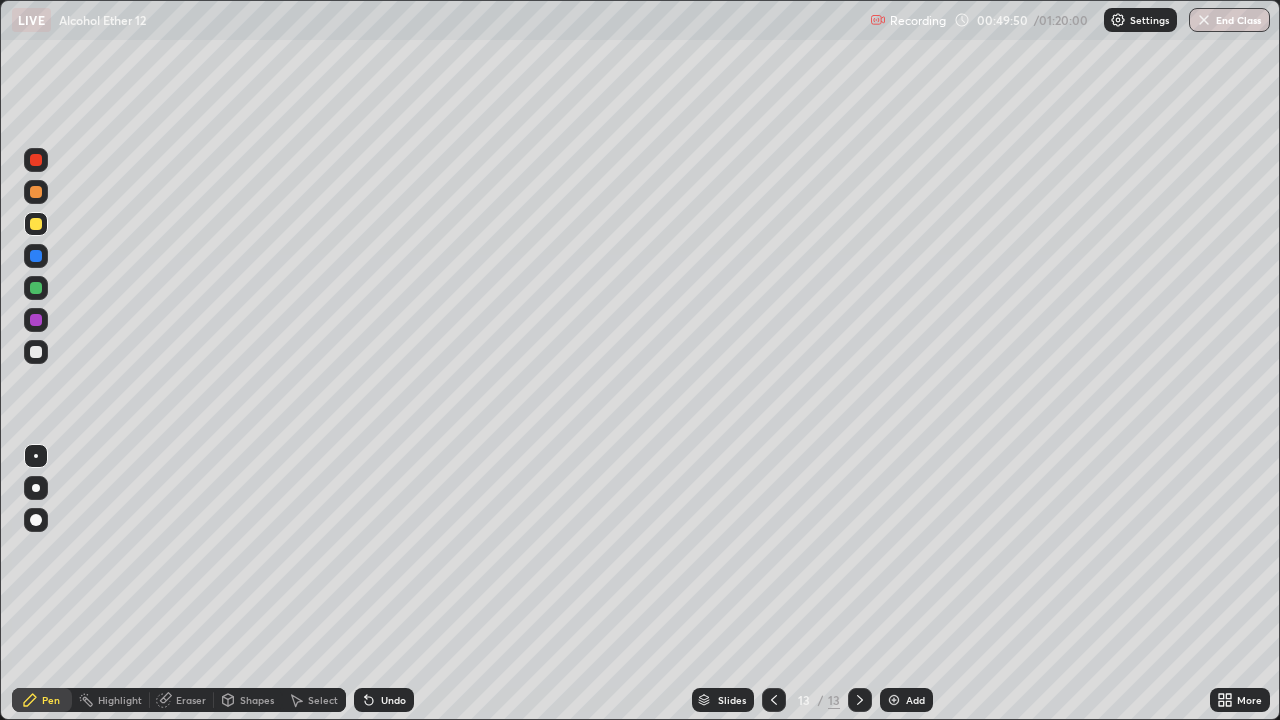 click at bounding box center [36, 352] 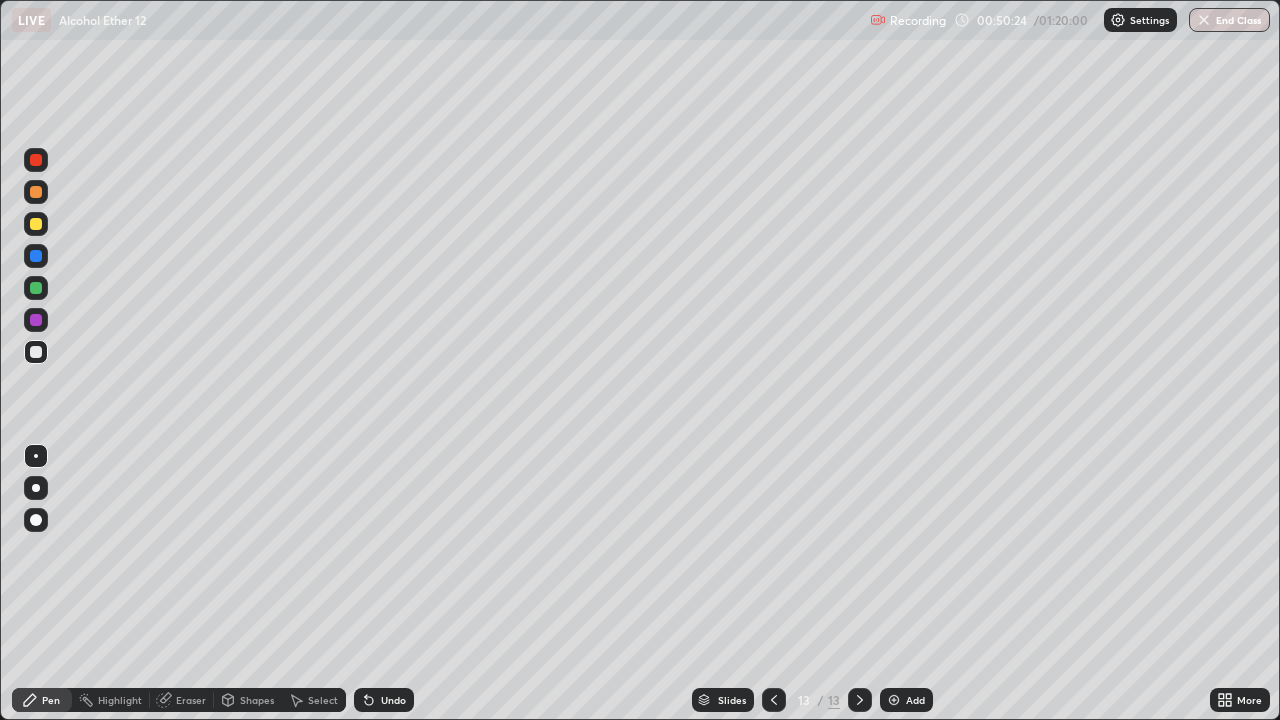 click on "Add" at bounding box center [906, 700] 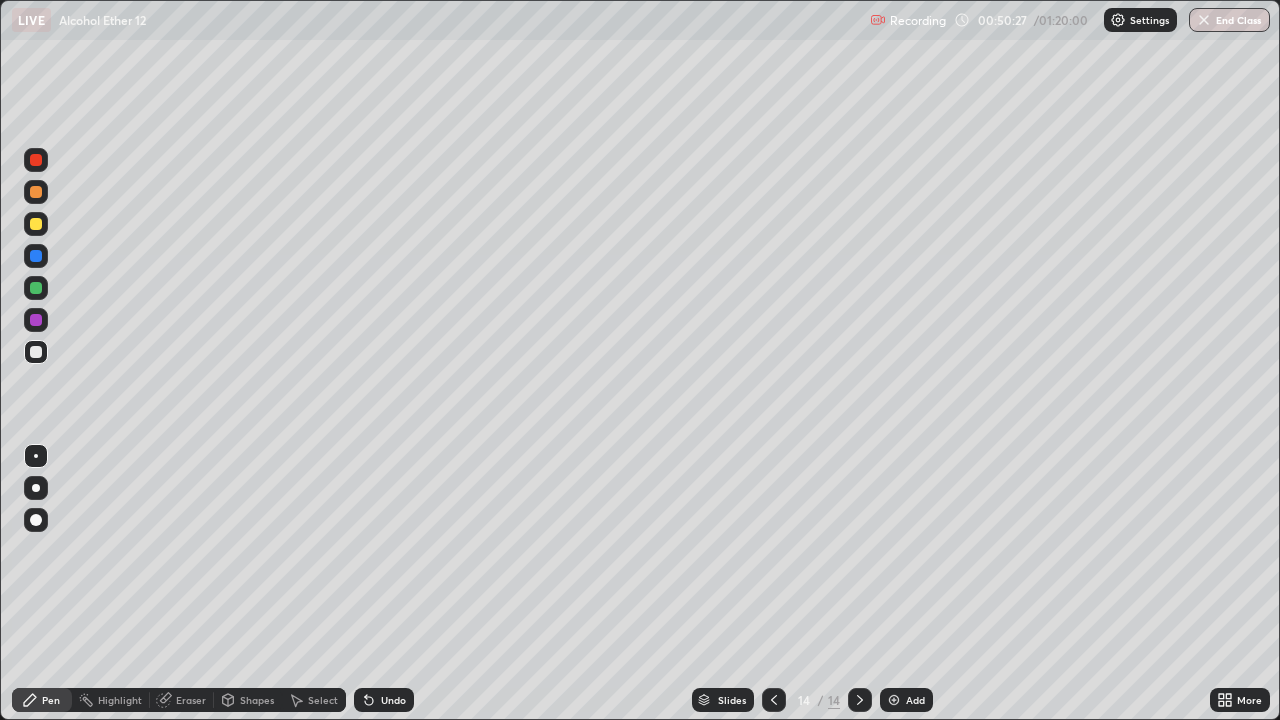 click at bounding box center [36, 224] 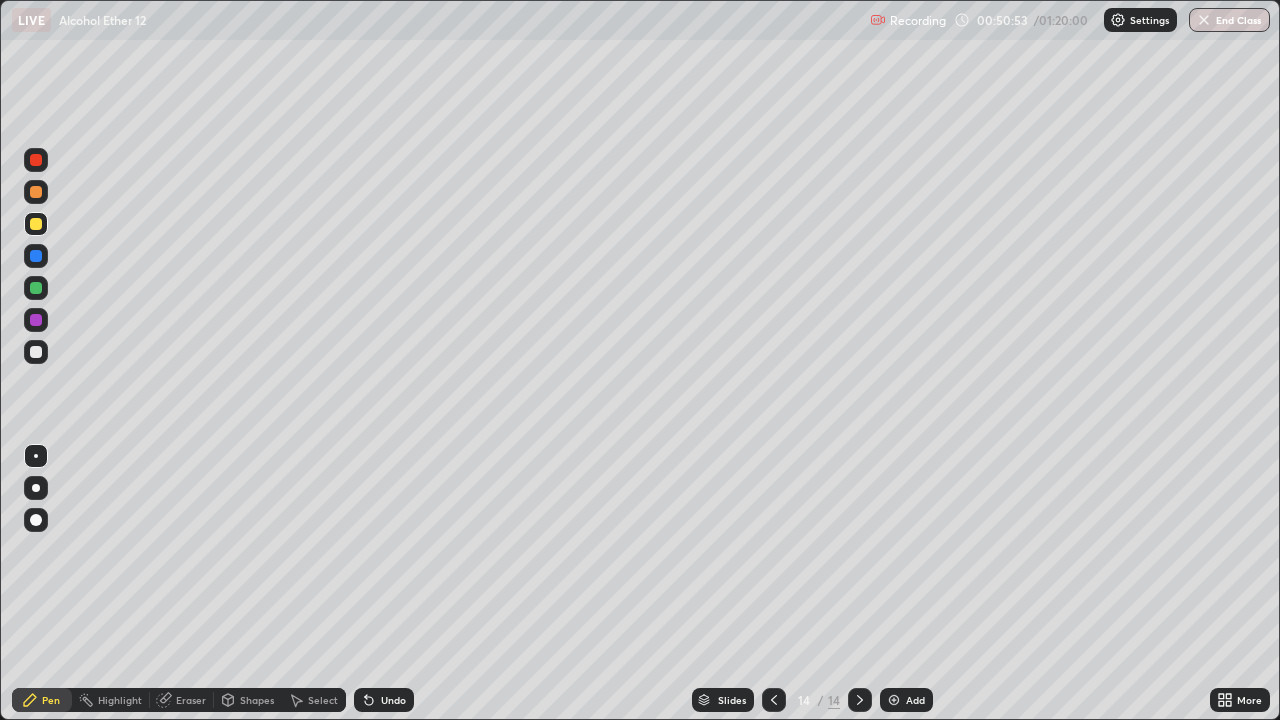 click at bounding box center (36, 352) 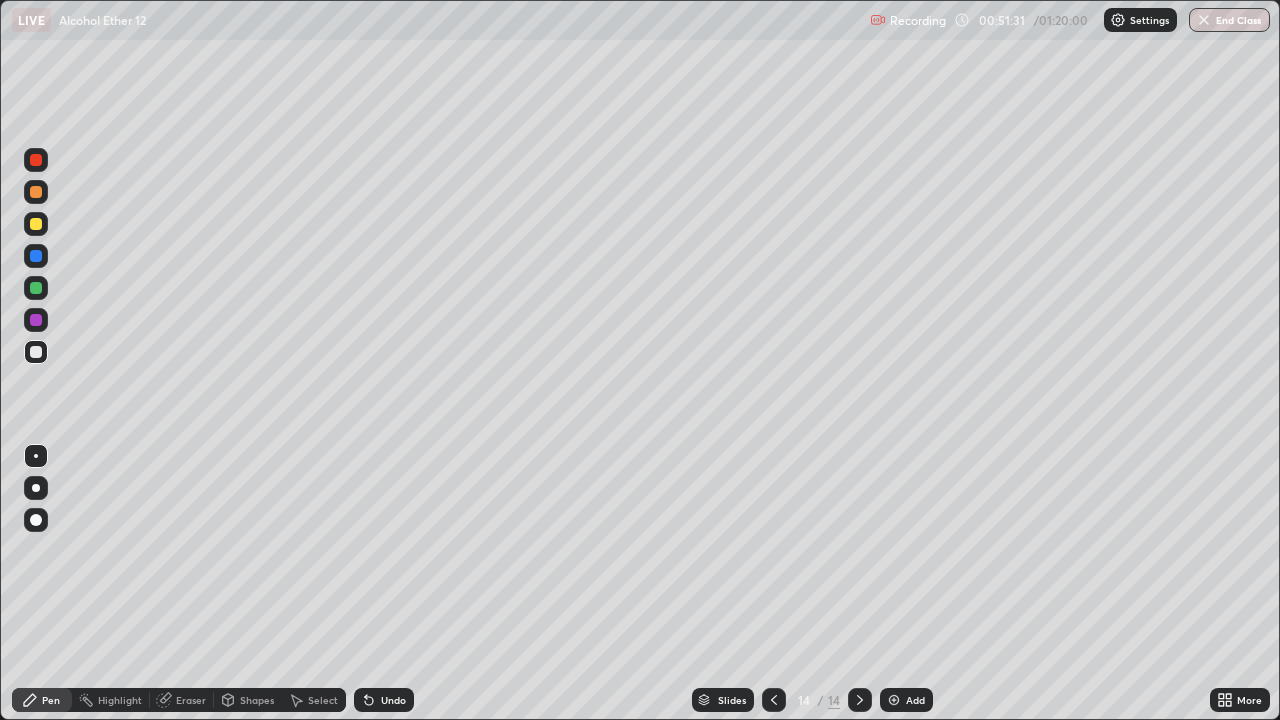 click at bounding box center (36, 224) 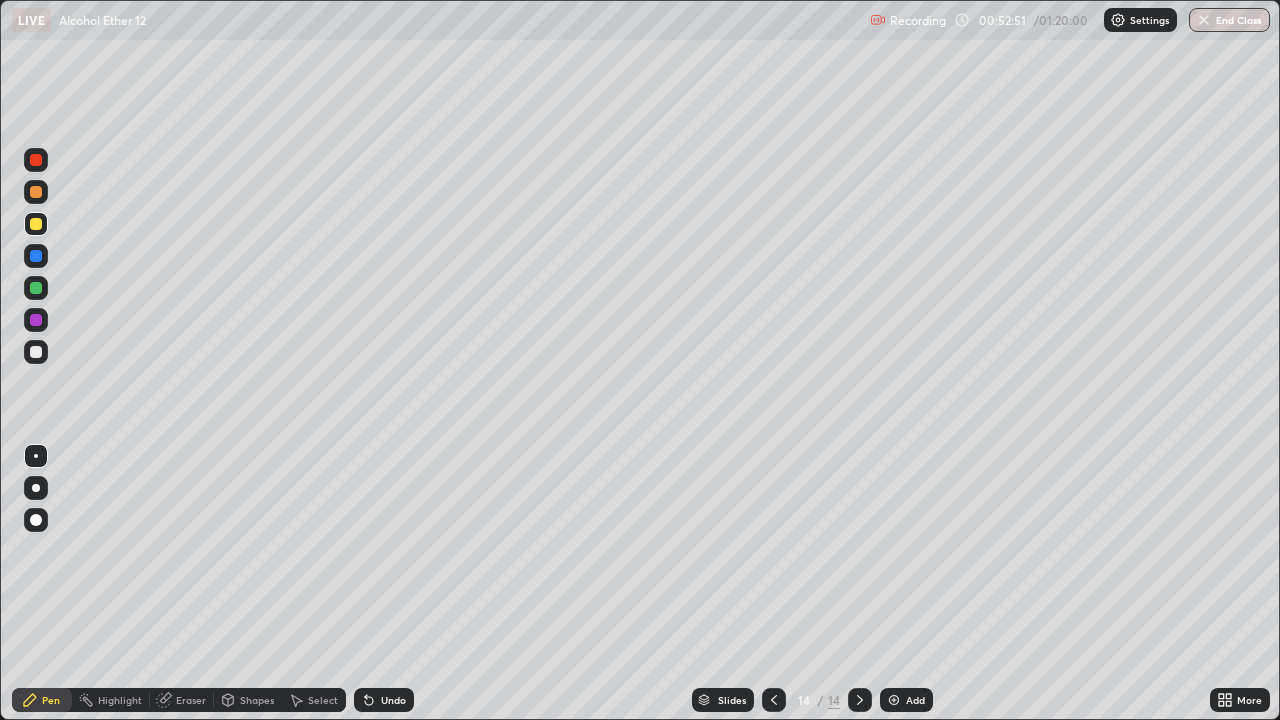 click at bounding box center (36, 352) 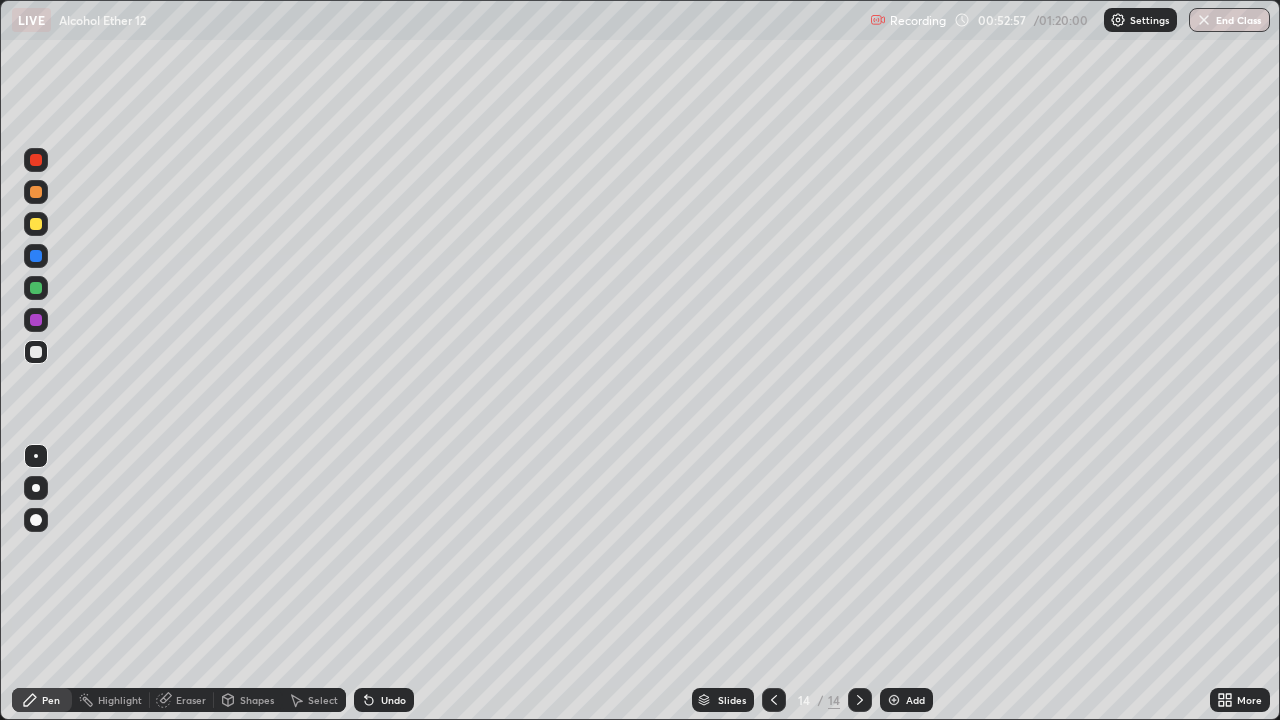click at bounding box center [894, 700] 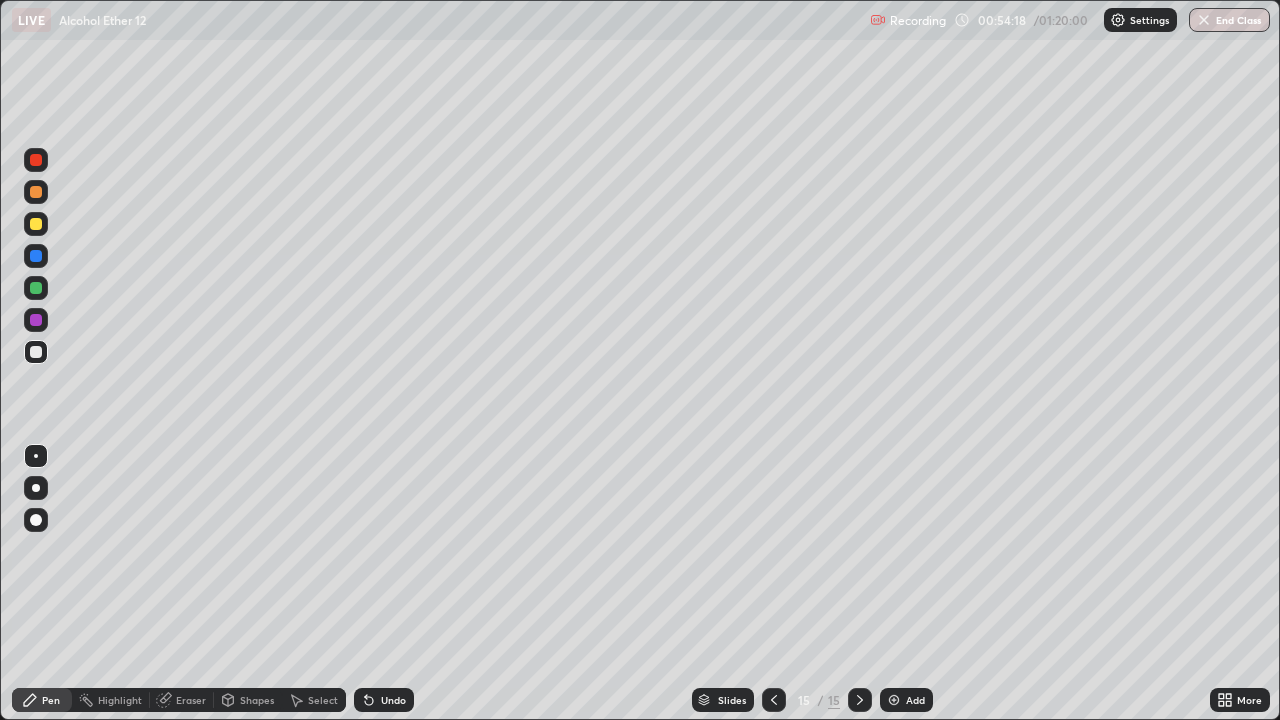 click at bounding box center (36, 224) 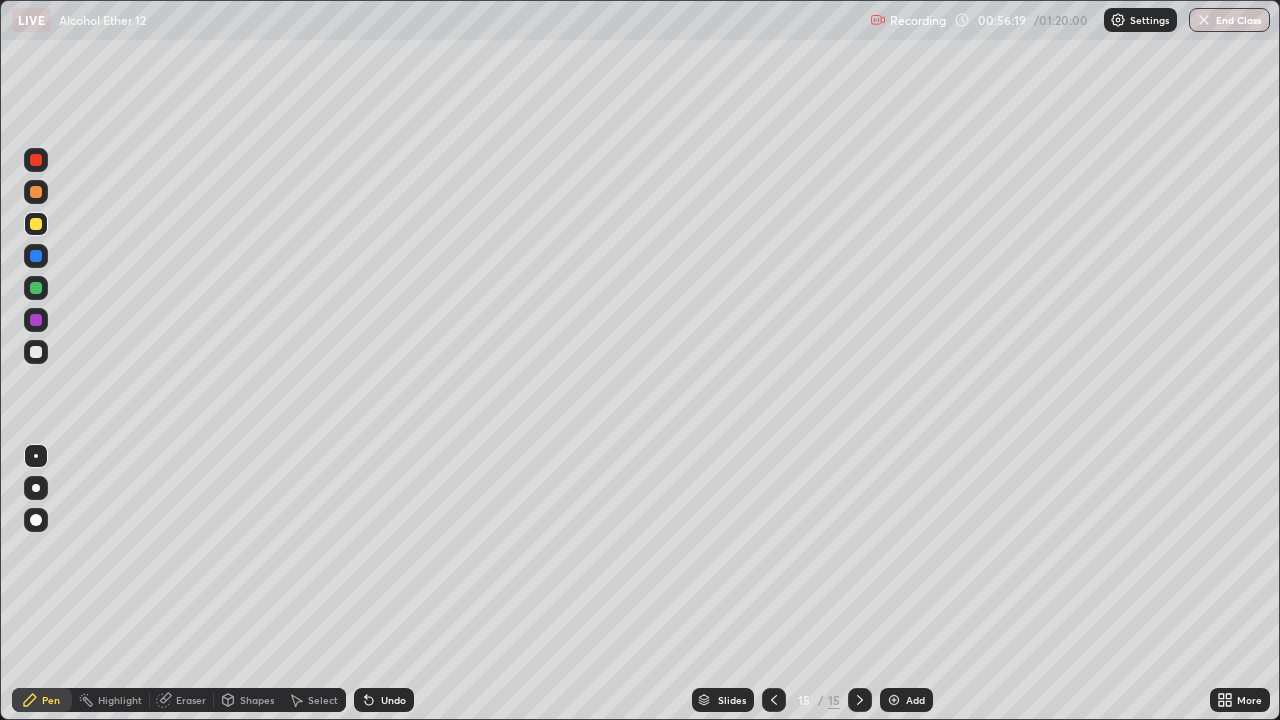 click at bounding box center [894, 700] 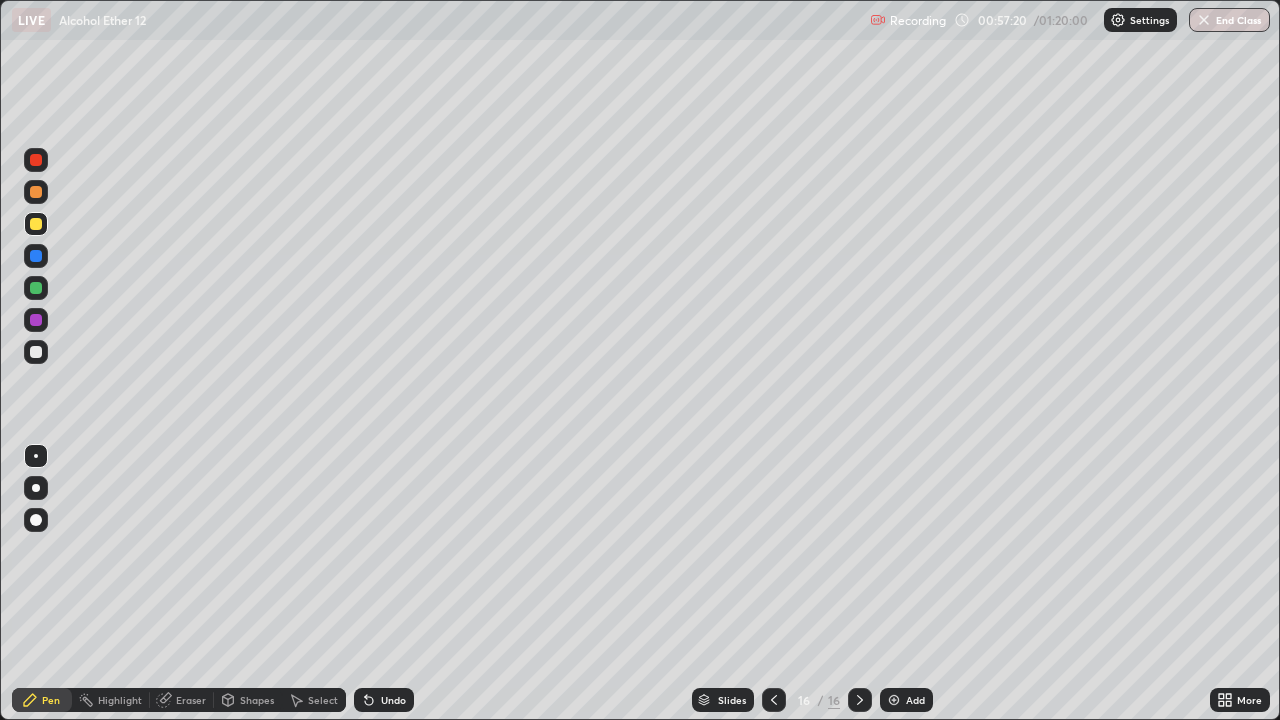 click at bounding box center (36, 352) 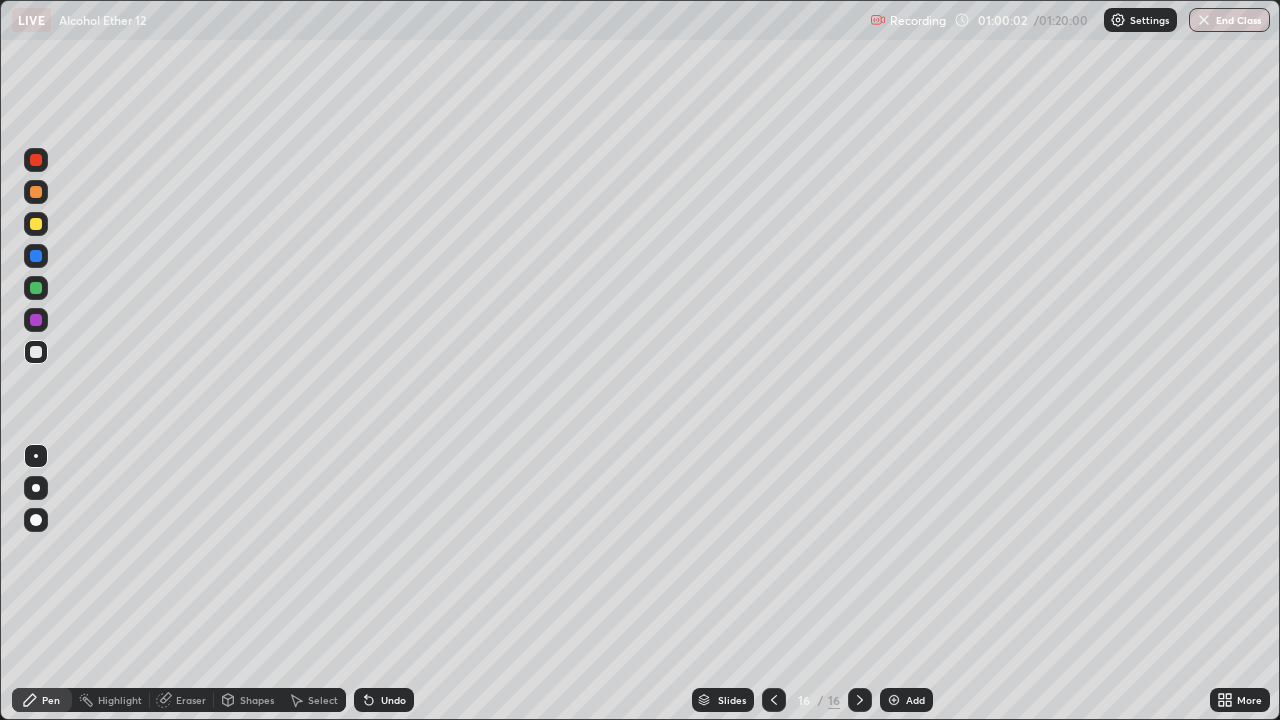 click at bounding box center (36, 224) 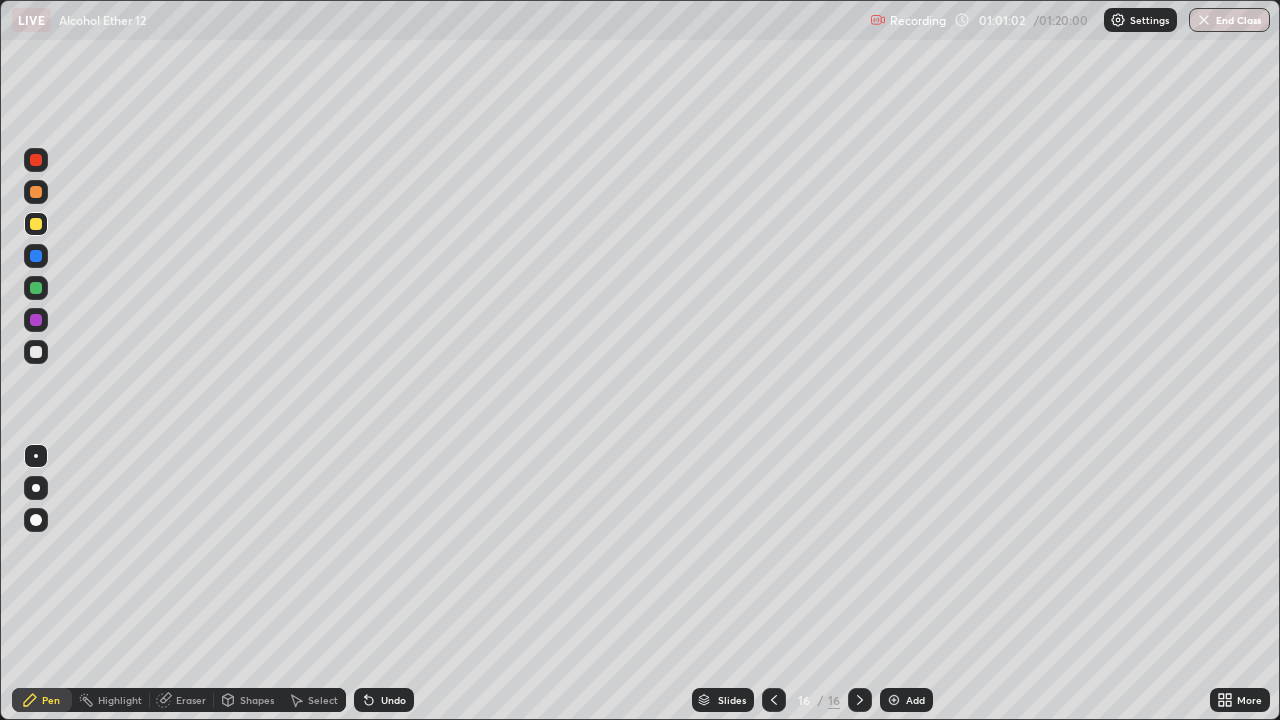 click at bounding box center (36, 352) 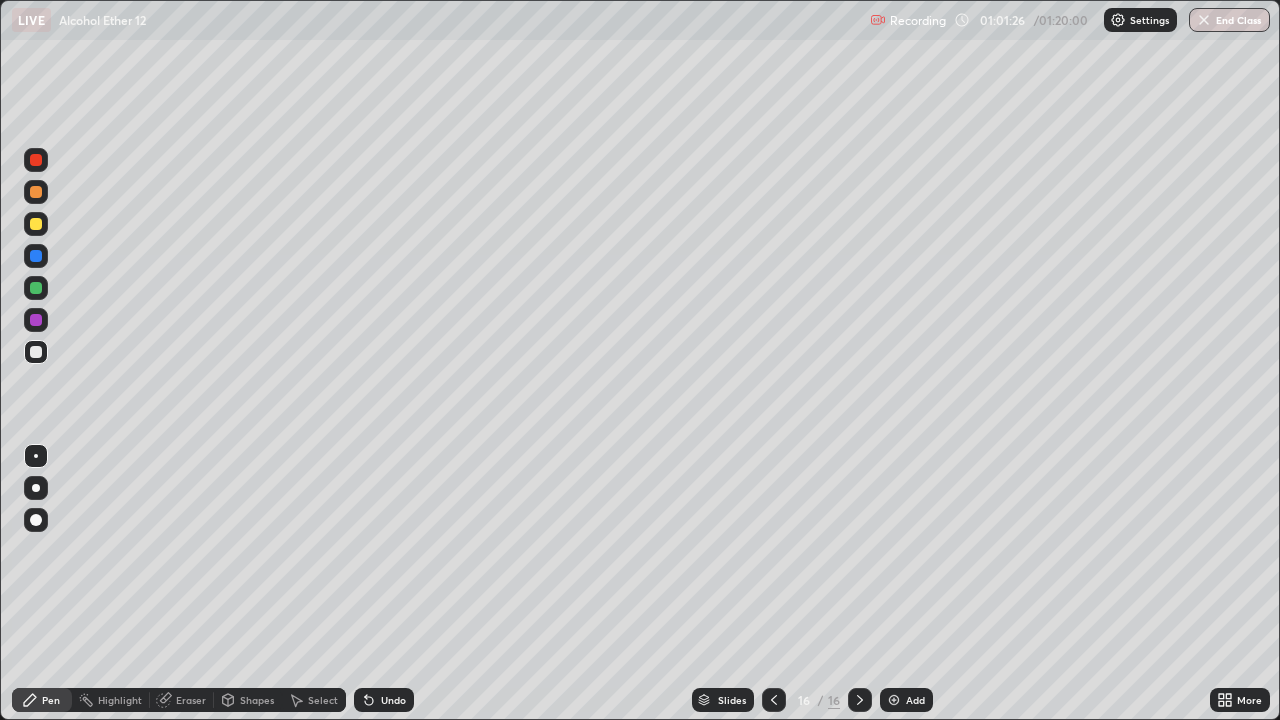 click at bounding box center [894, 700] 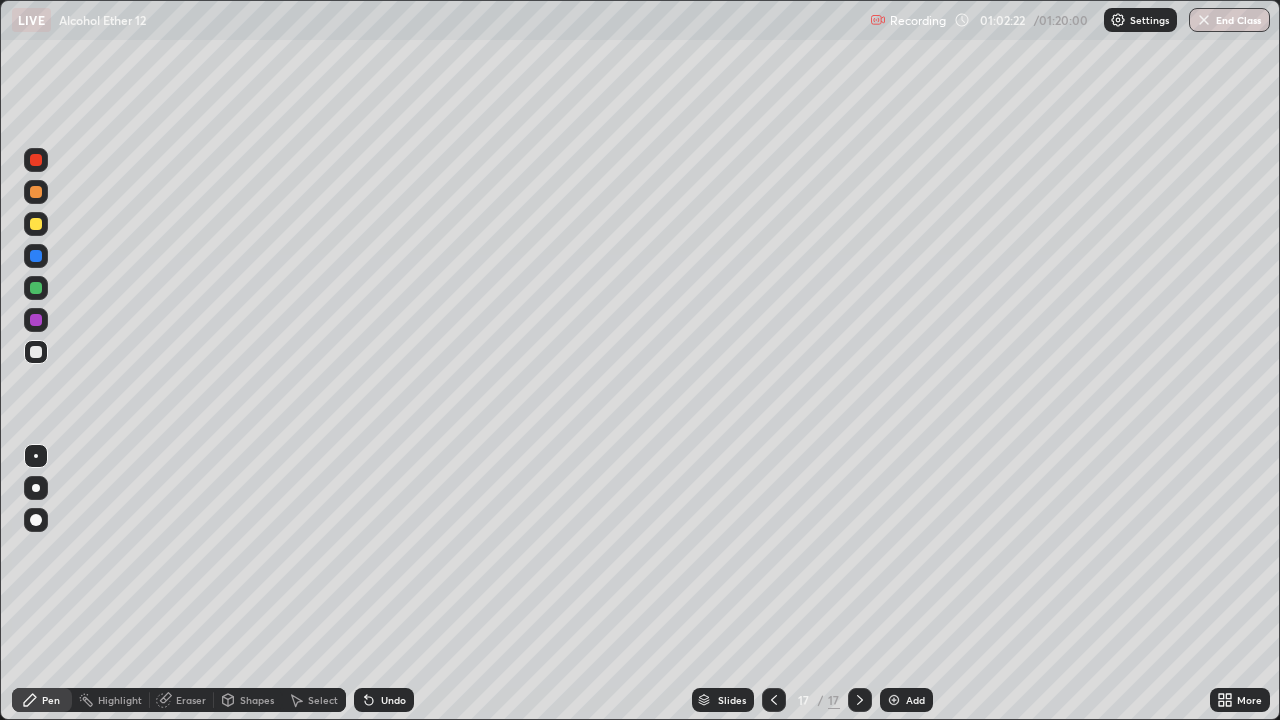 click at bounding box center (36, 224) 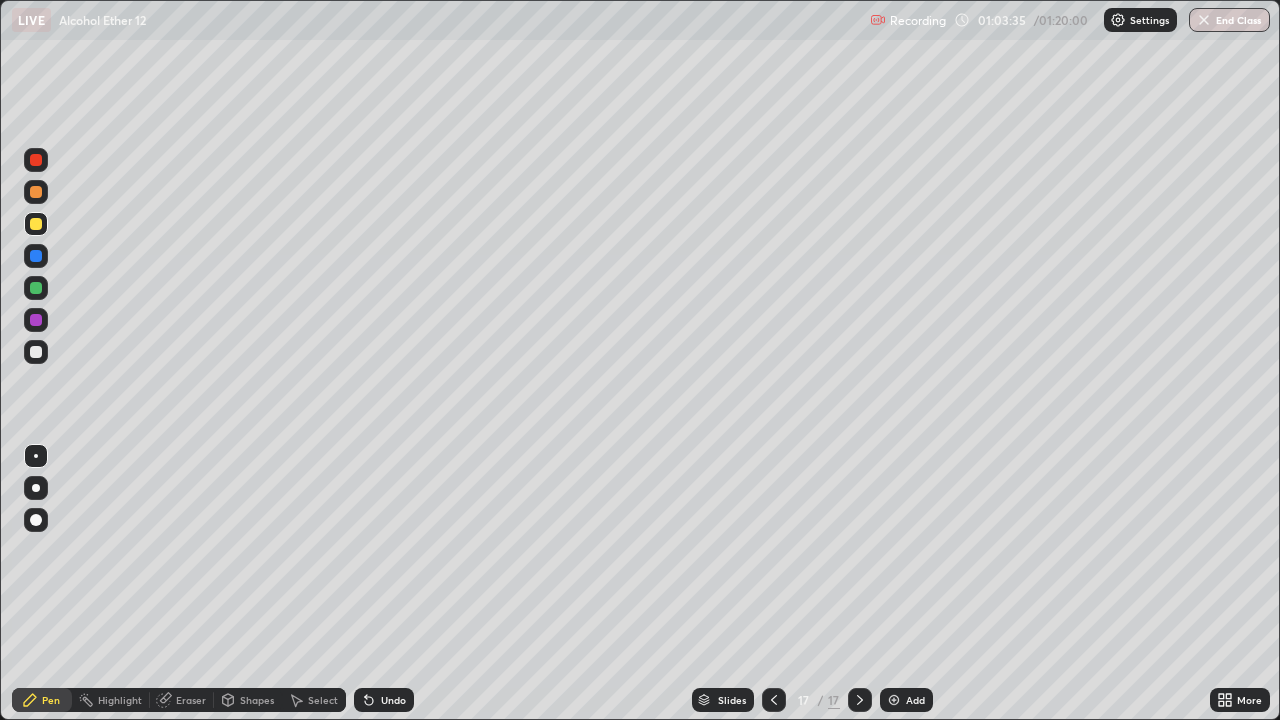 click on "Eraser" at bounding box center [191, 700] 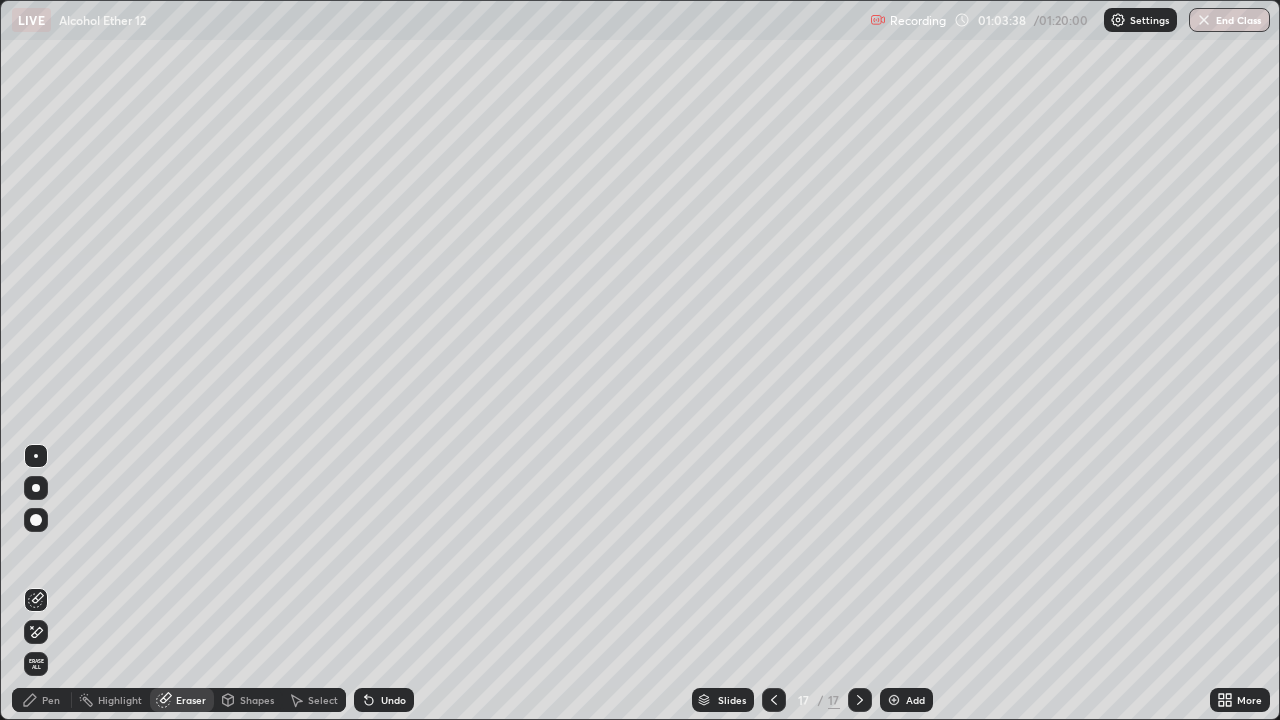 click on "Pen" at bounding box center [51, 700] 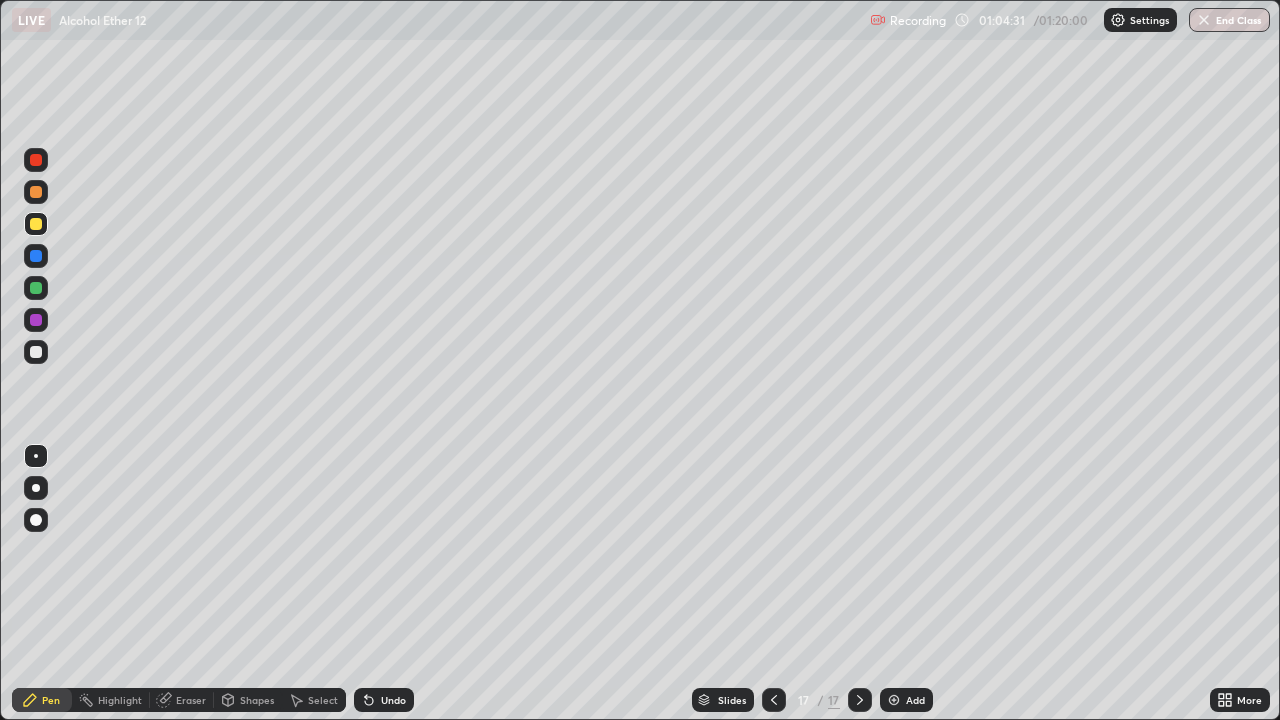 click on "Eraser" at bounding box center (191, 700) 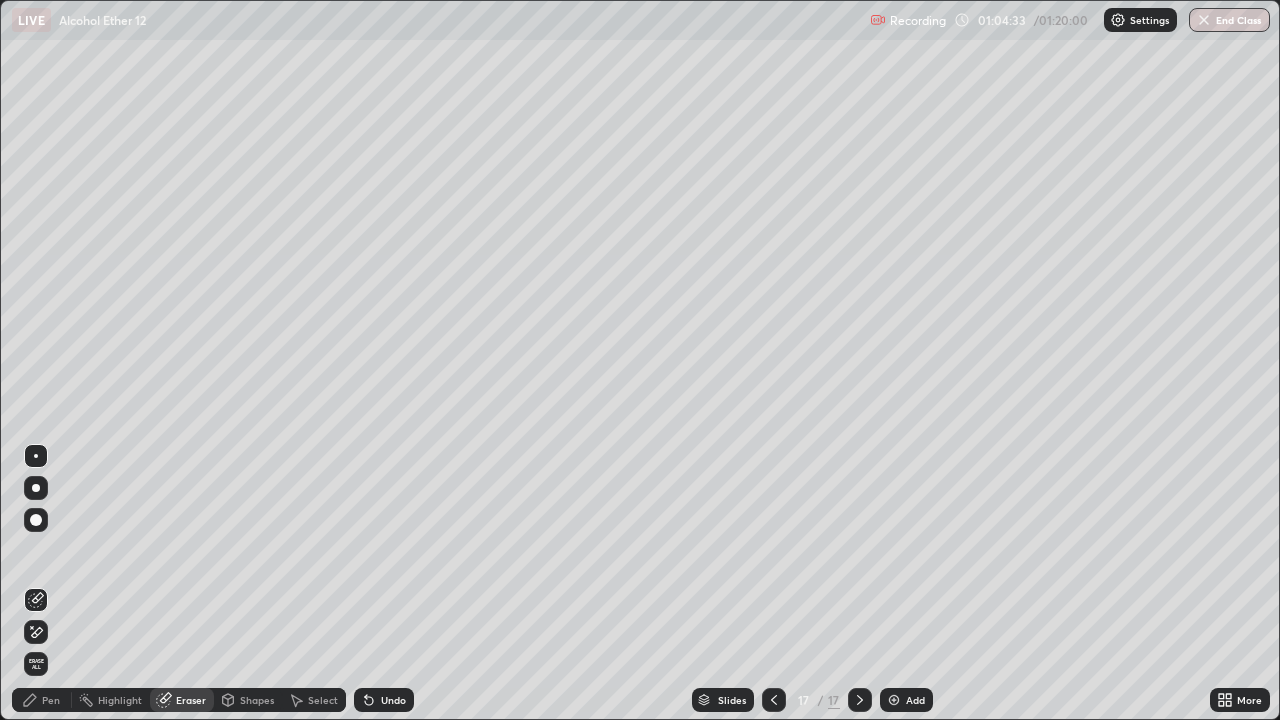 click on "Pen" at bounding box center (51, 700) 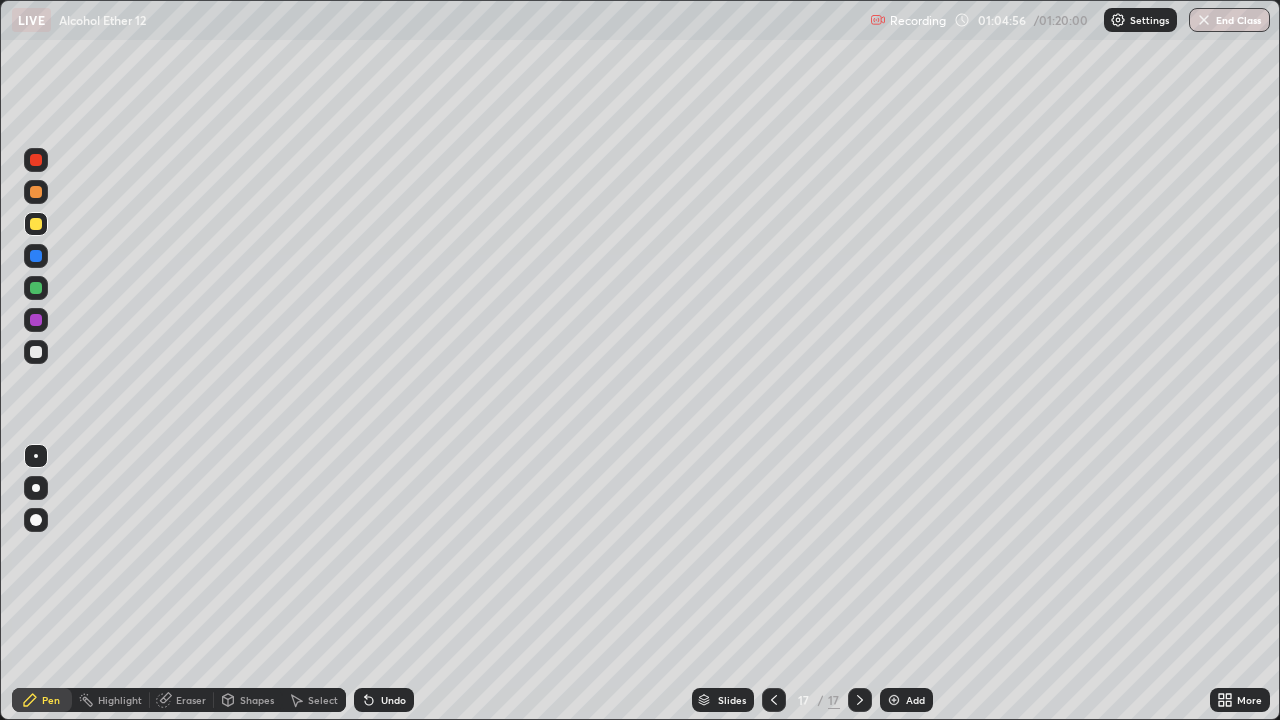 click on "Eraser" at bounding box center [191, 700] 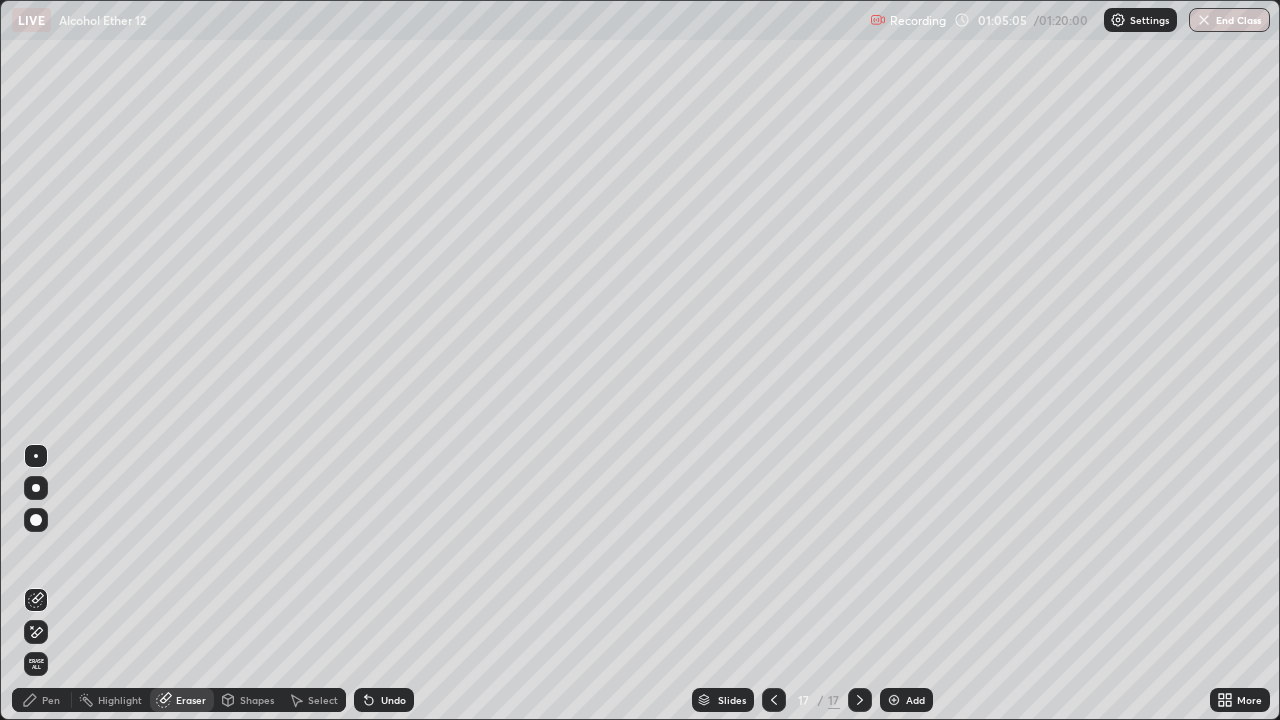 click on "Pen" at bounding box center (51, 700) 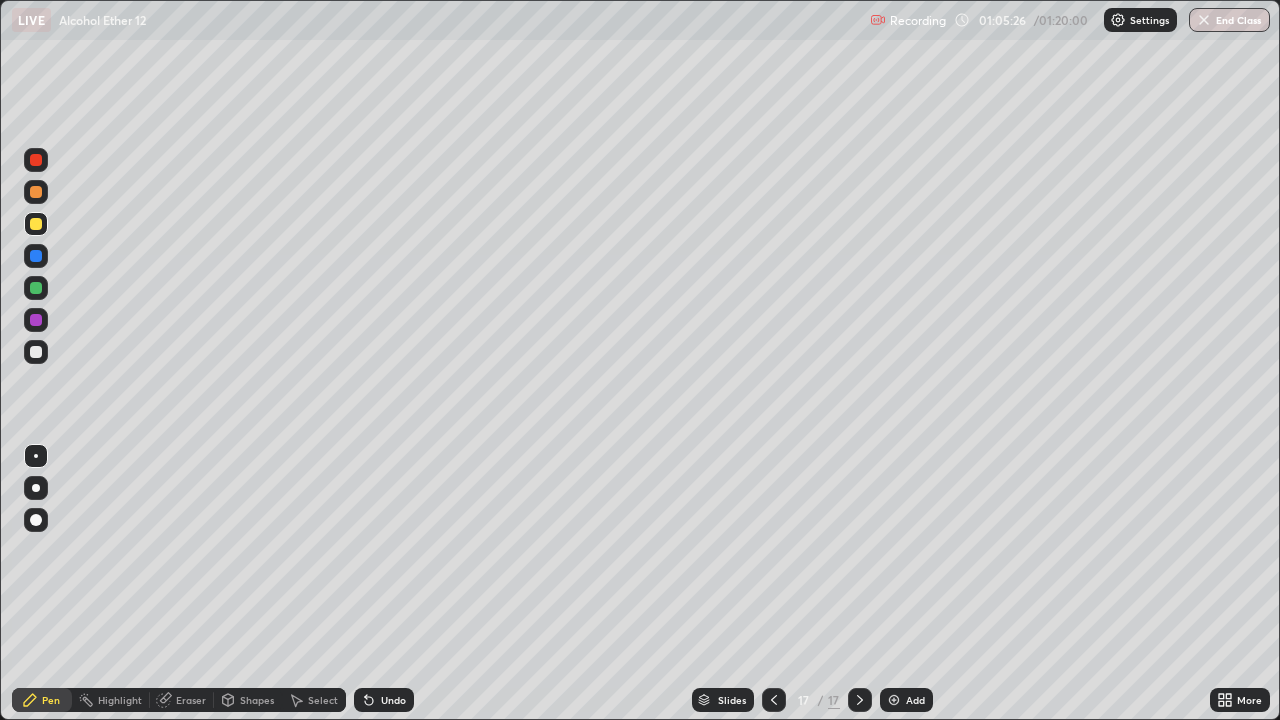 click on "Undo" at bounding box center [393, 700] 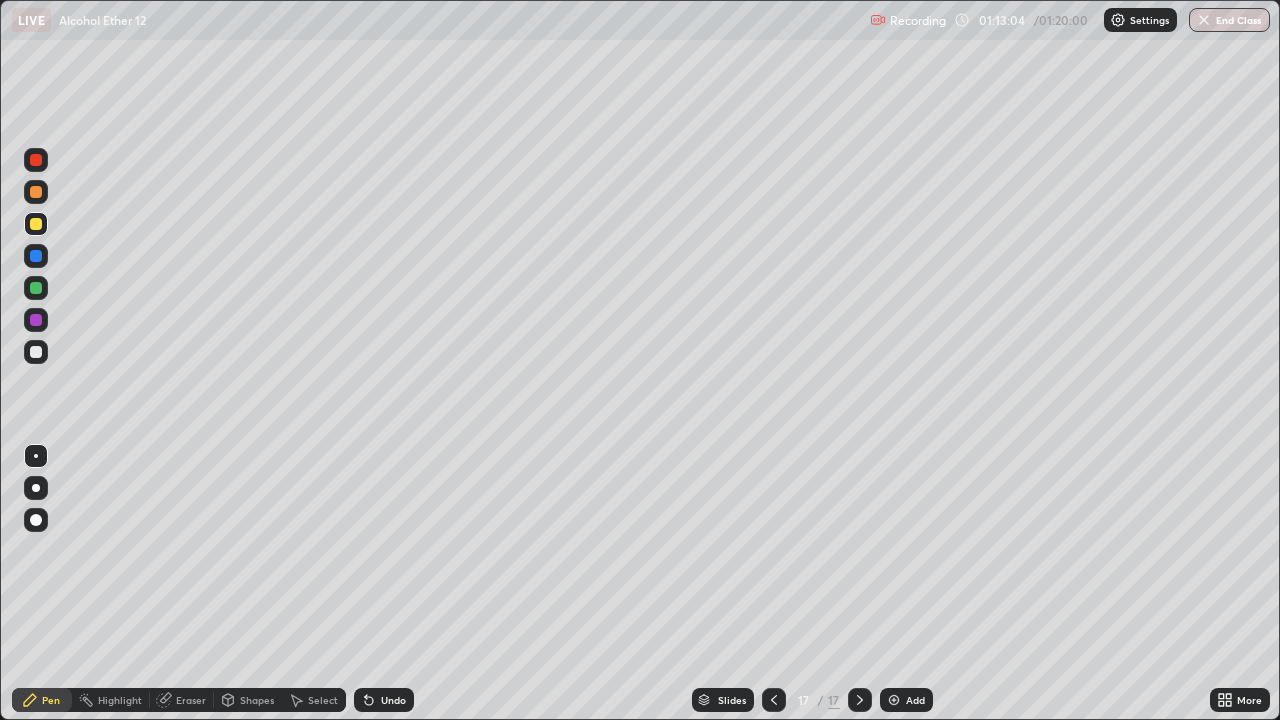 click on "End Class" at bounding box center [1229, 20] 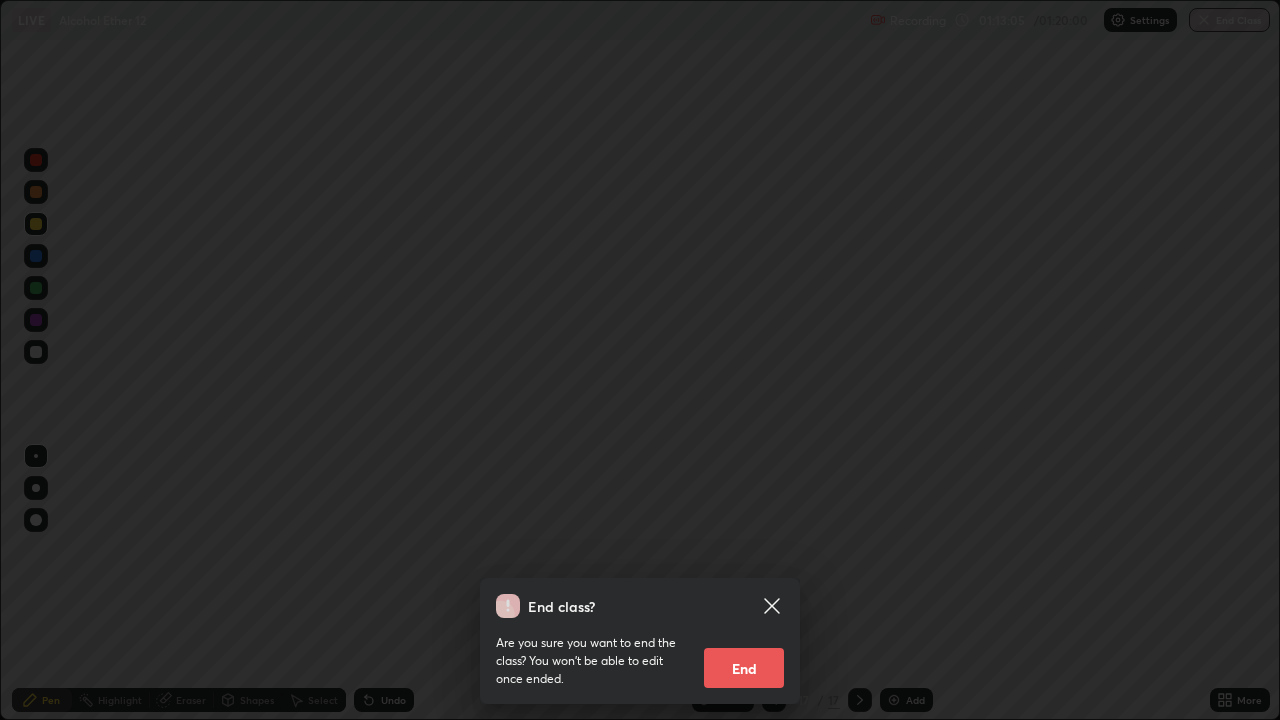 click on "End" at bounding box center [744, 668] 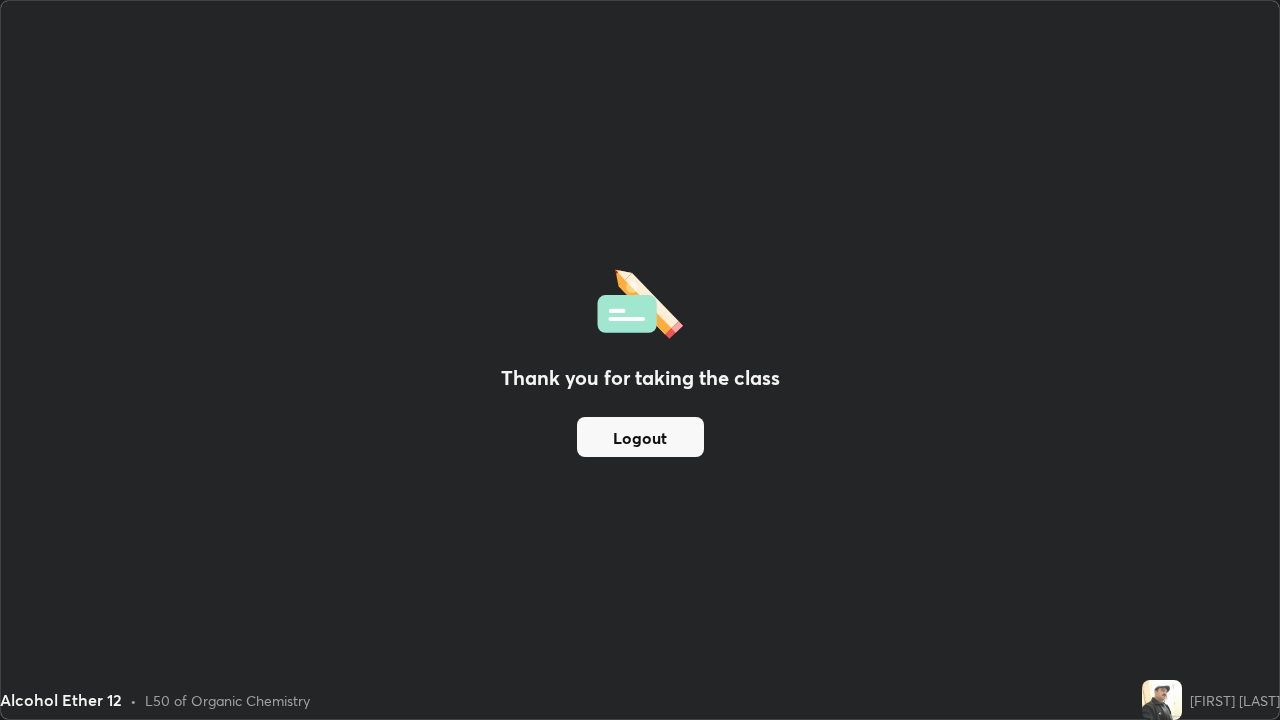 click on "Logout" at bounding box center (640, 437) 